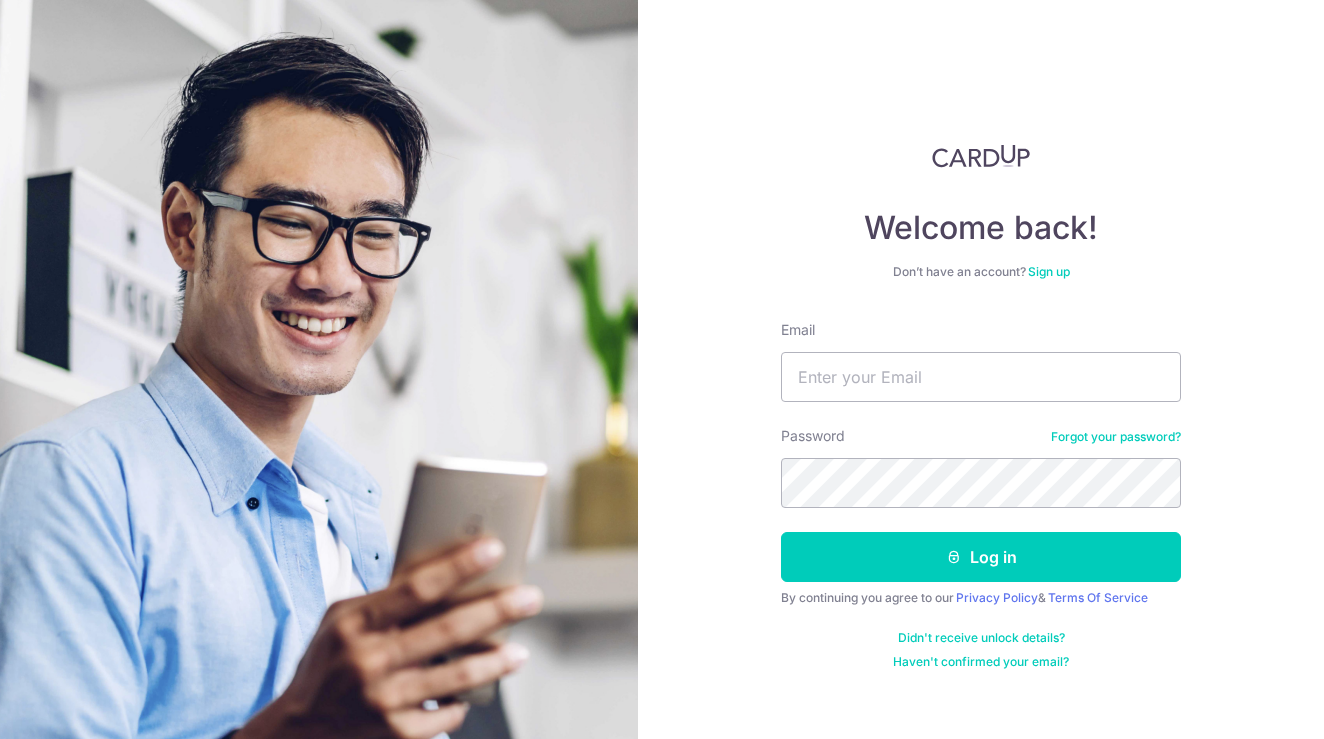 scroll, scrollTop: 0, scrollLeft: 0, axis: both 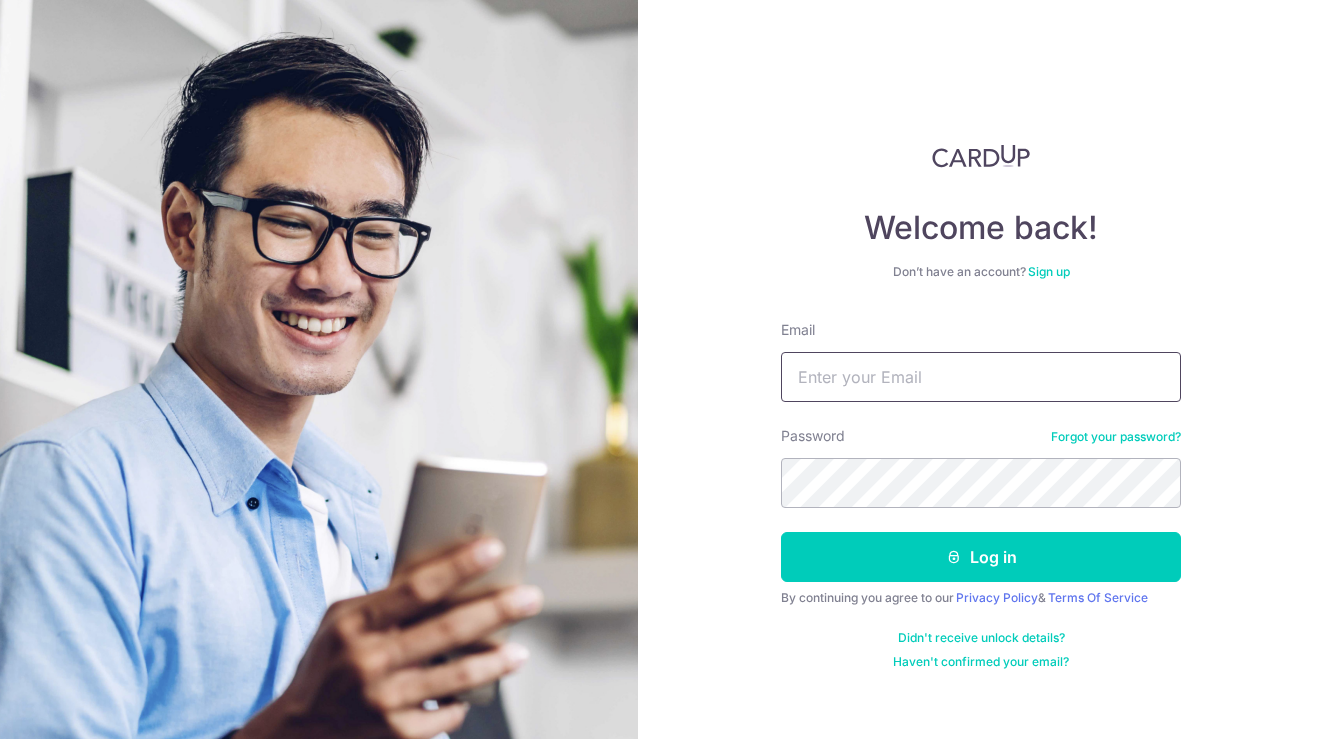 type on "[EMAIL_ADDRESS][DOMAIN_NAME]" 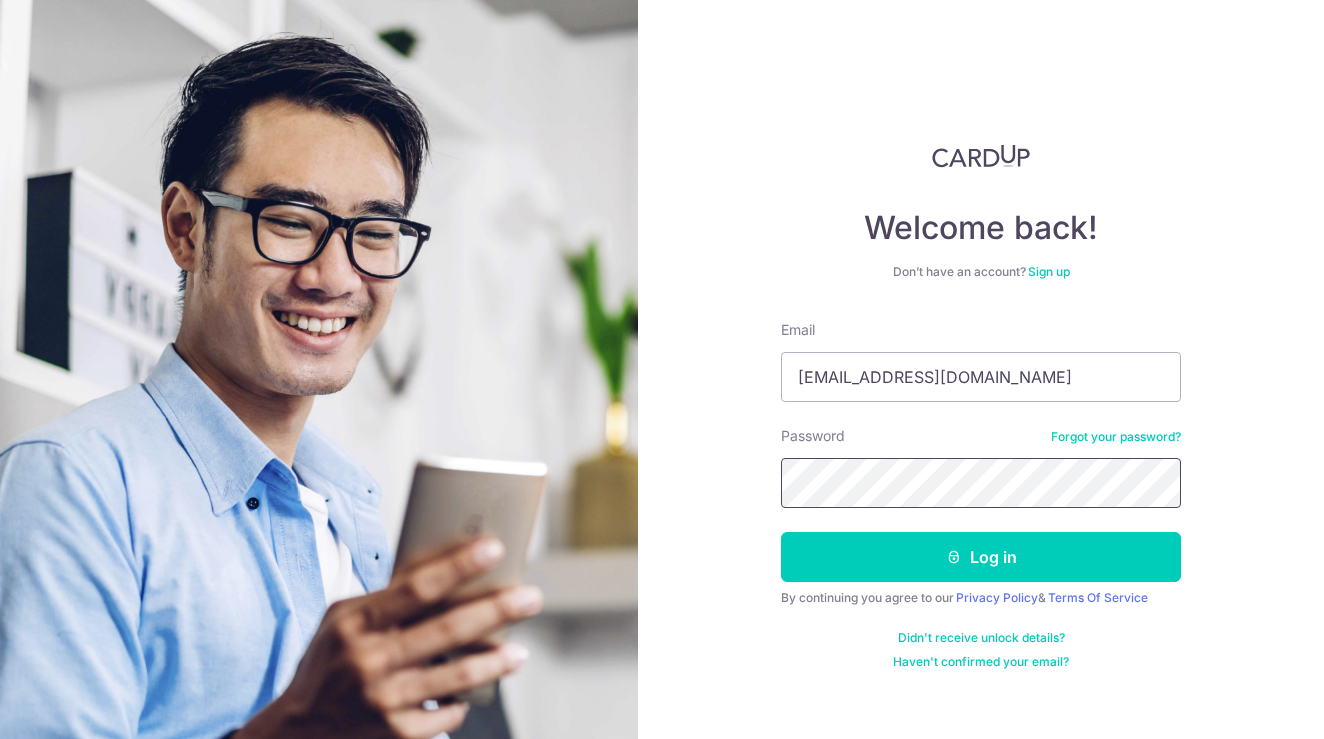 click on "Log in" at bounding box center [981, 557] 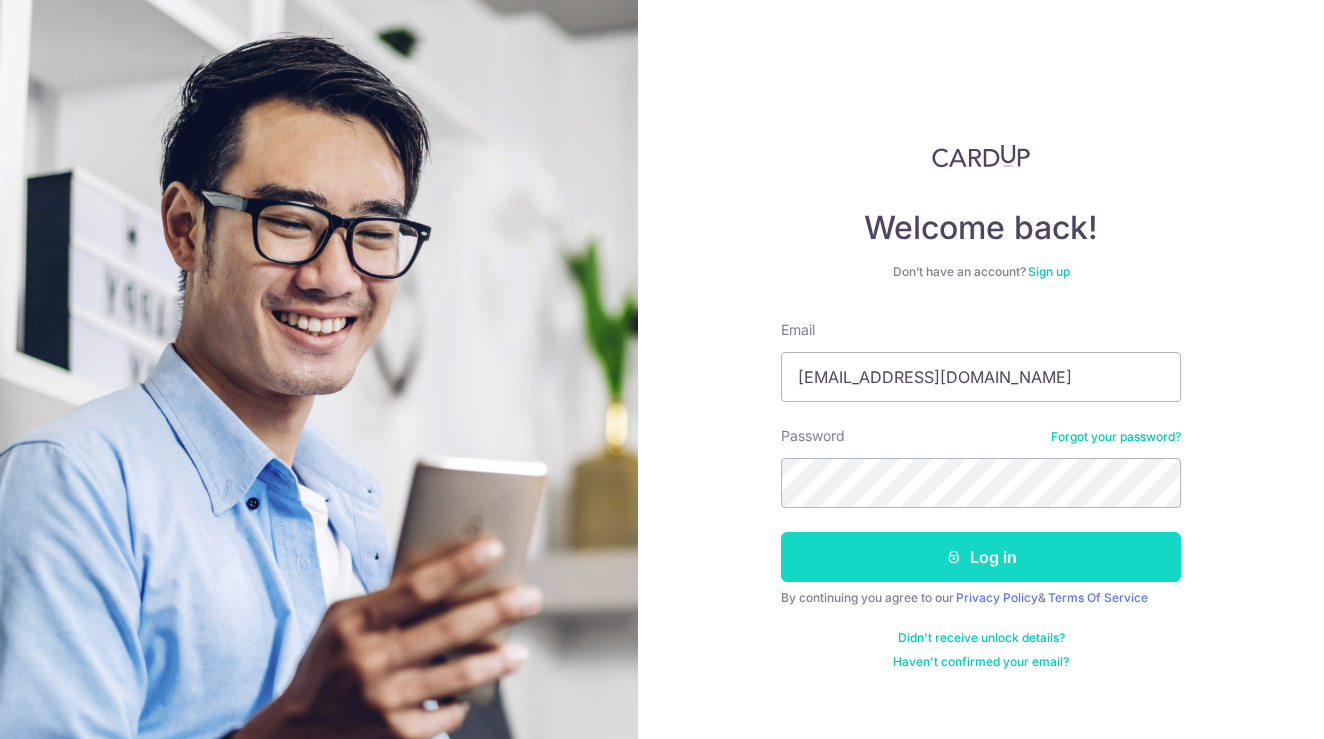 click on "Log in" at bounding box center (981, 557) 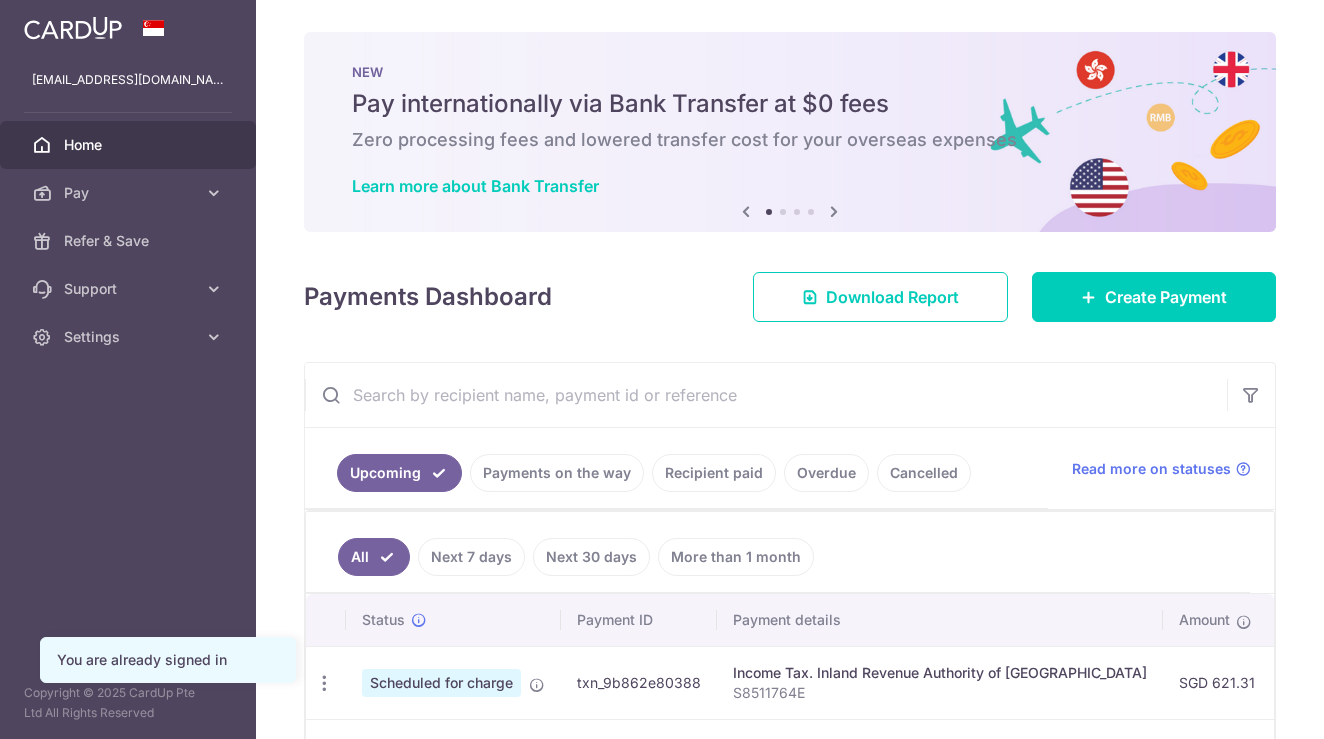 scroll, scrollTop: 0, scrollLeft: 0, axis: both 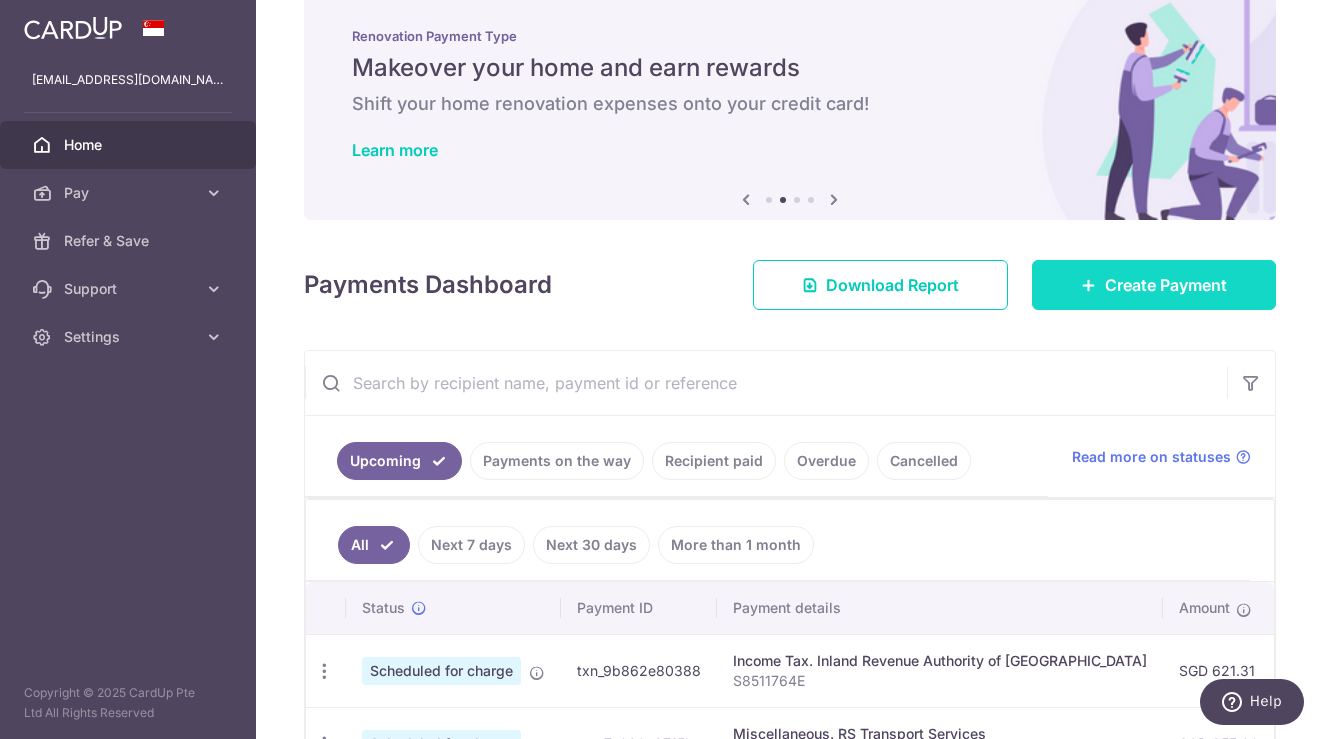 click on "Create Payment" at bounding box center [1166, 285] 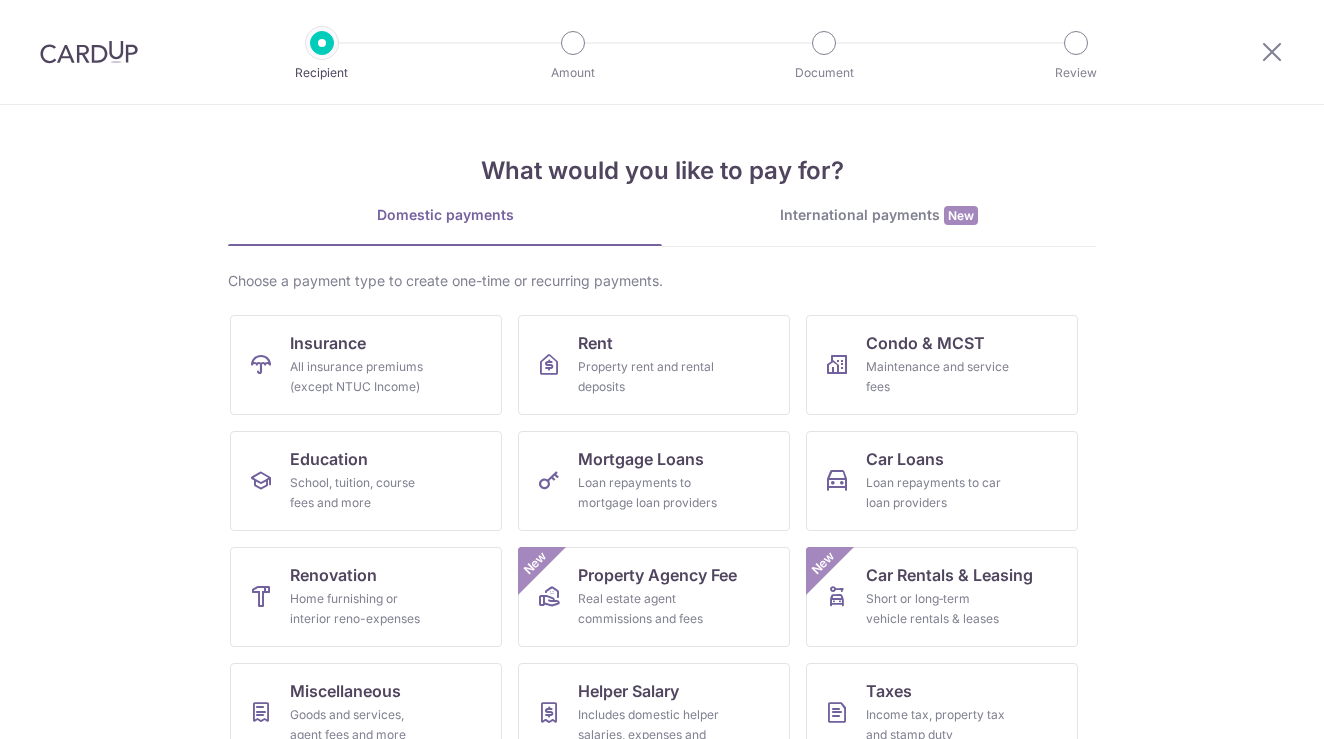 scroll, scrollTop: 0, scrollLeft: 0, axis: both 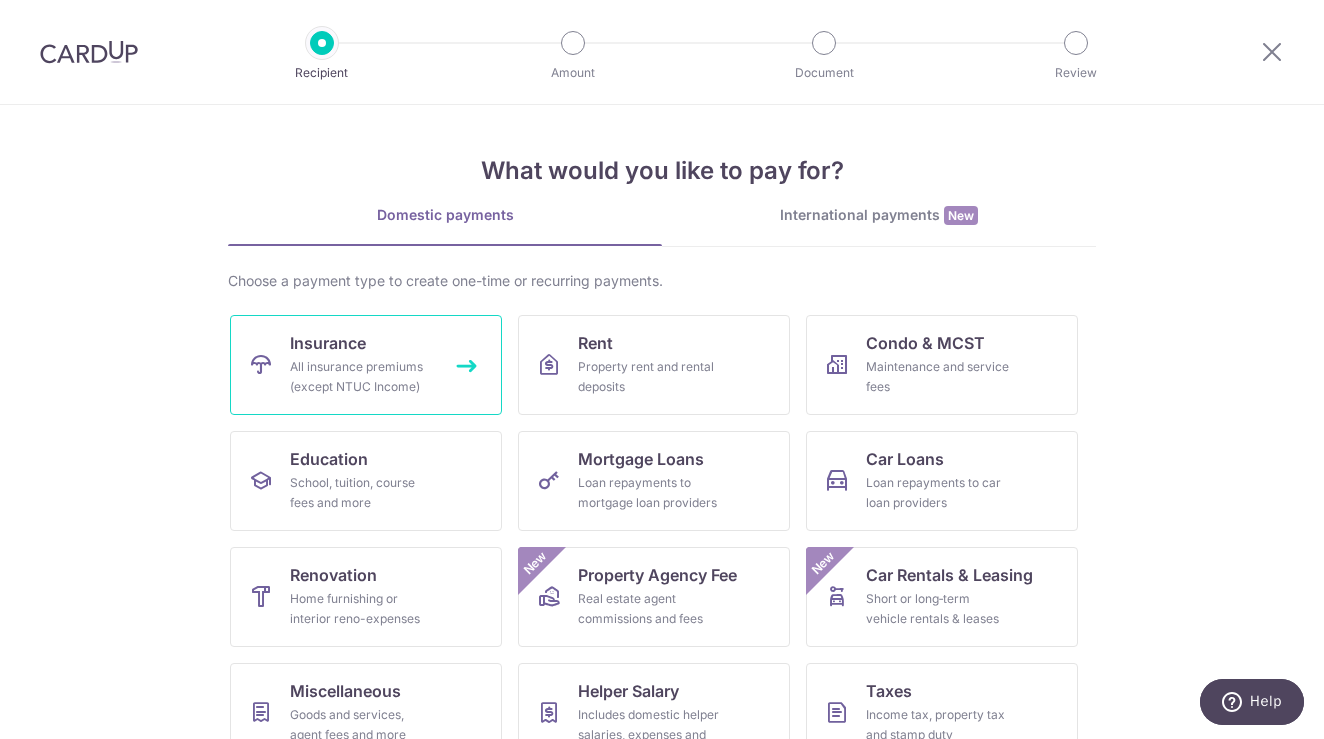 click on "Insurance" at bounding box center [328, 343] 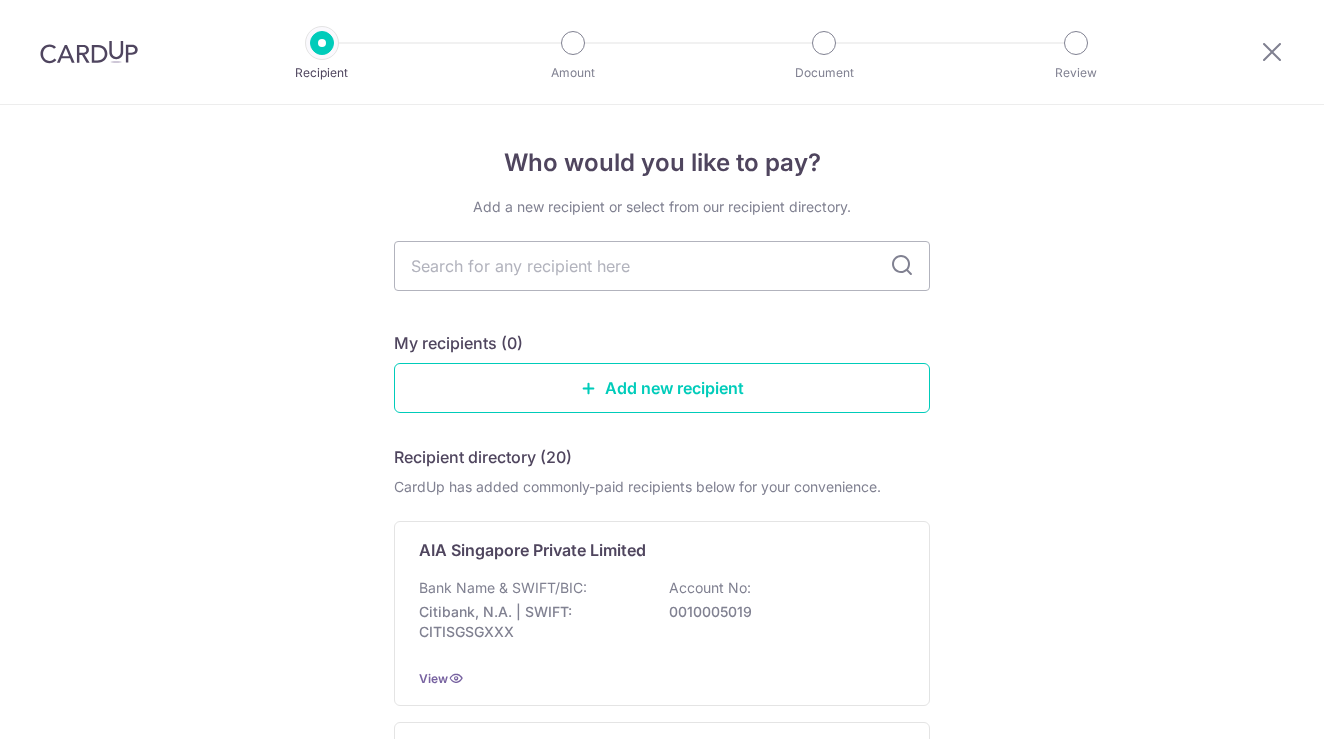 scroll, scrollTop: 0, scrollLeft: 0, axis: both 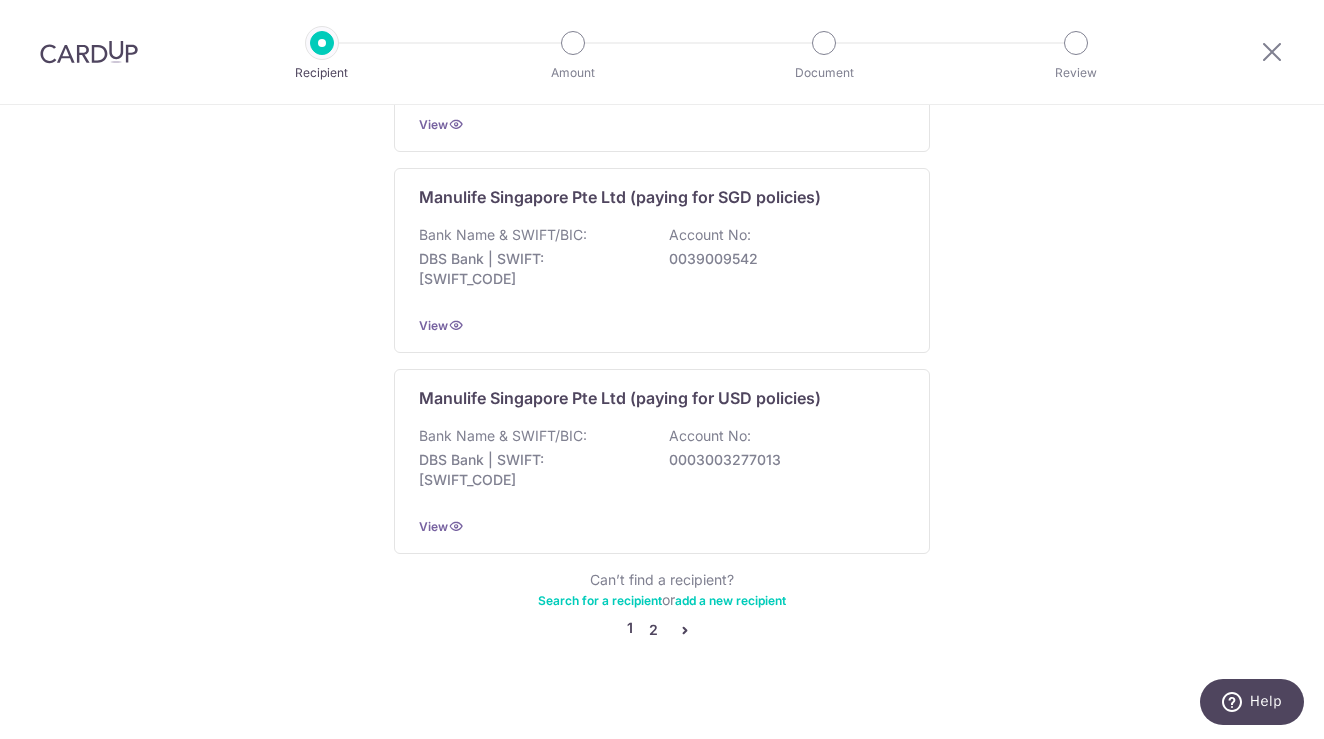 click on "2" at bounding box center (653, 630) 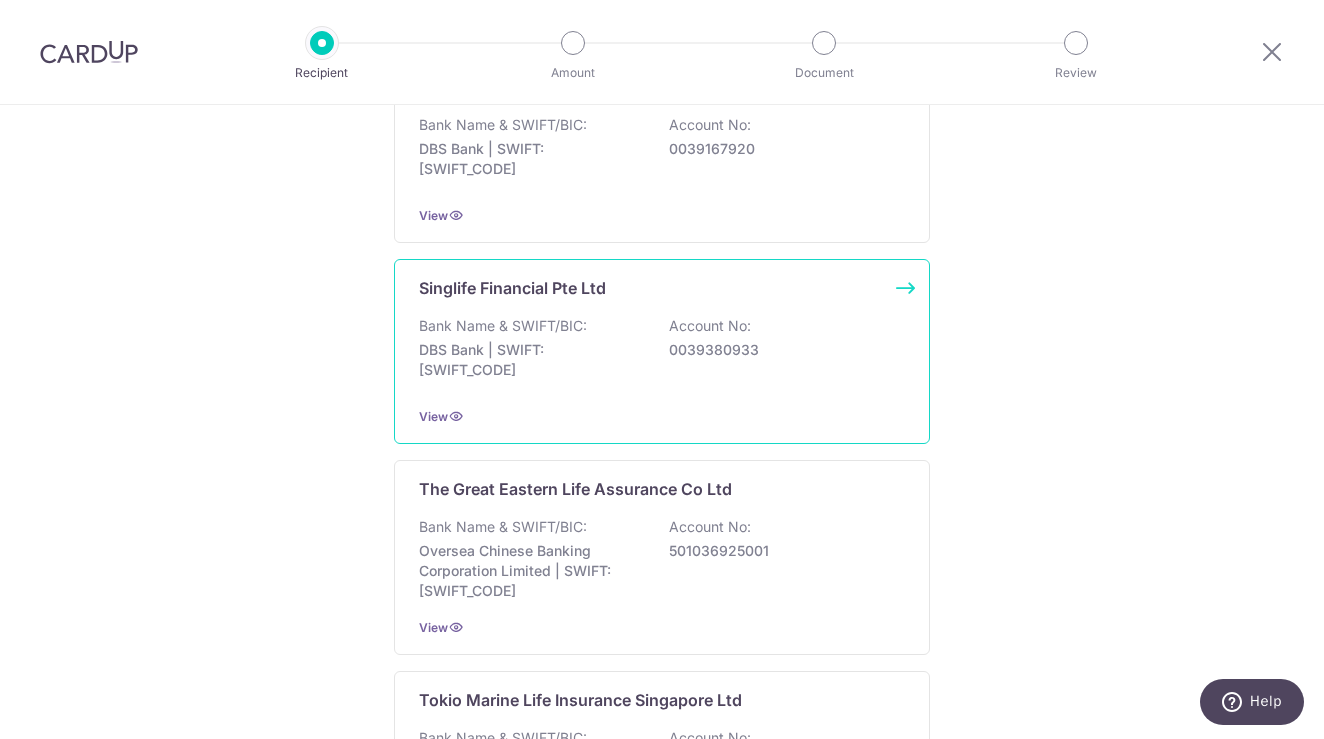 scroll, scrollTop: 1732, scrollLeft: 0, axis: vertical 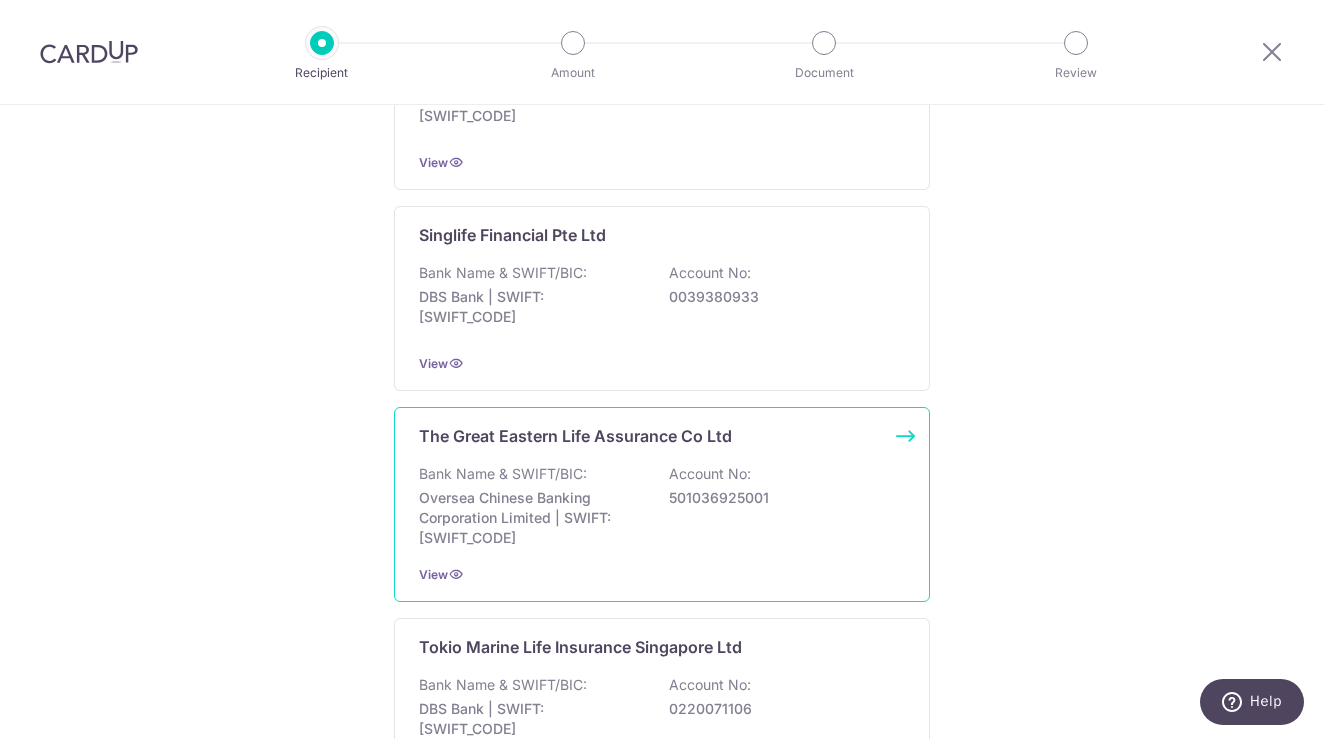 click on "Oversea Chinese Banking Corporation Limited | SWIFT: [SWIFT_CODE]" at bounding box center [531, 518] 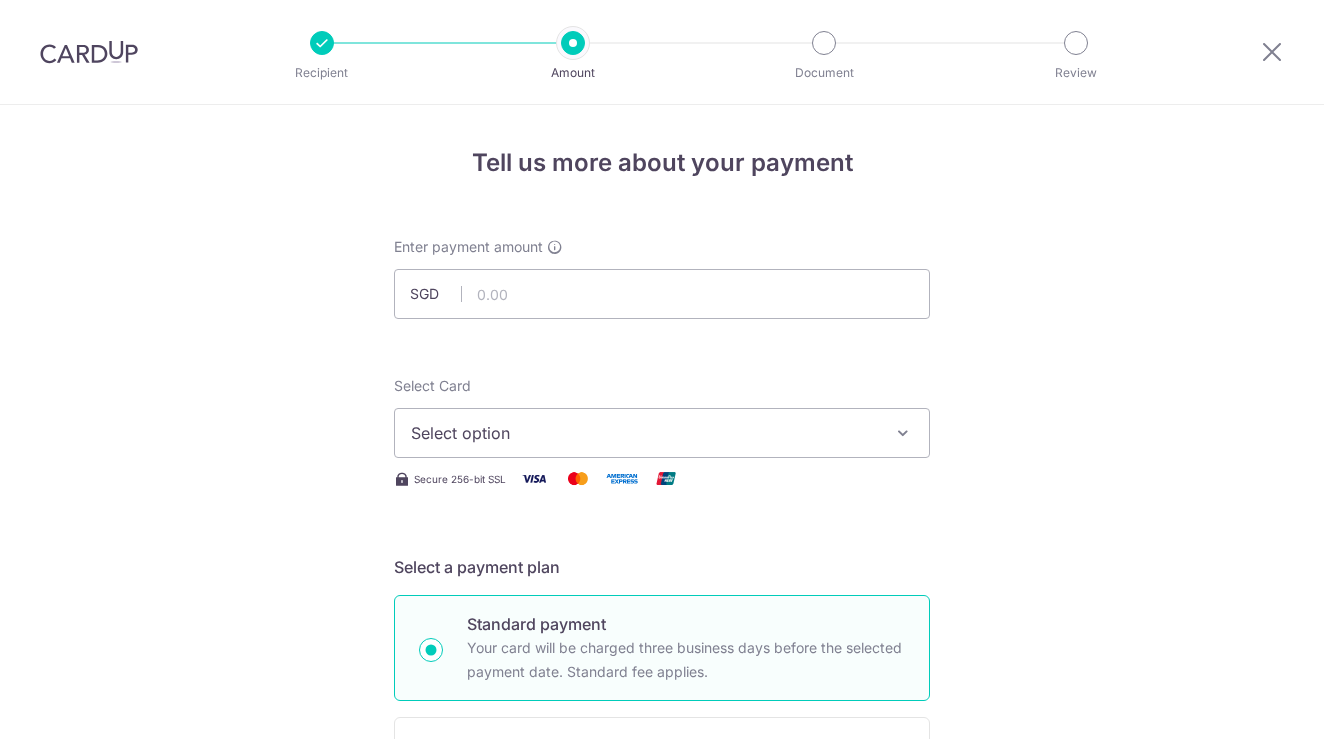 scroll, scrollTop: 0, scrollLeft: 0, axis: both 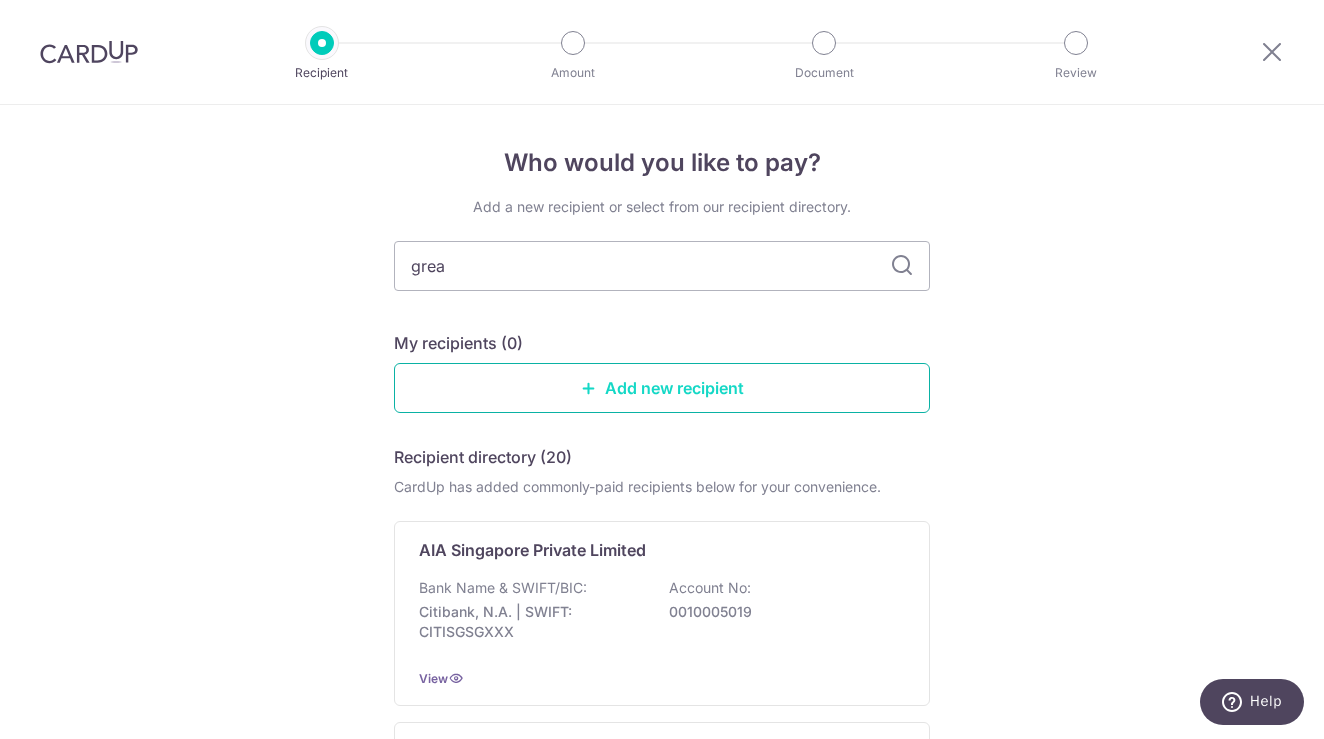 type on "great" 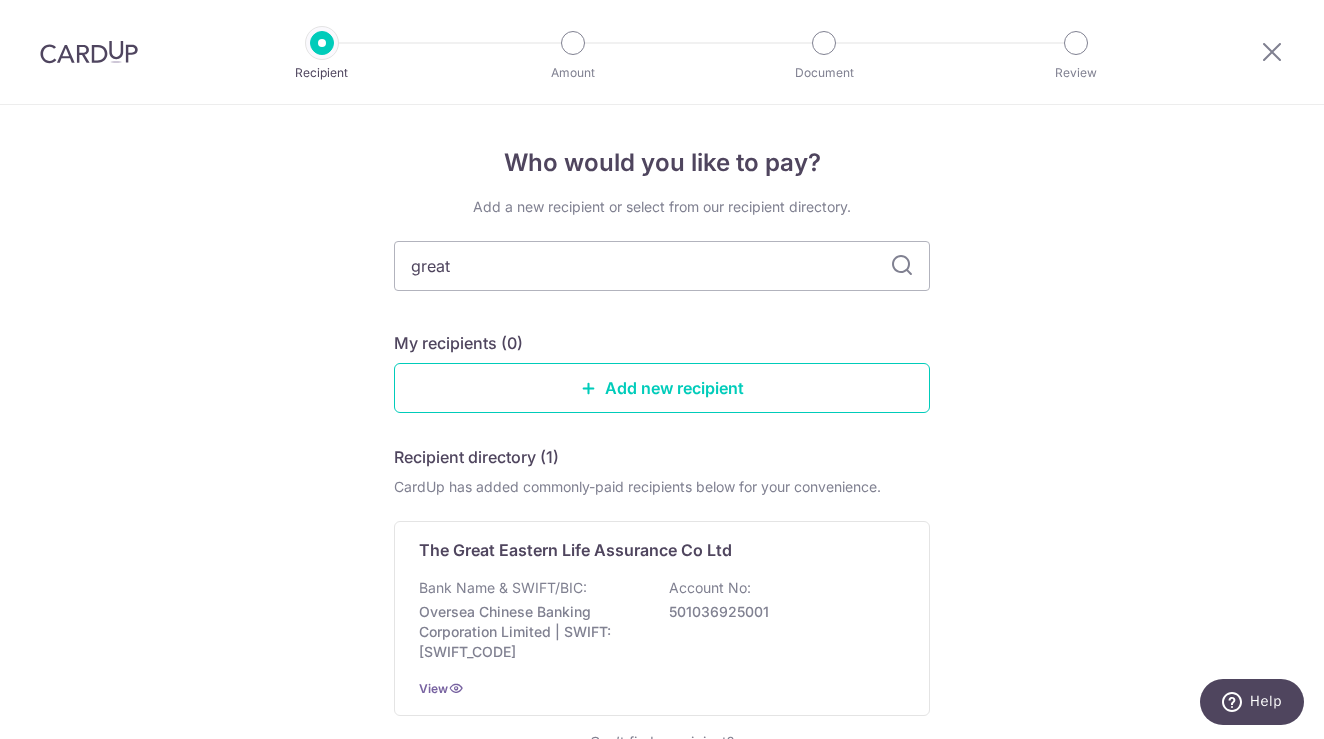 click at bounding box center [902, 266] 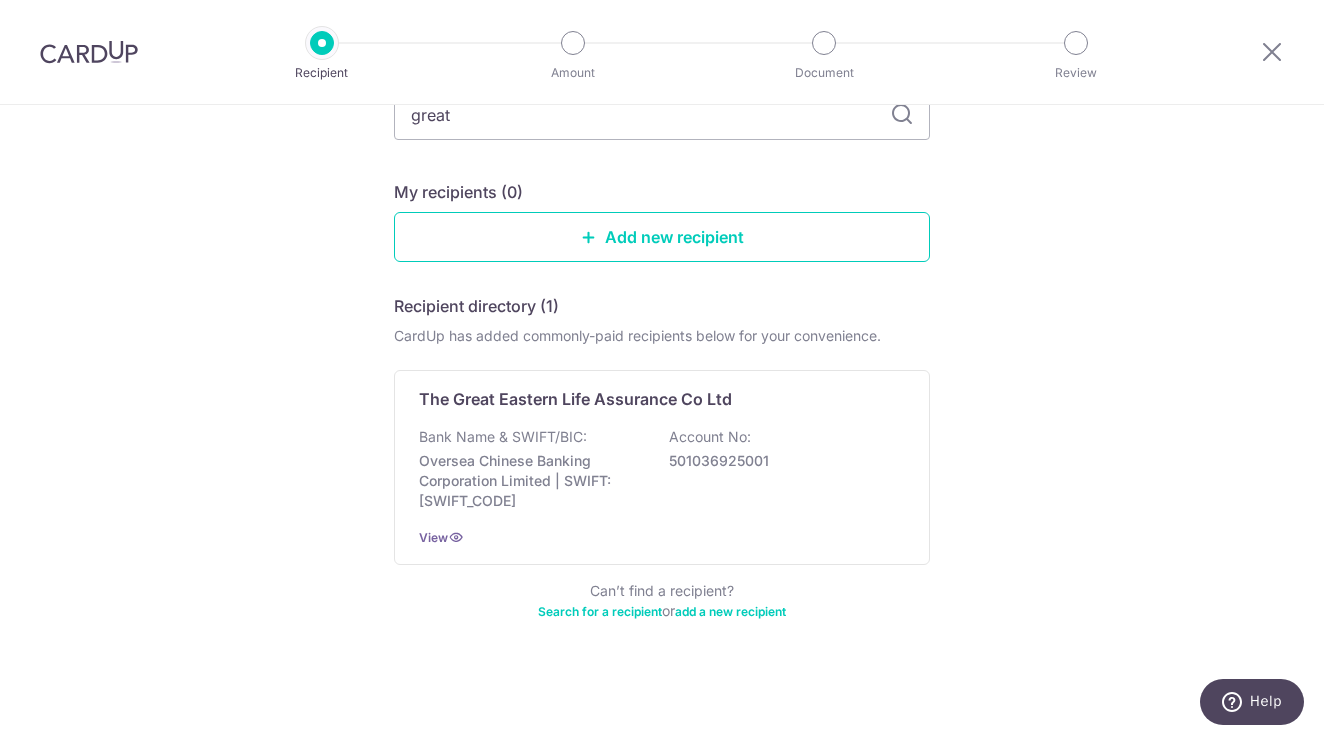 scroll, scrollTop: 151, scrollLeft: 0, axis: vertical 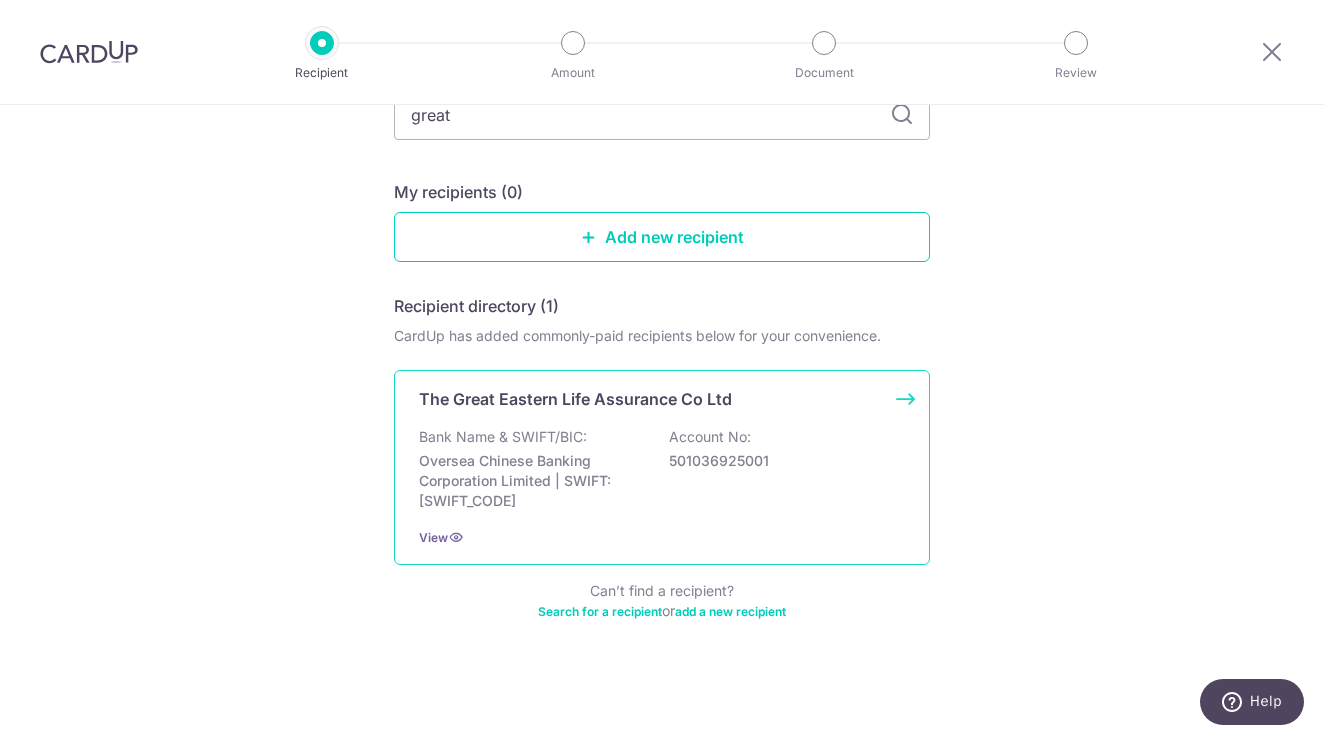 click on "Bank Name & SWIFT/BIC:
Oversea Chinese Banking Corporation Limited | SWIFT: OCBCSGSGXXX
Account No:
501036925001" at bounding box center (662, 469) 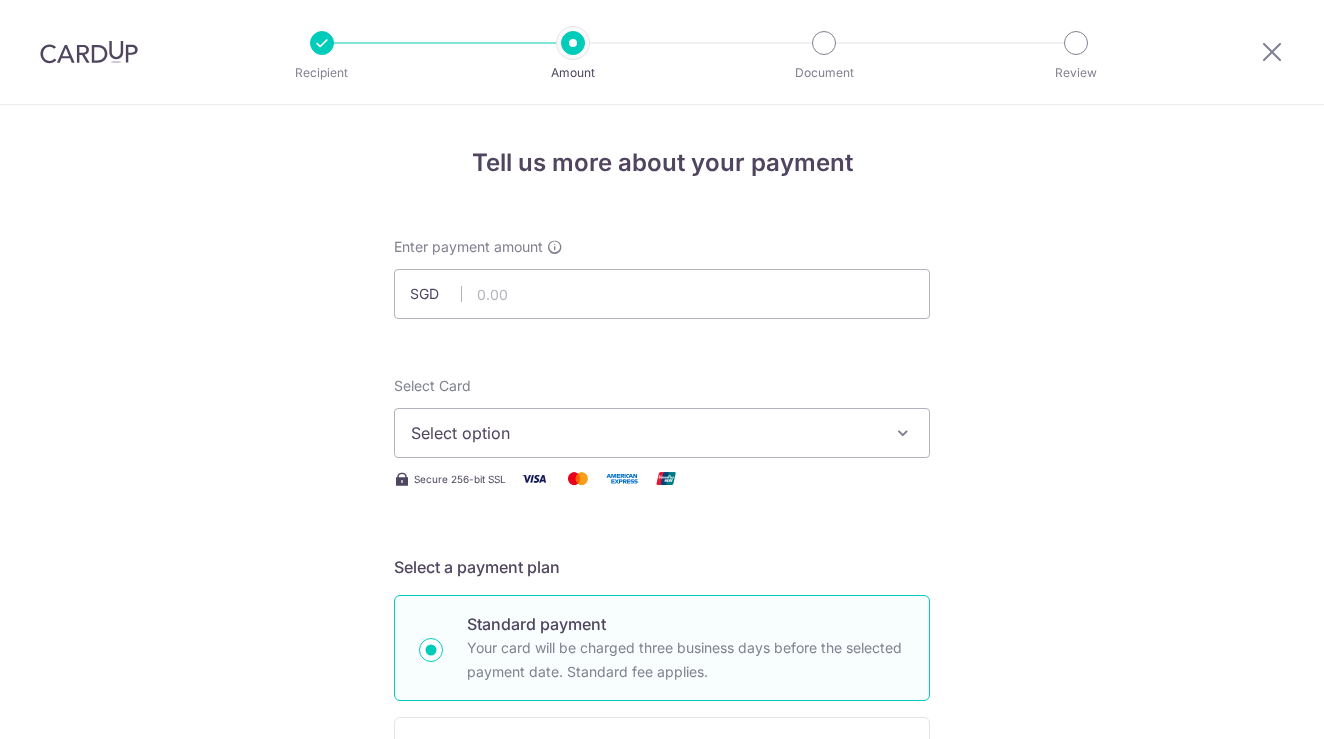 scroll, scrollTop: 0, scrollLeft: 0, axis: both 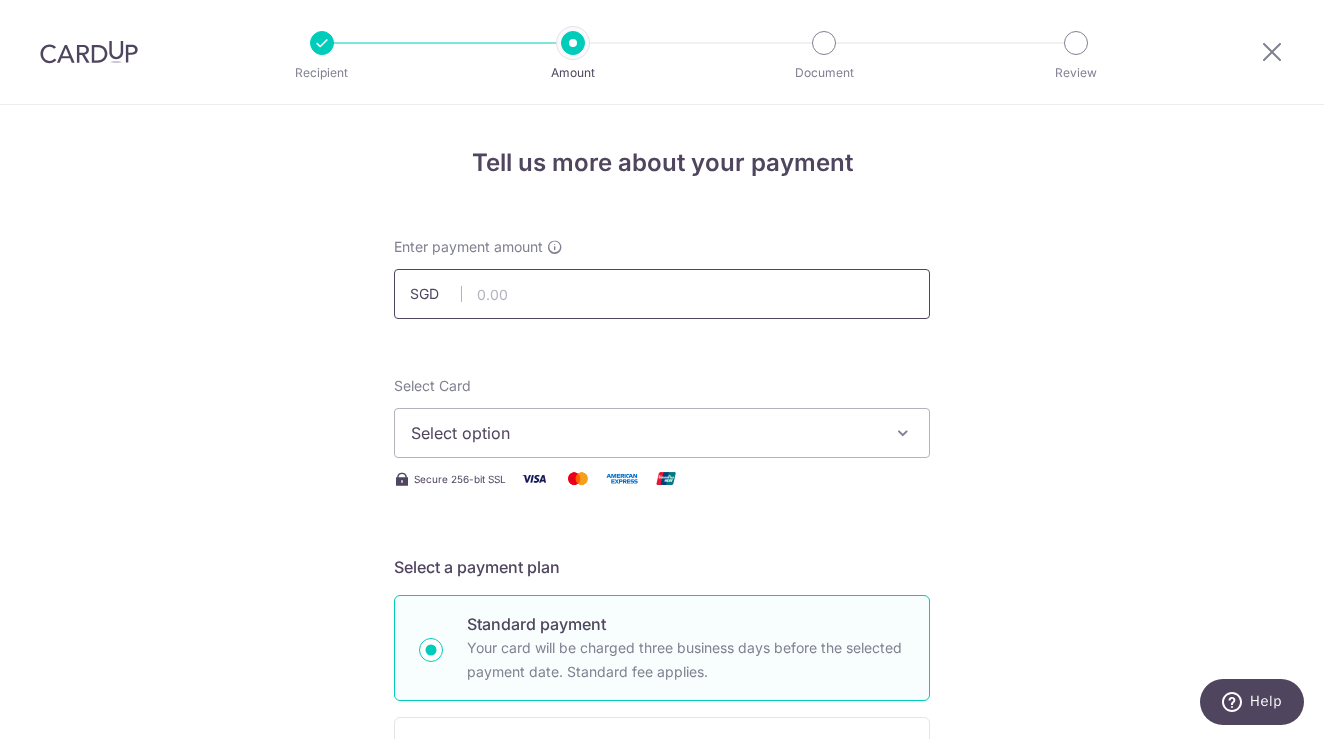 click at bounding box center [662, 294] 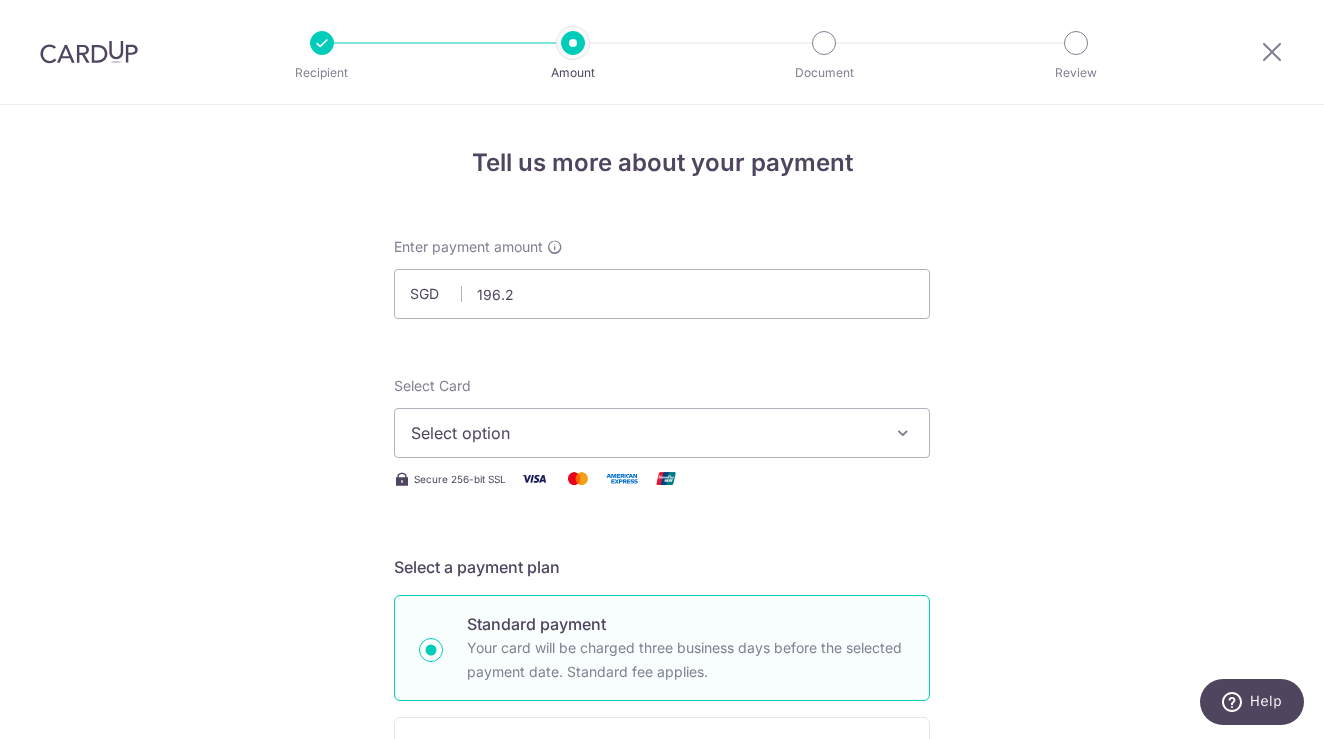 type on "196.20" 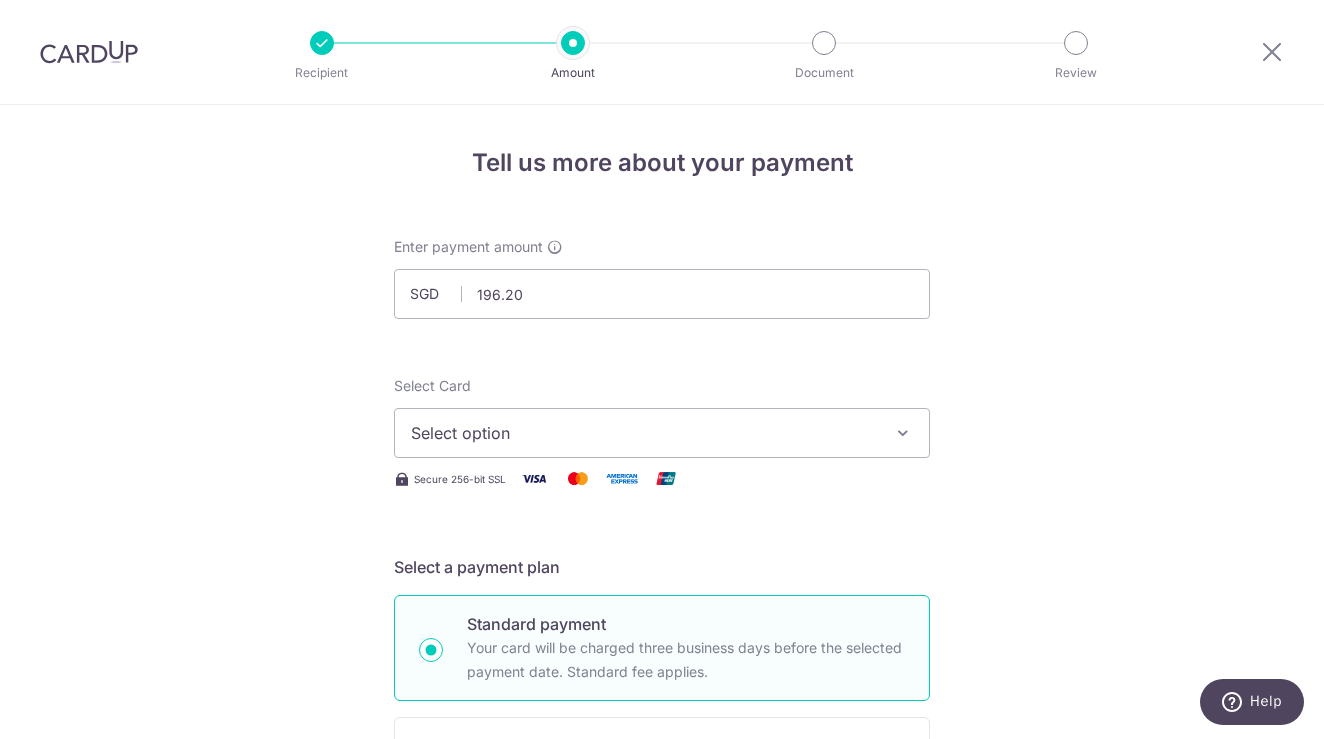 click on "Enter payment amount
SGD
196.20
196.20
Select Card
Select option
Add credit card
Your Cards
**** 3376
**** 2143
Secure 256-bit SSL
Text
New card details
Card
Secure 256-bit SSL" at bounding box center [662, 1028] 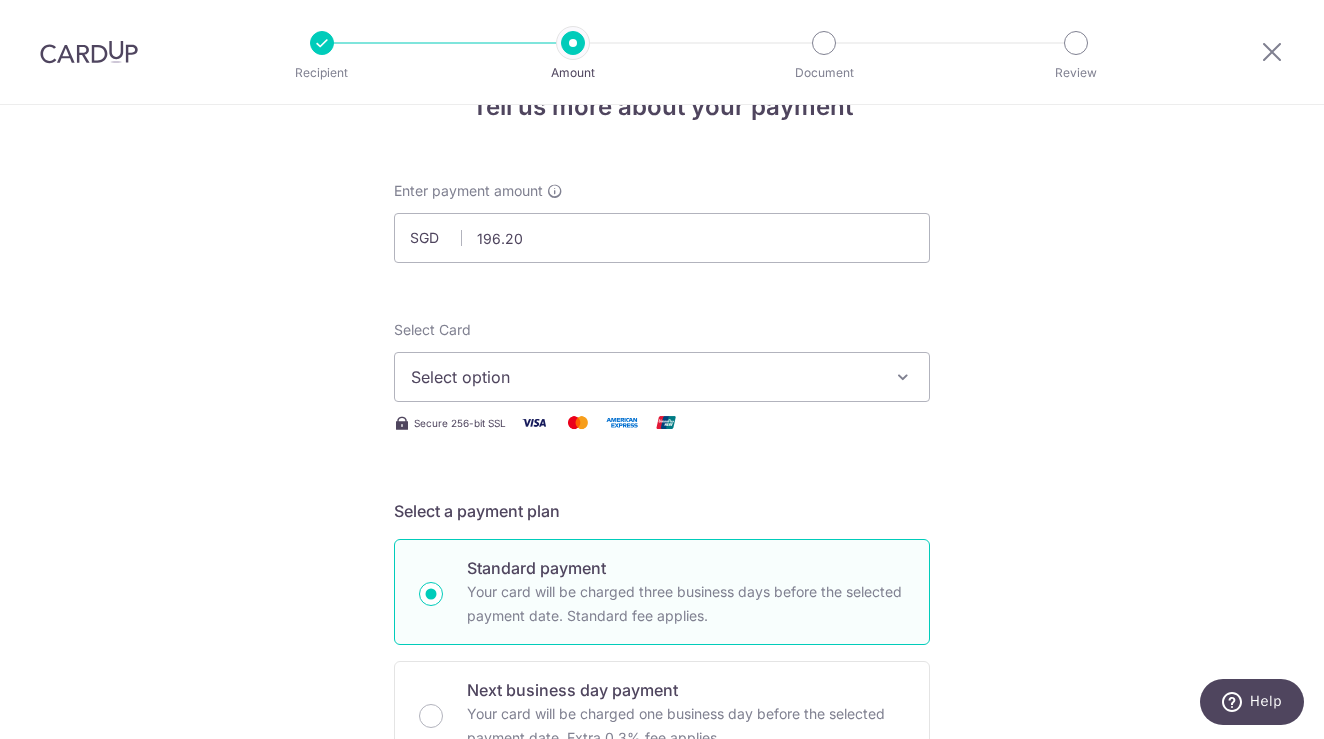 scroll, scrollTop: 70, scrollLeft: 0, axis: vertical 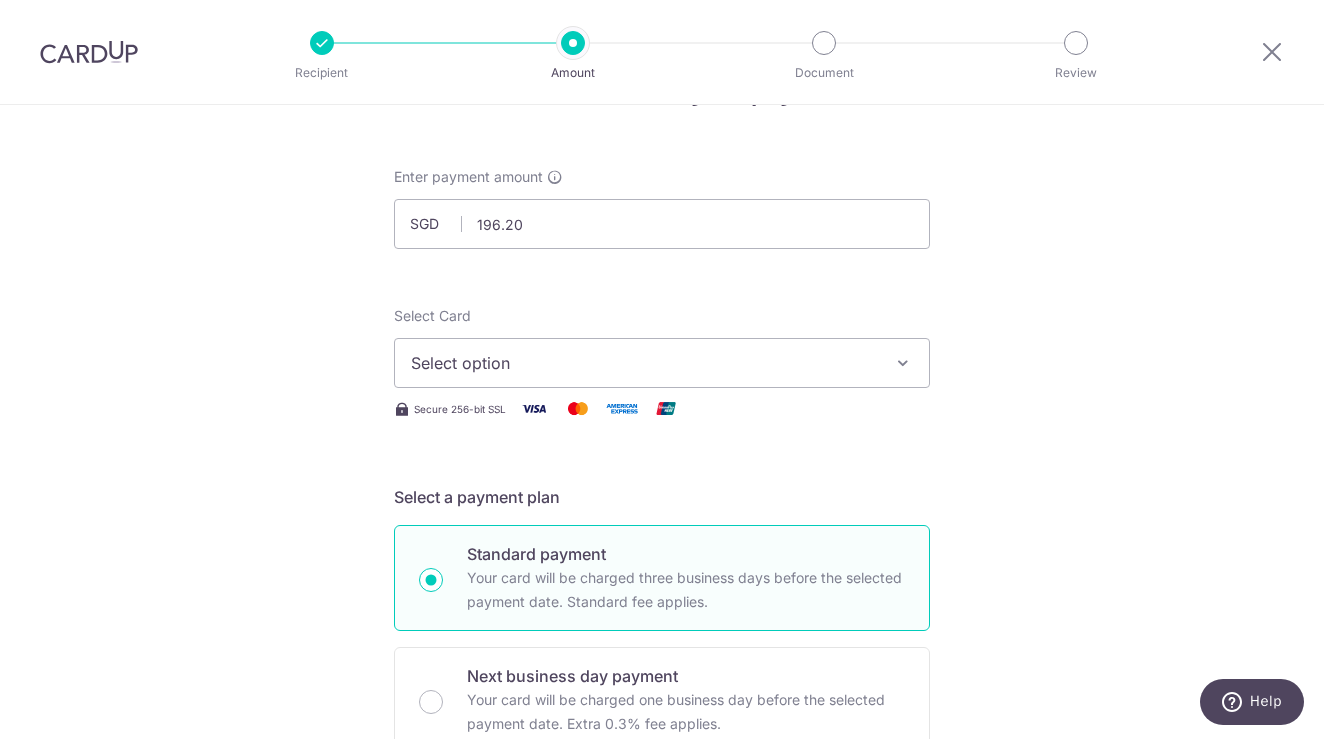 click on "Select option" at bounding box center (662, 363) 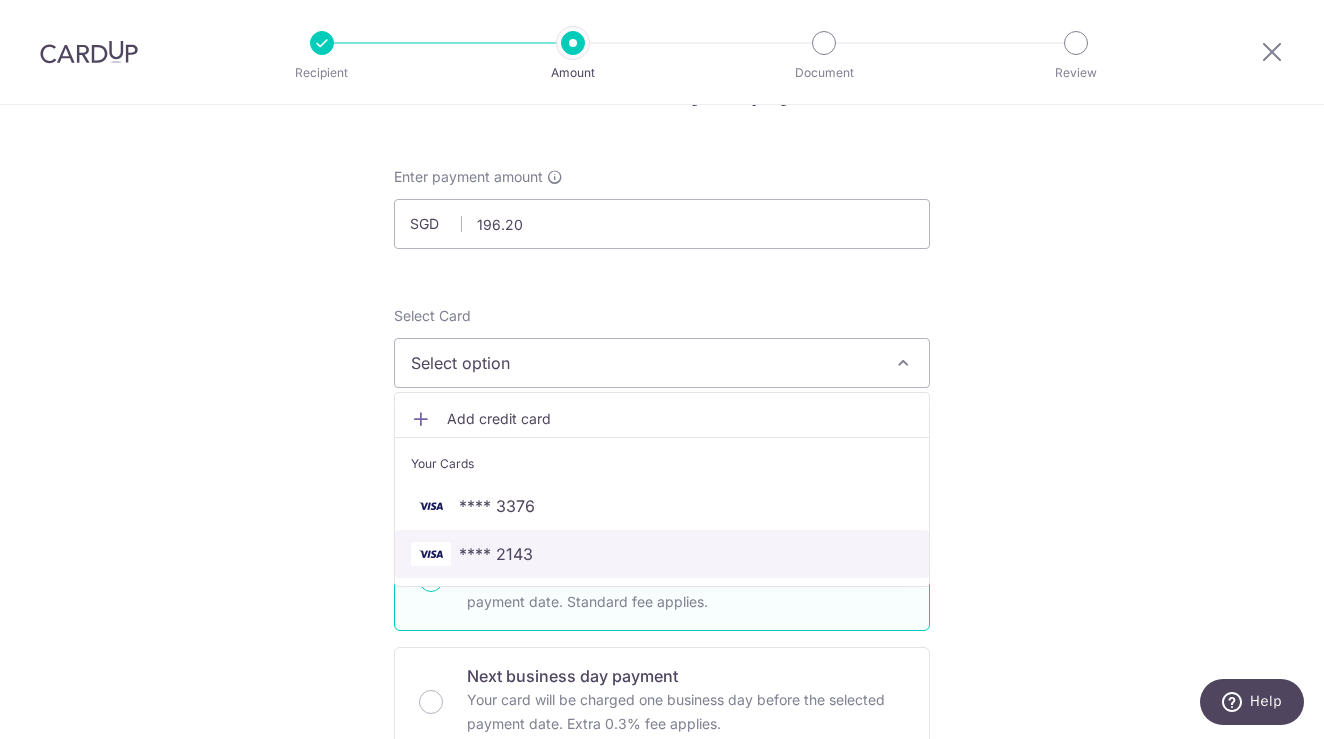click on "**** 2143" at bounding box center (662, 554) 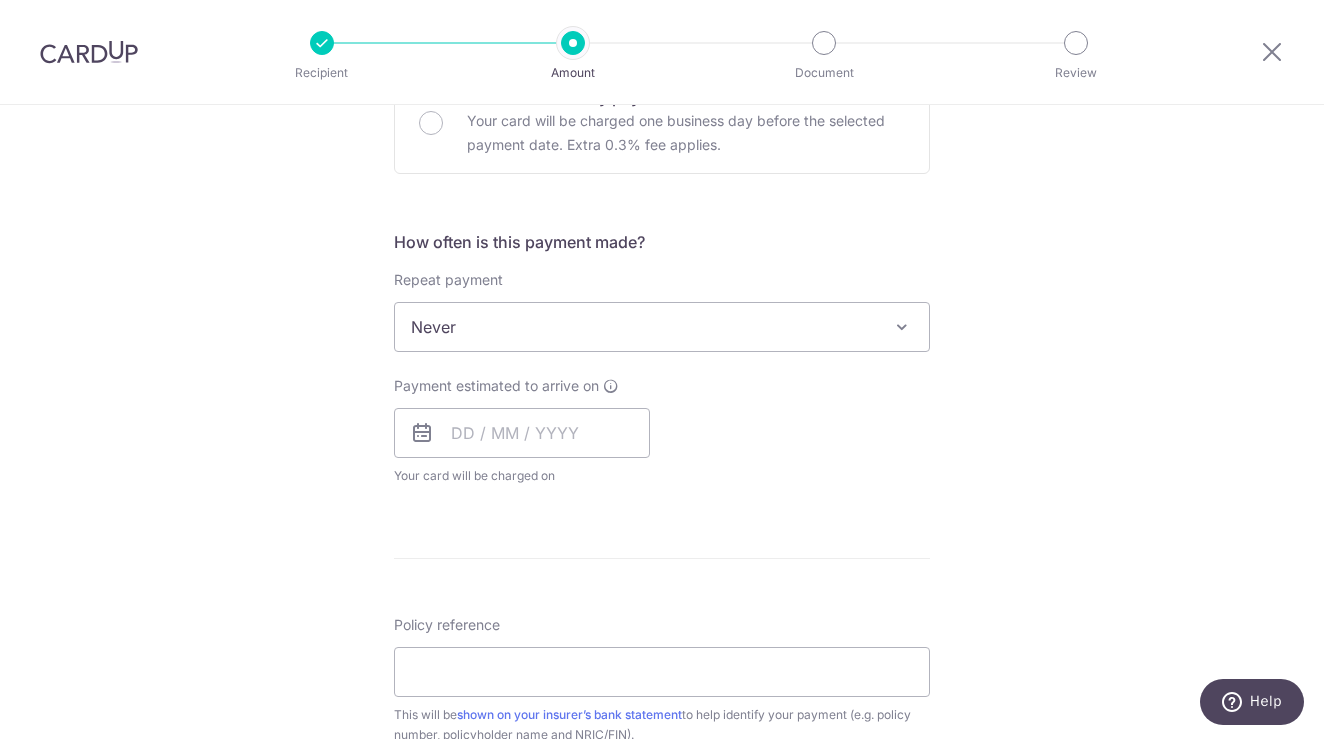 scroll, scrollTop: 653, scrollLeft: 0, axis: vertical 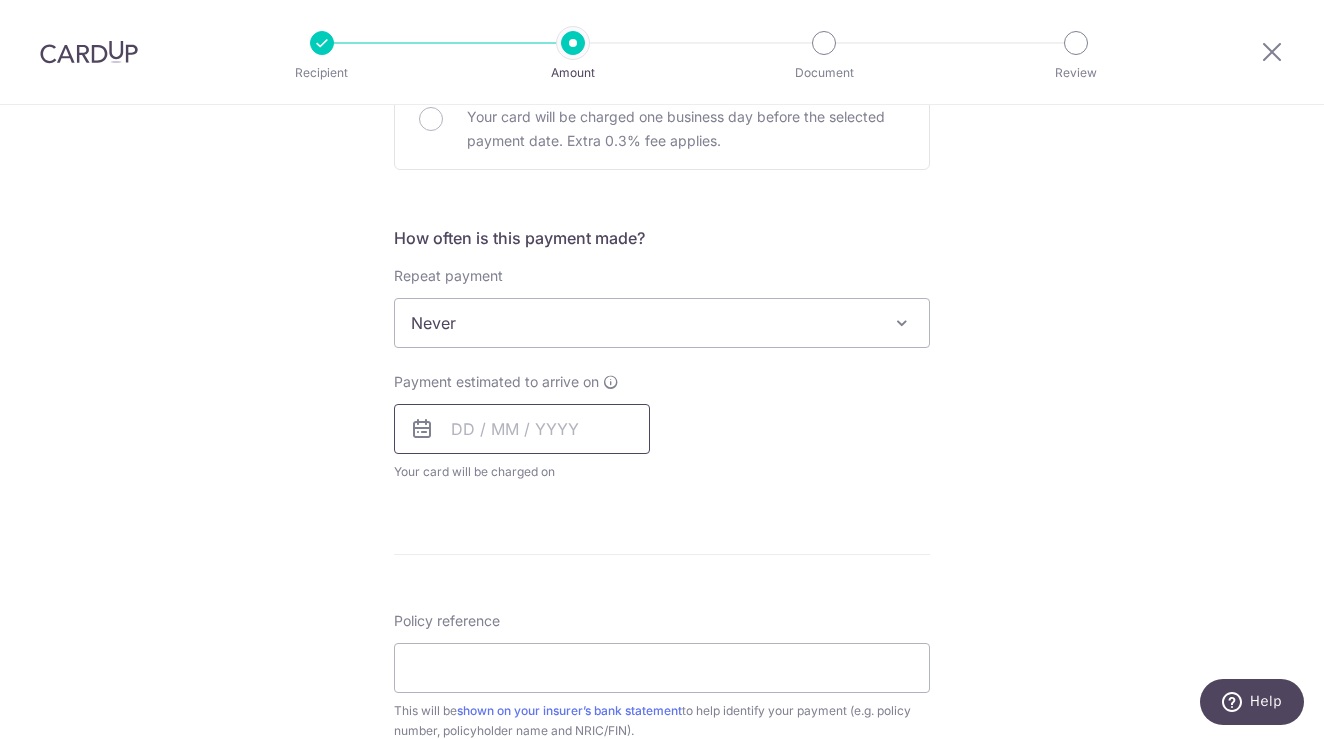 click at bounding box center [522, 429] 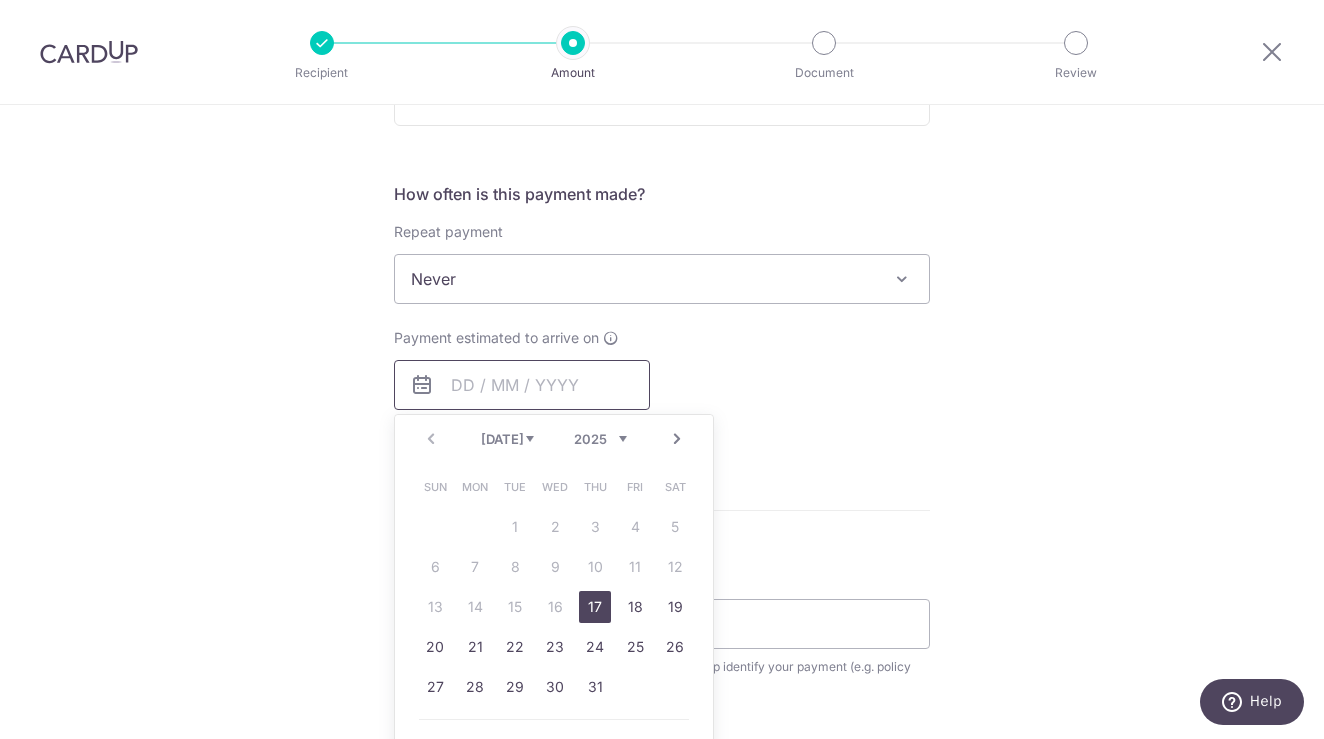 scroll, scrollTop: 704, scrollLeft: 0, axis: vertical 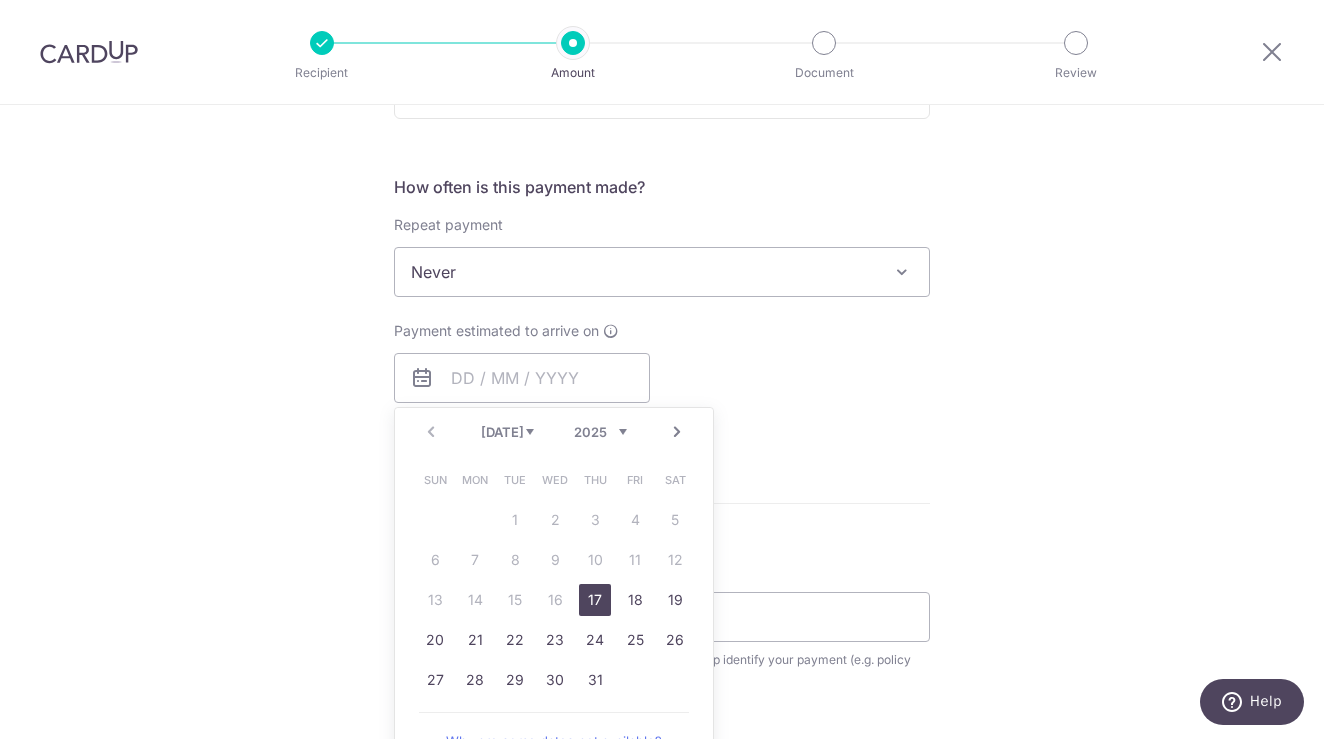 click on "Next" at bounding box center (677, 432) 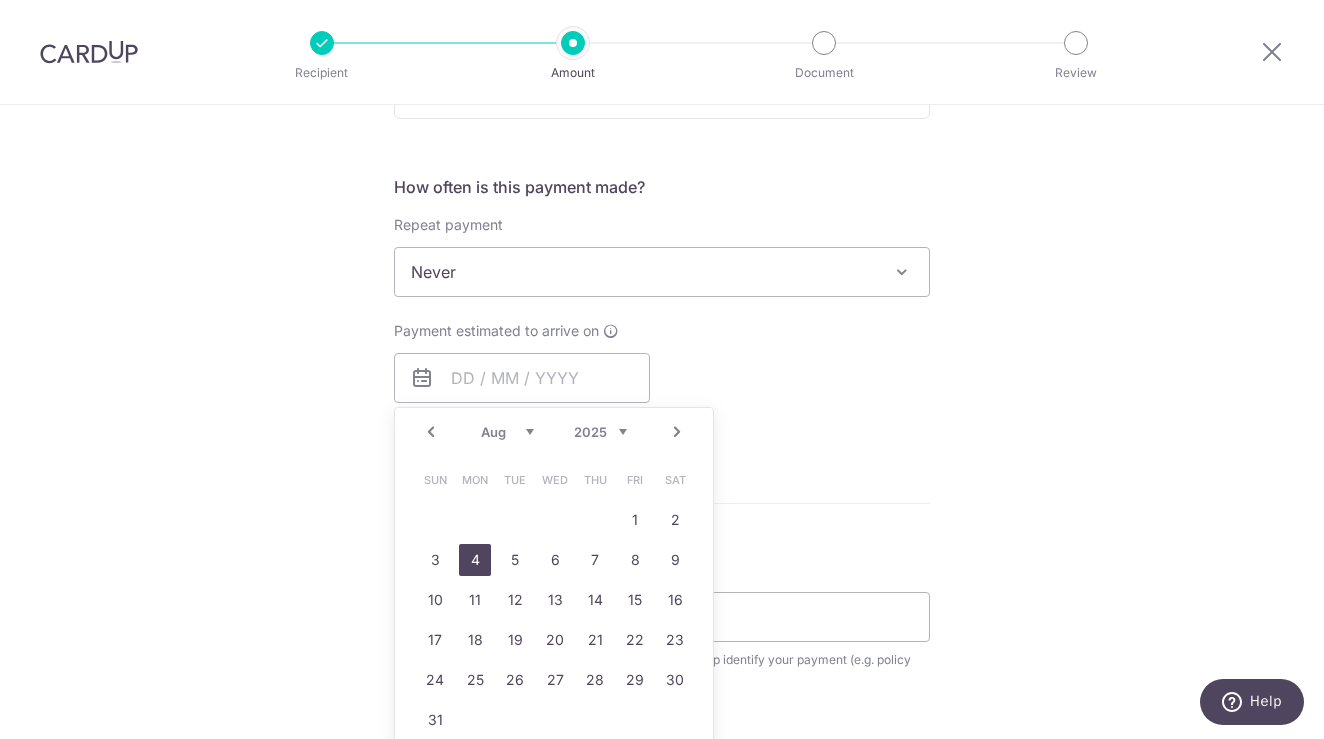 click on "4" at bounding box center (475, 560) 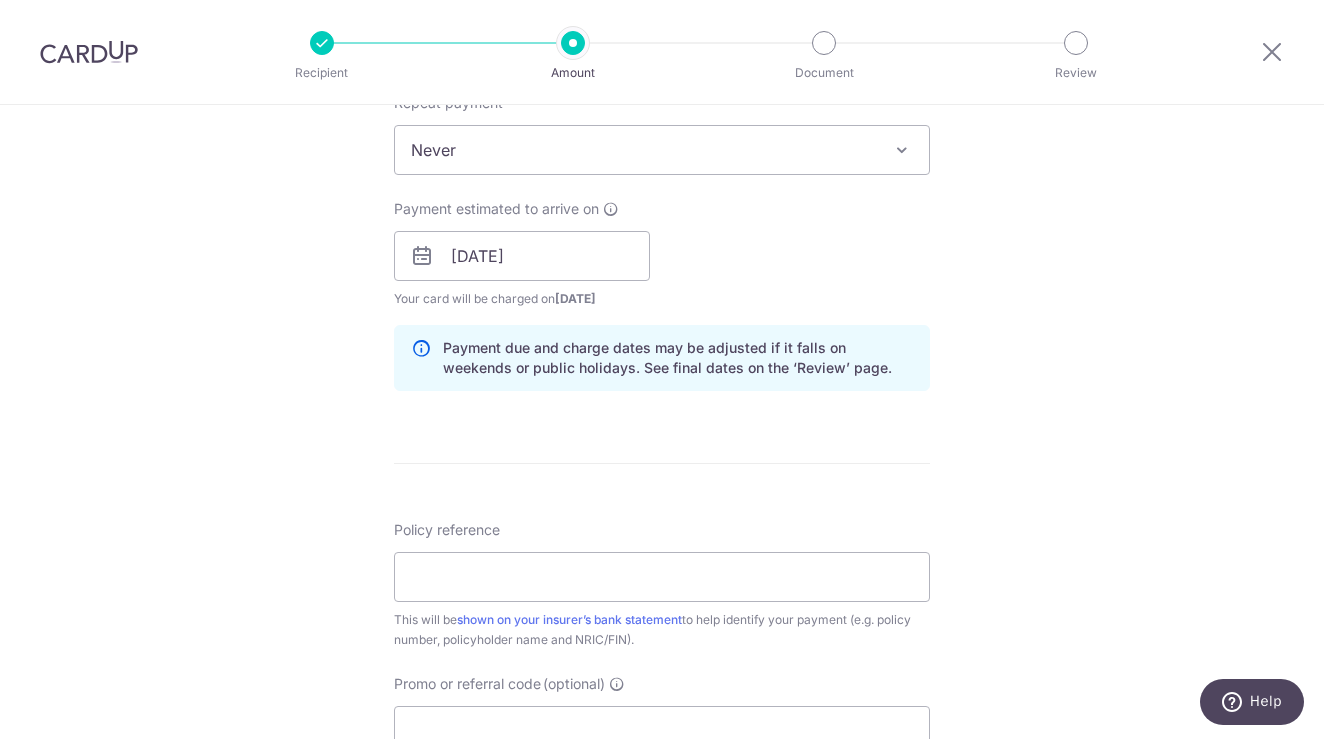 scroll, scrollTop: 861, scrollLeft: 0, axis: vertical 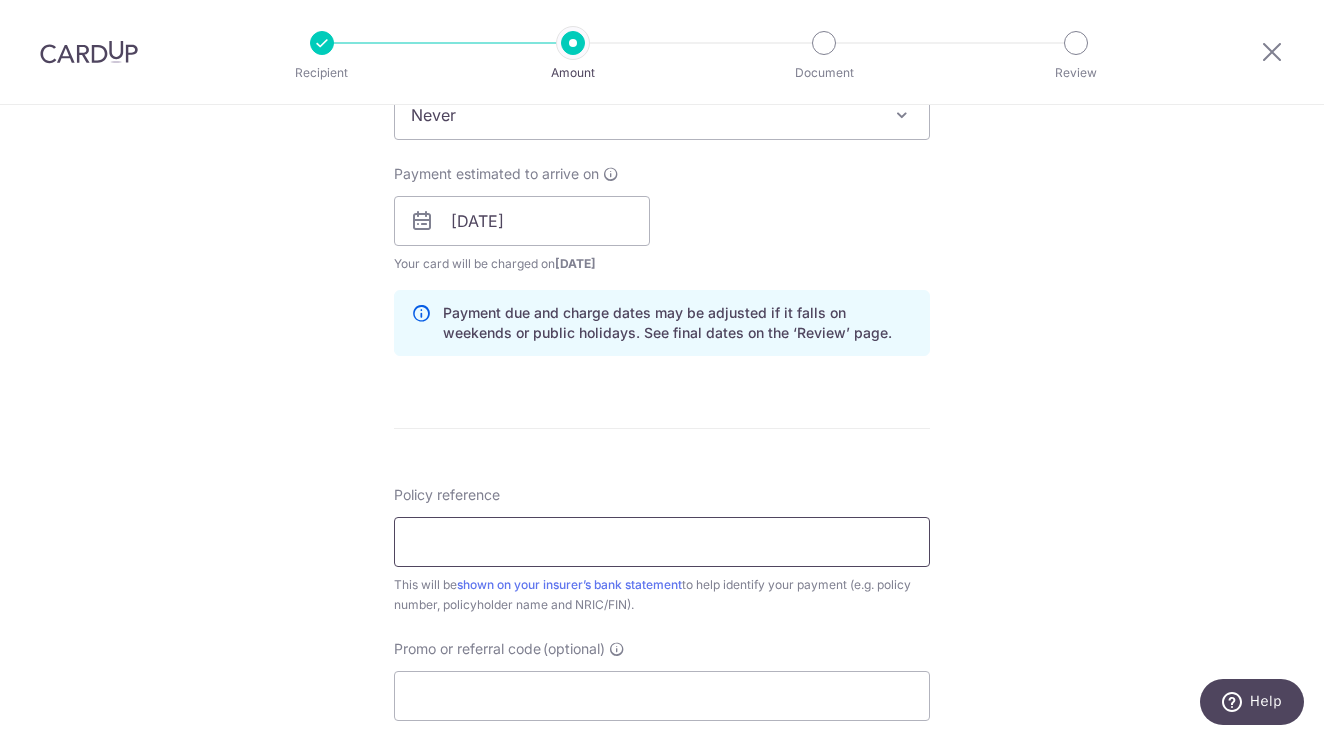 click on "Policy reference" at bounding box center (662, 542) 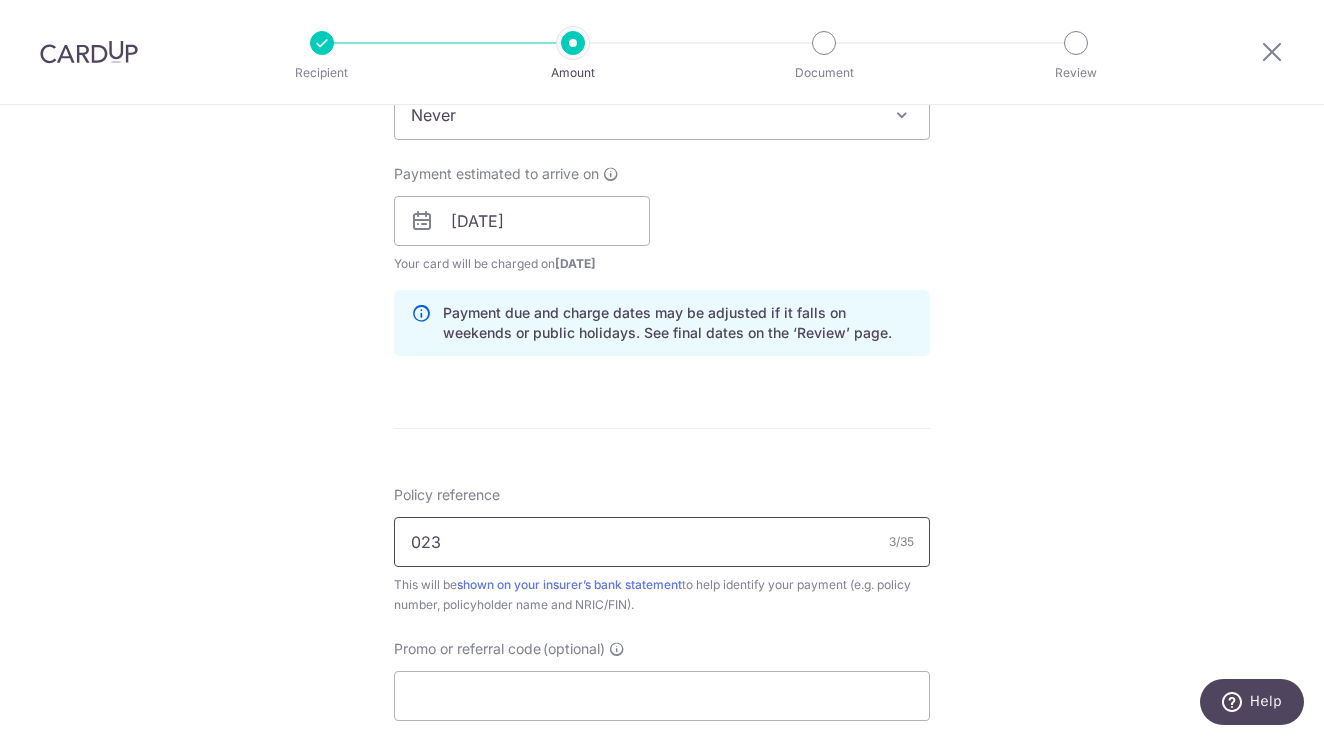 type on "0237376894" 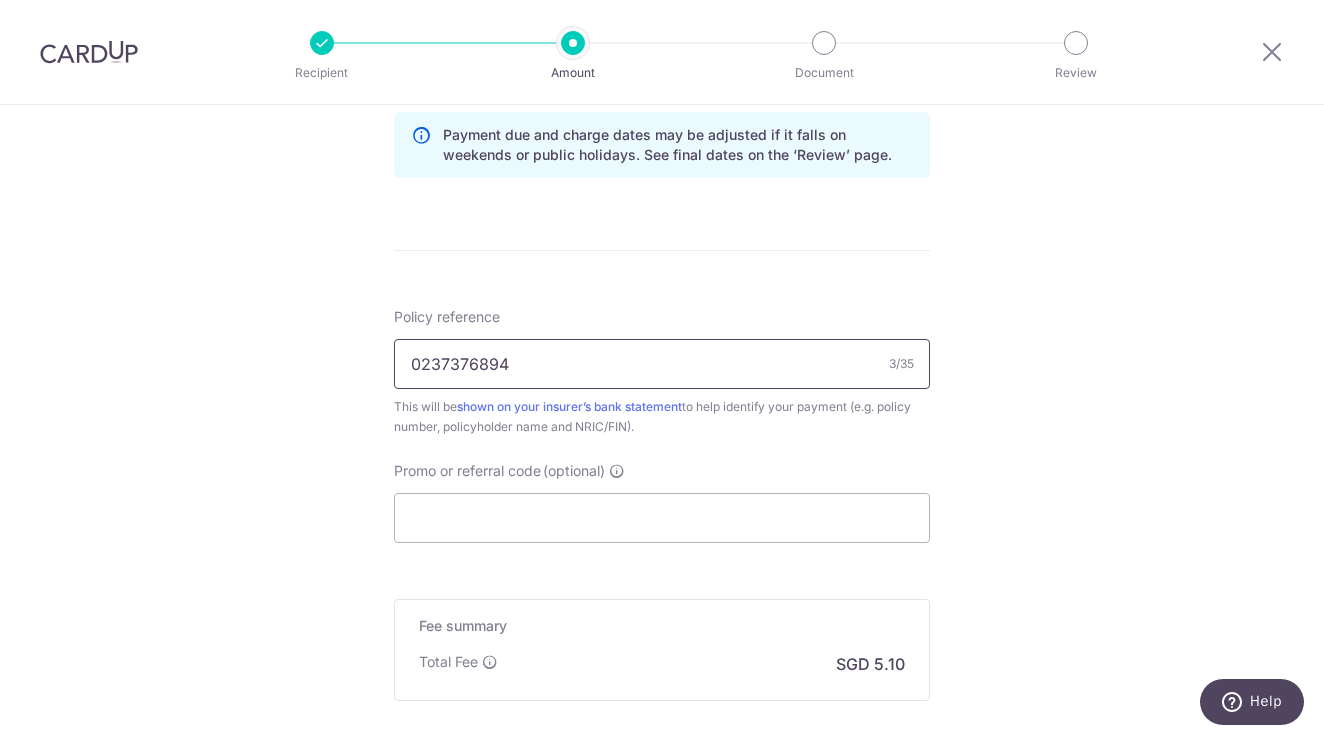 scroll, scrollTop: 1040, scrollLeft: 0, axis: vertical 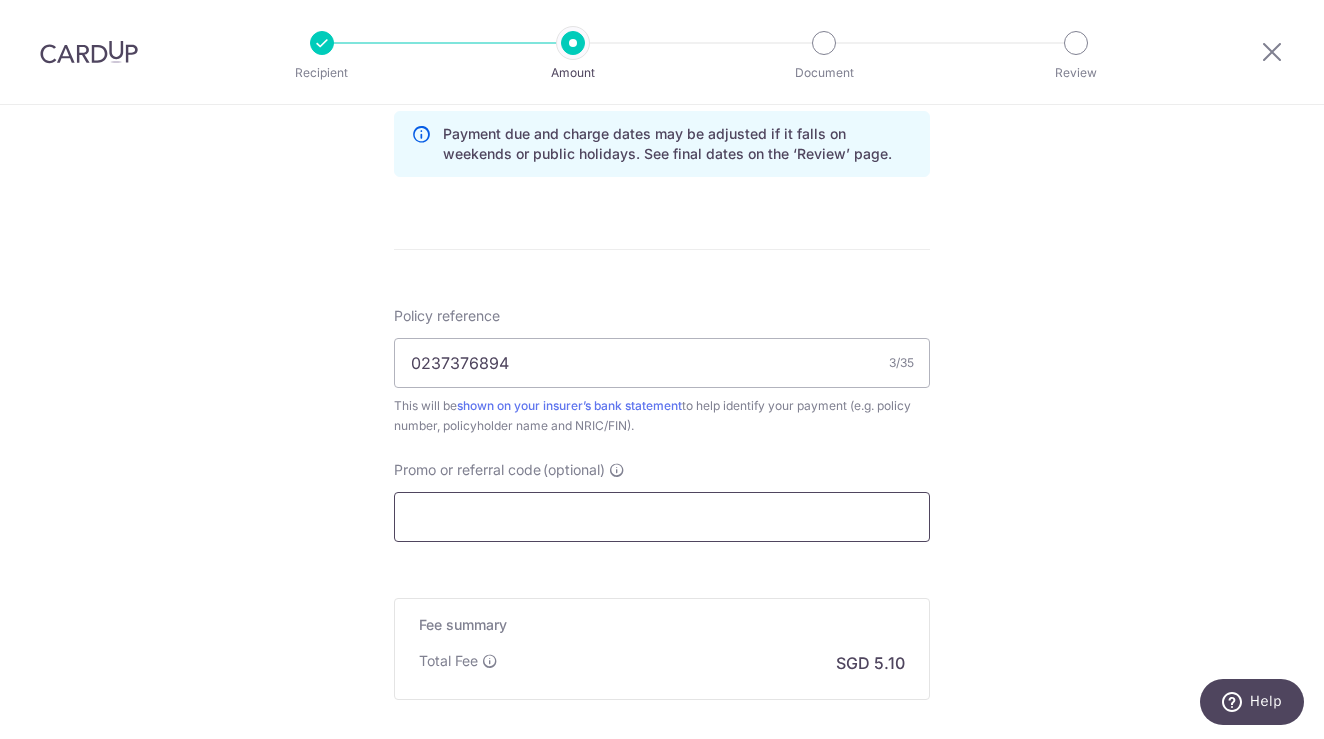 click on "Promo or referral code
(optional)" at bounding box center (662, 517) 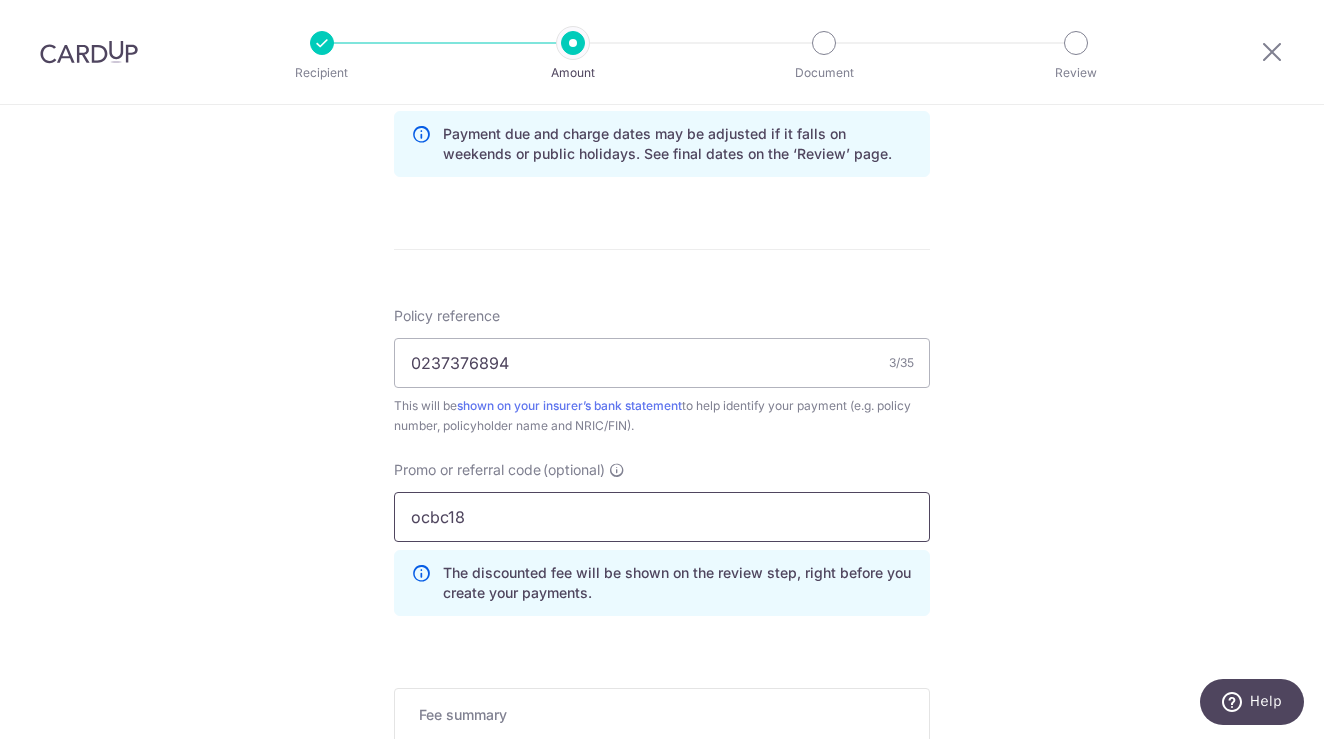 type on "ocbc18" 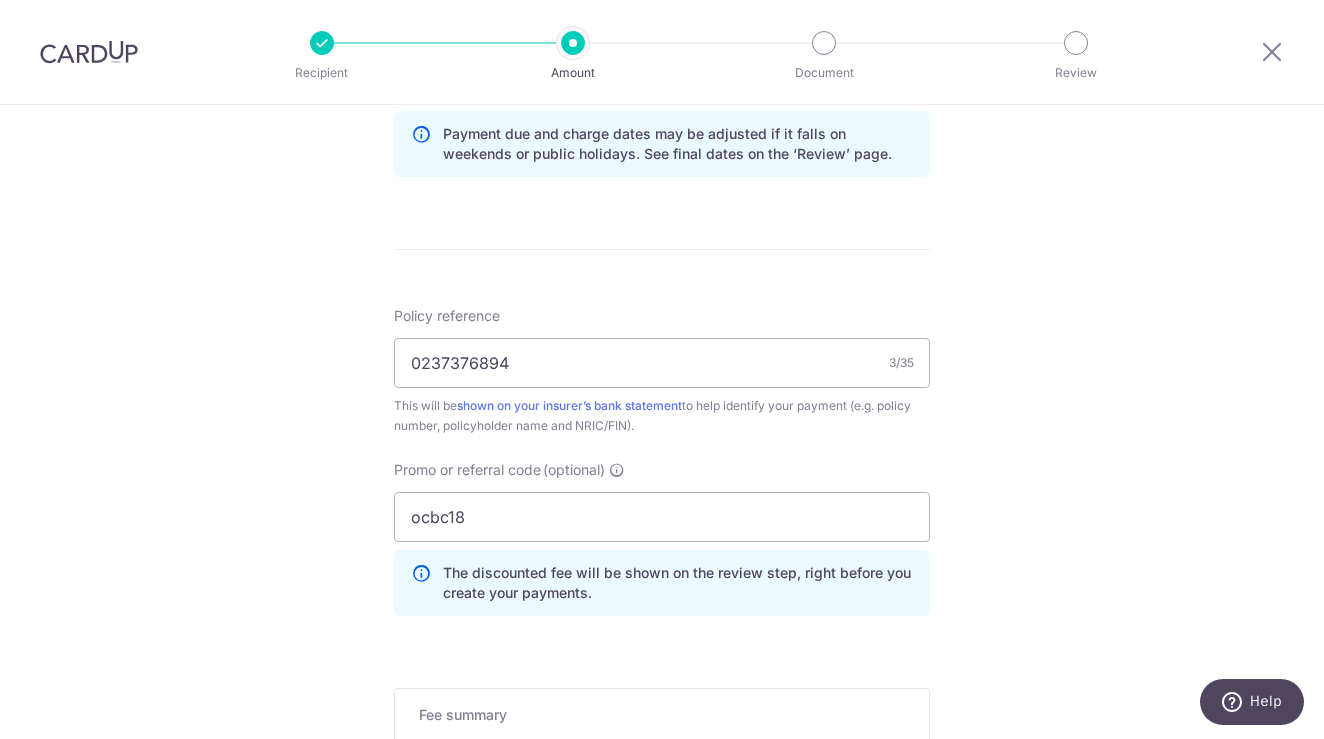 click on "Tell us more about your payment
Enter payment amount
SGD
196.20
196.20
Select Card
**** 2143
Add credit card
Your Cards
**** 3376
**** 2143
Secure 256-bit SSL
Text
New card details
Card
Secure 256-bit SSL" at bounding box center [662, 55] 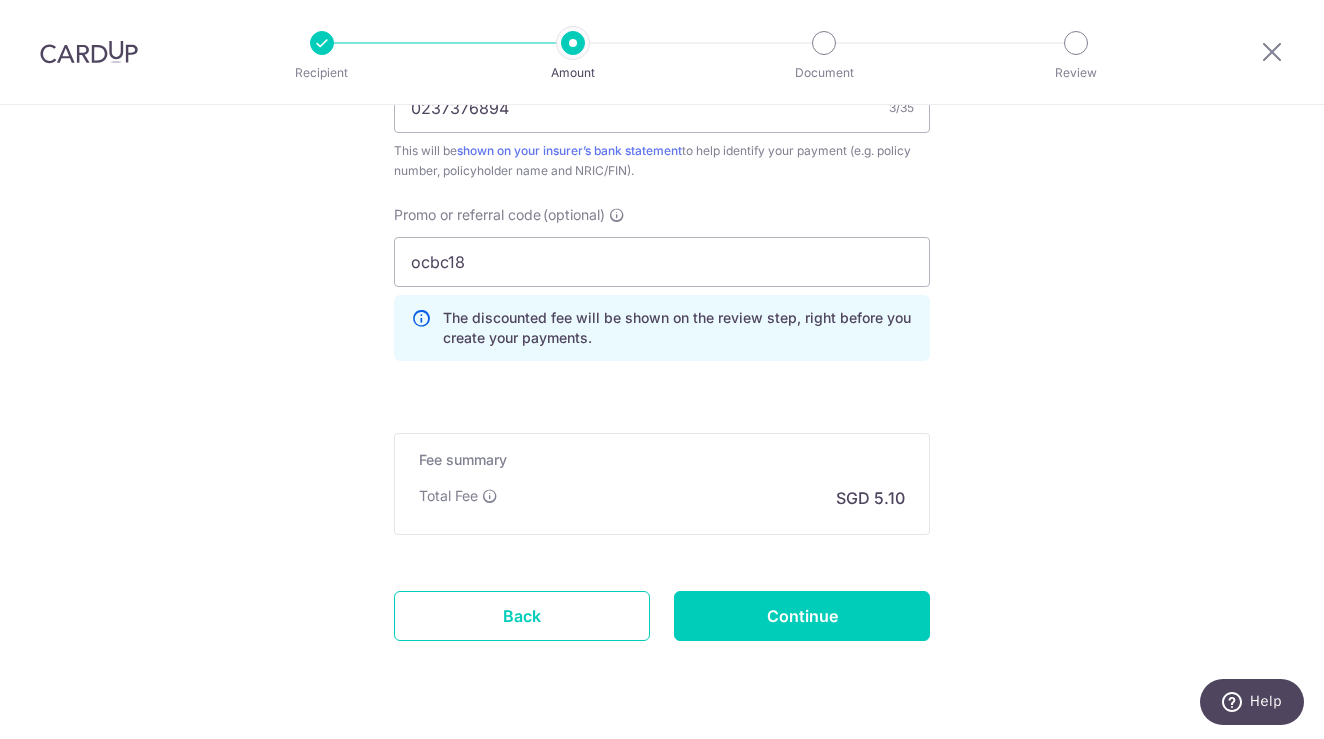 scroll, scrollTop: 1303, scrollLeft: 0, axis: vertical 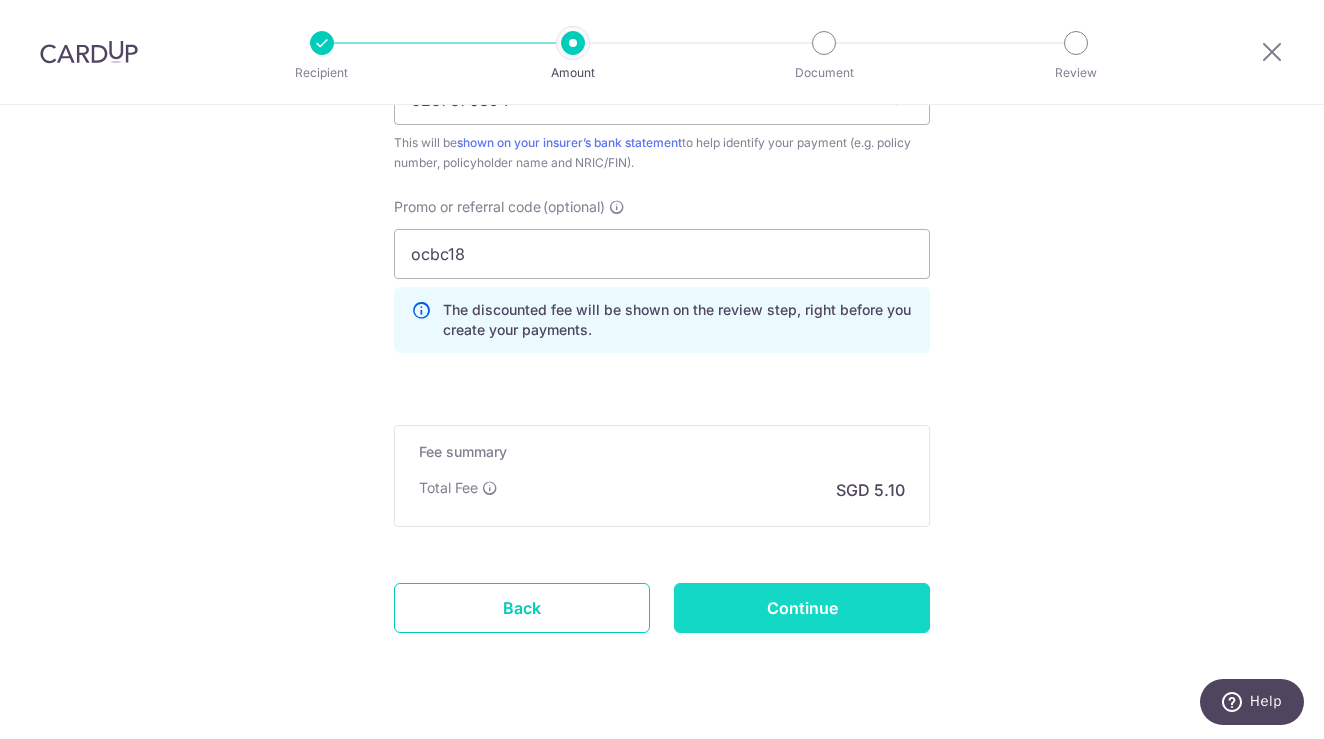 click on "Continue" at bounding box center (802, 608) 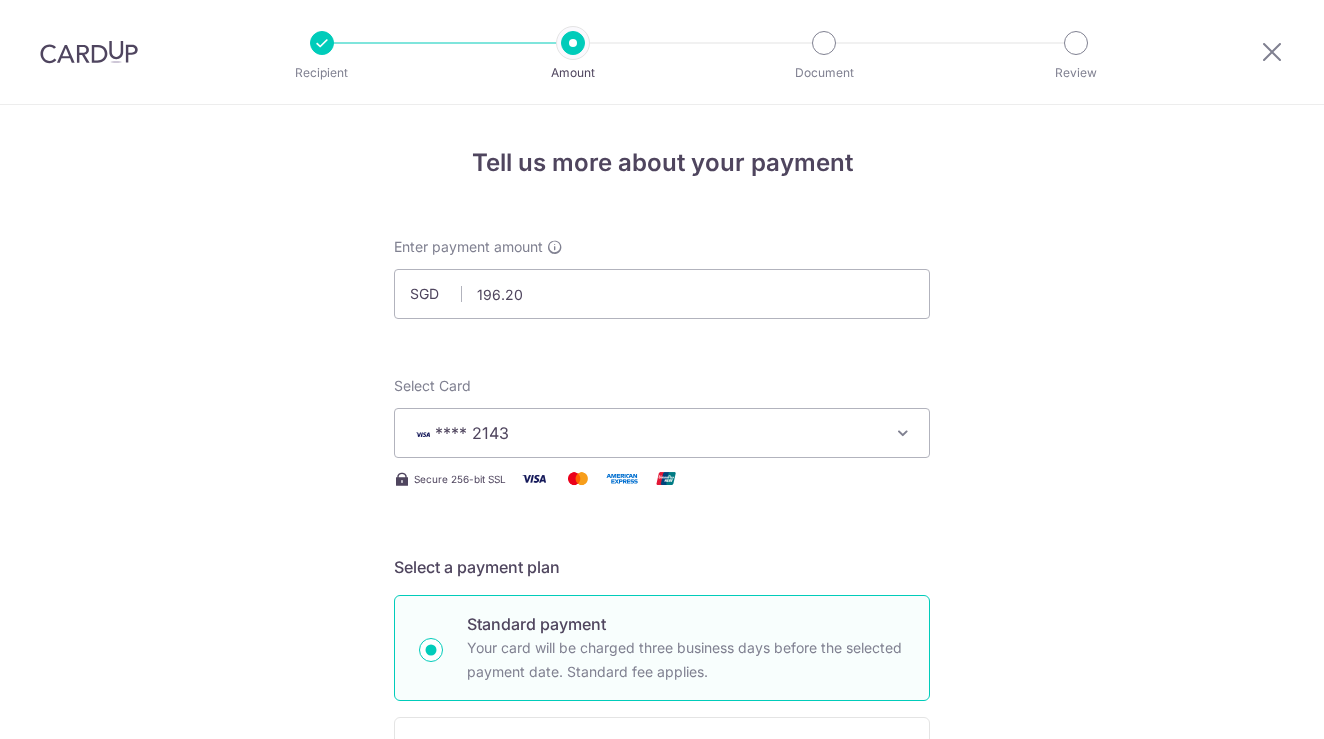 scroll, scrollTop: 0, scrollLeft: 0, axis: both 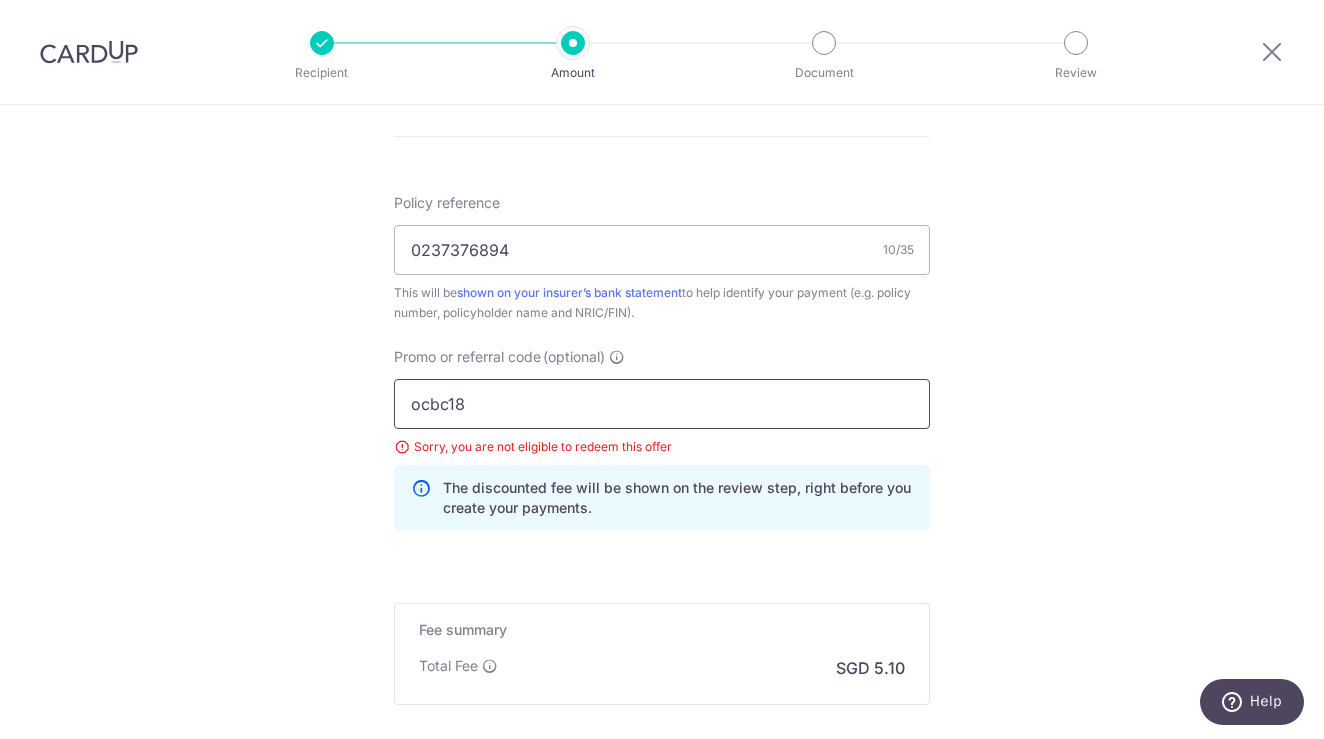 drag, startPoint x: 548, startPoint y: 408, endPoint x: 349, endPoint y: 374, distance: 201.88364 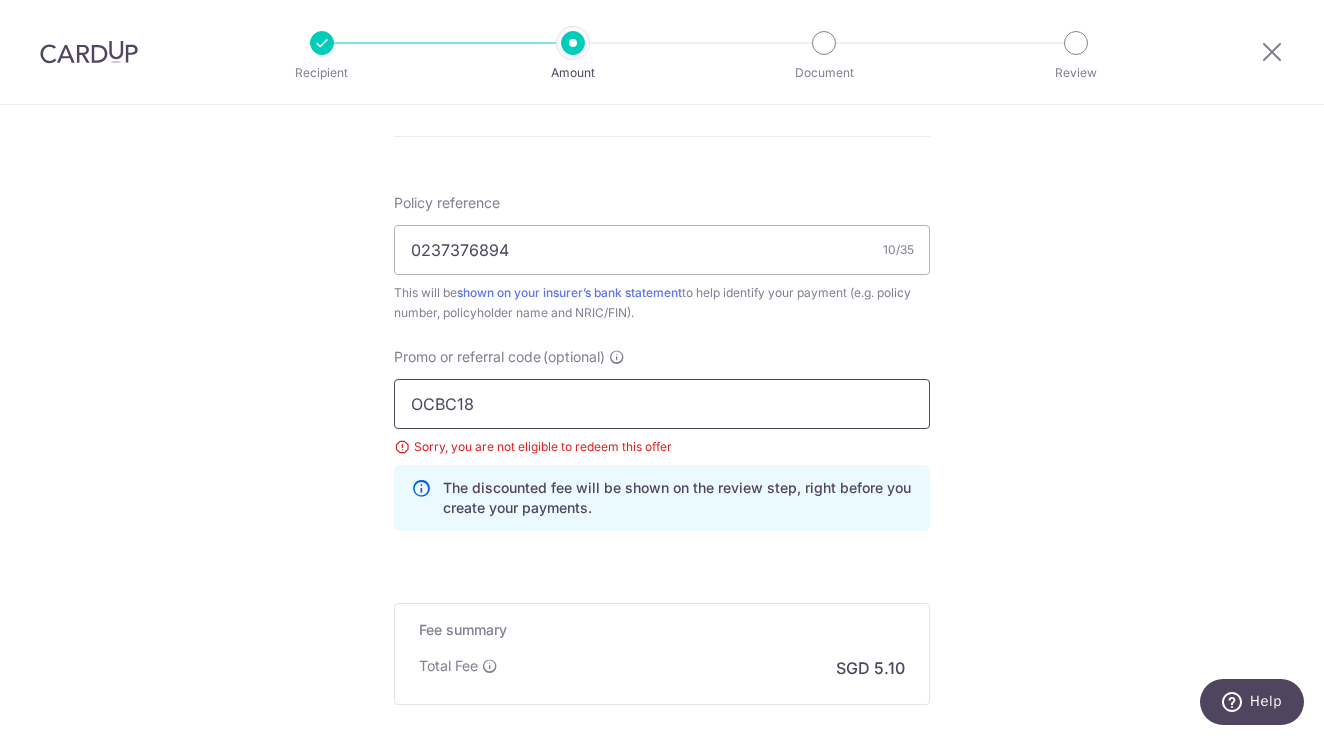 drag, startPoint x: 523, startPoint y: 388, endPoint x: 391, endPoint y: 350, distance: 137.36084 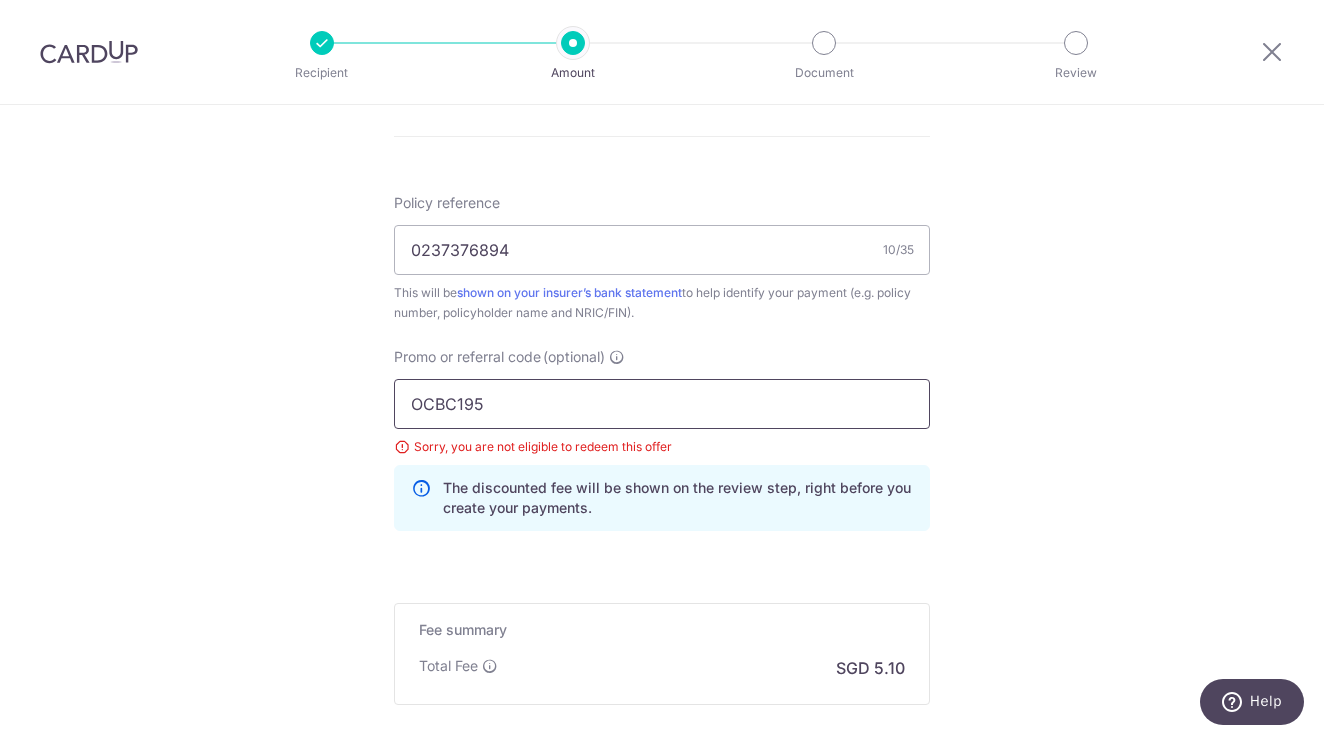 type on "OCBC195" 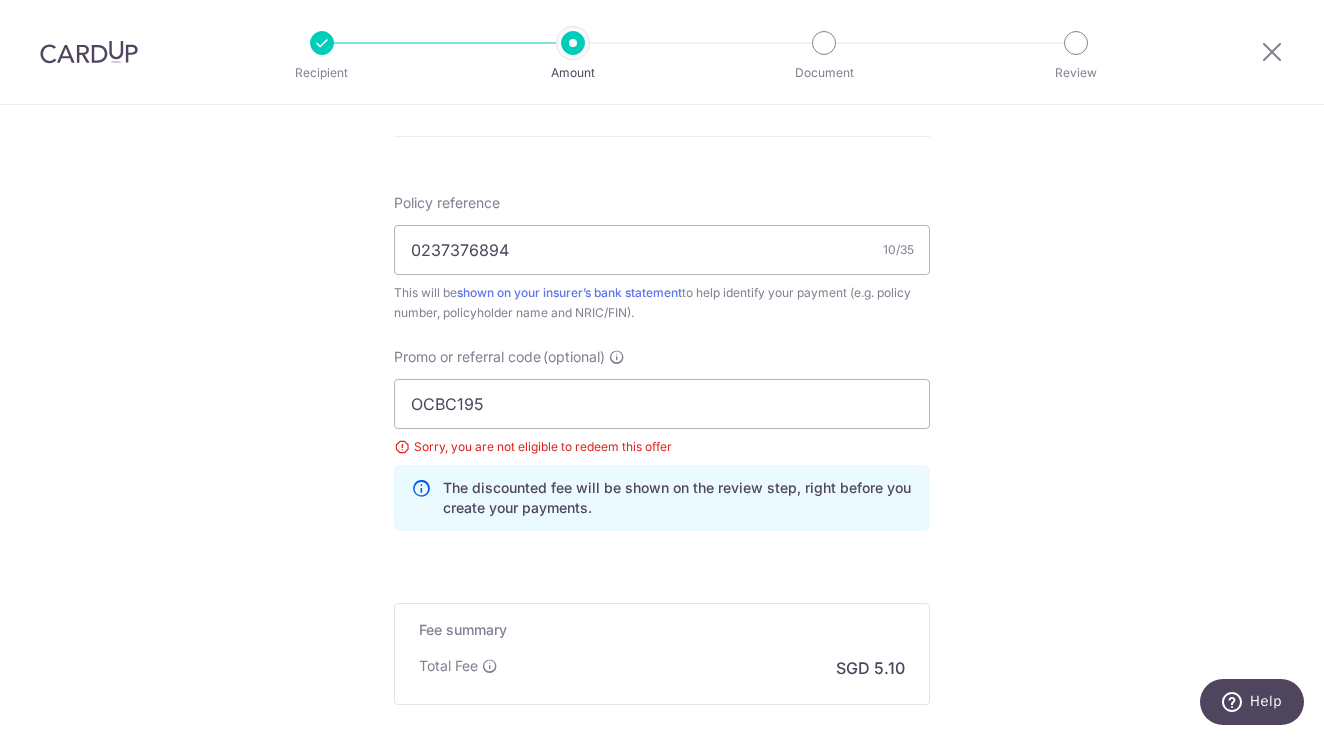 click on "Tell us more about your payment
Enter payment amount
SGD
196.20
196.20
Select Card
**** 2143
Add credit card
Your Cards
**** 3376
**** 2143
Secure 256-bit SSL
Text
New card details
Card
Secure 256-bit SSL" at bounding box center (662, -44) 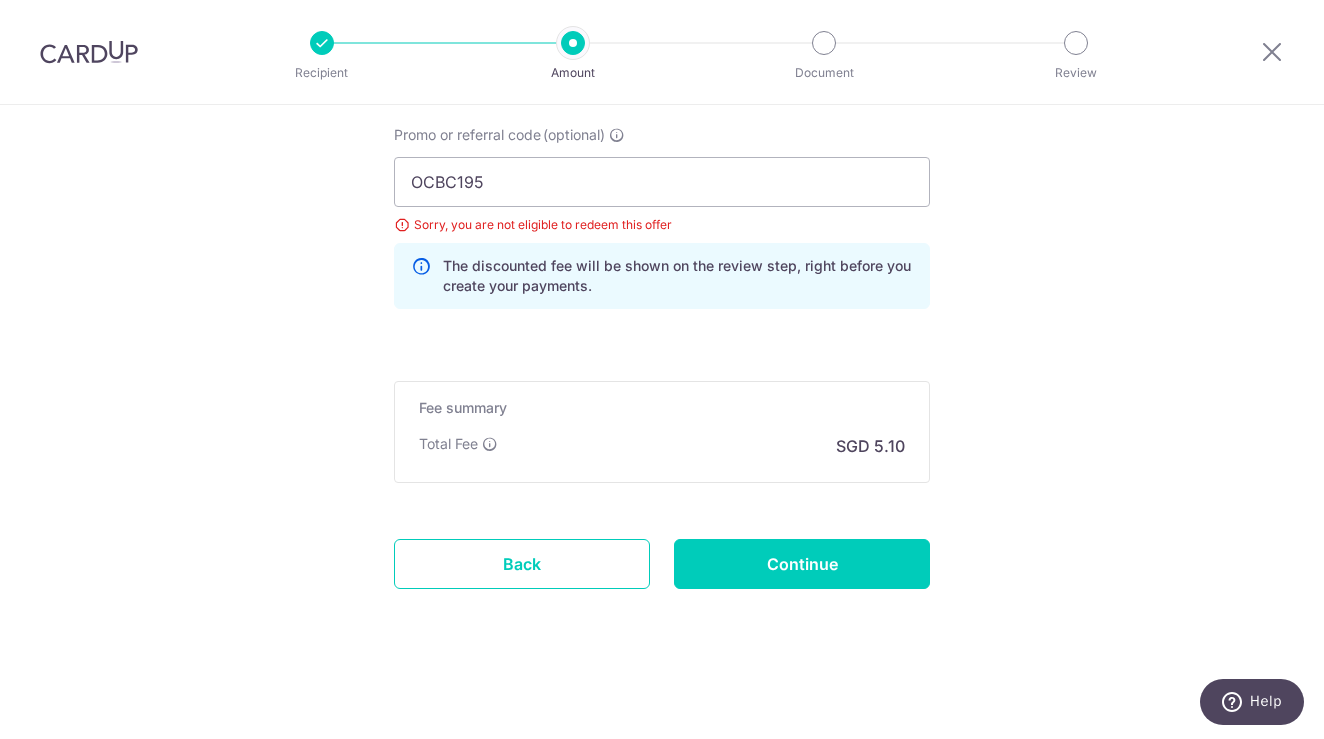 scroll, scrollTop: 1375, scrollLeft: 0, axis: vertical 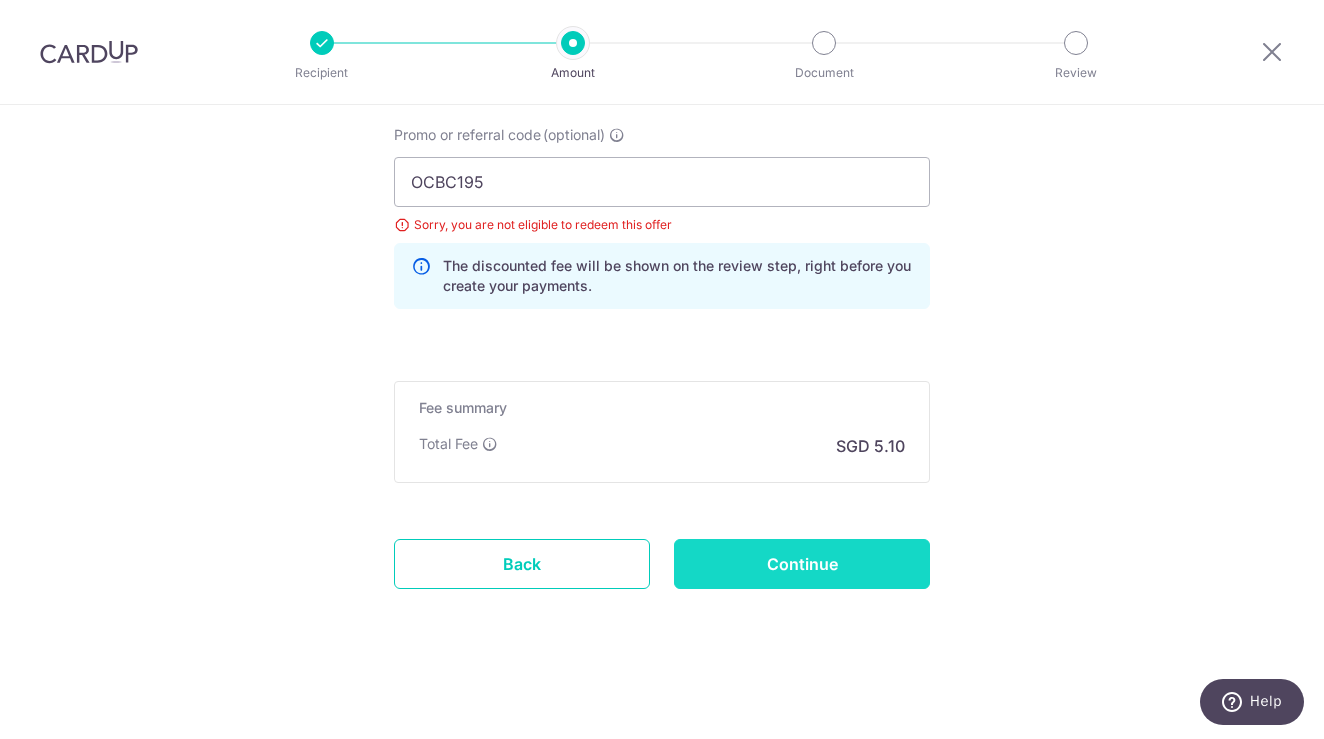 click on "Continue" at bounding box center (802, 564) 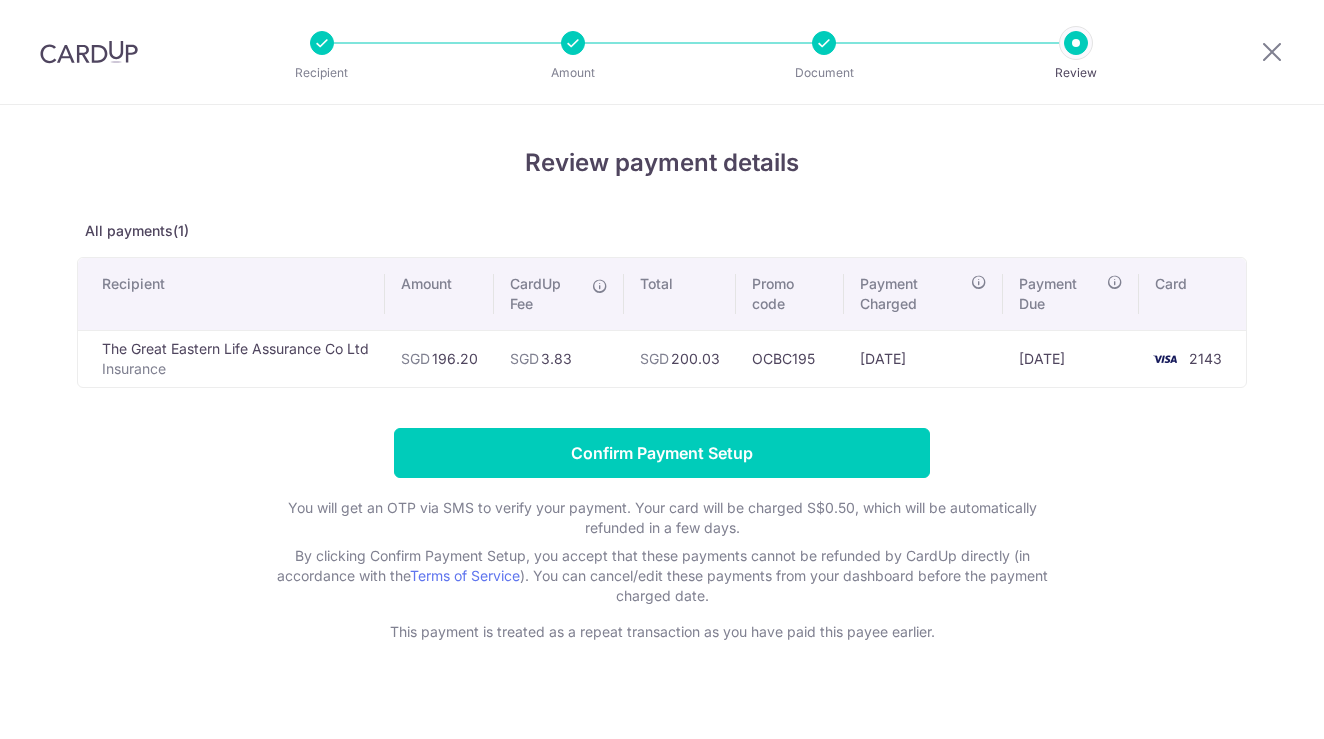 scroll, scrollTop: 0, scrollLeft: 0, axis: both 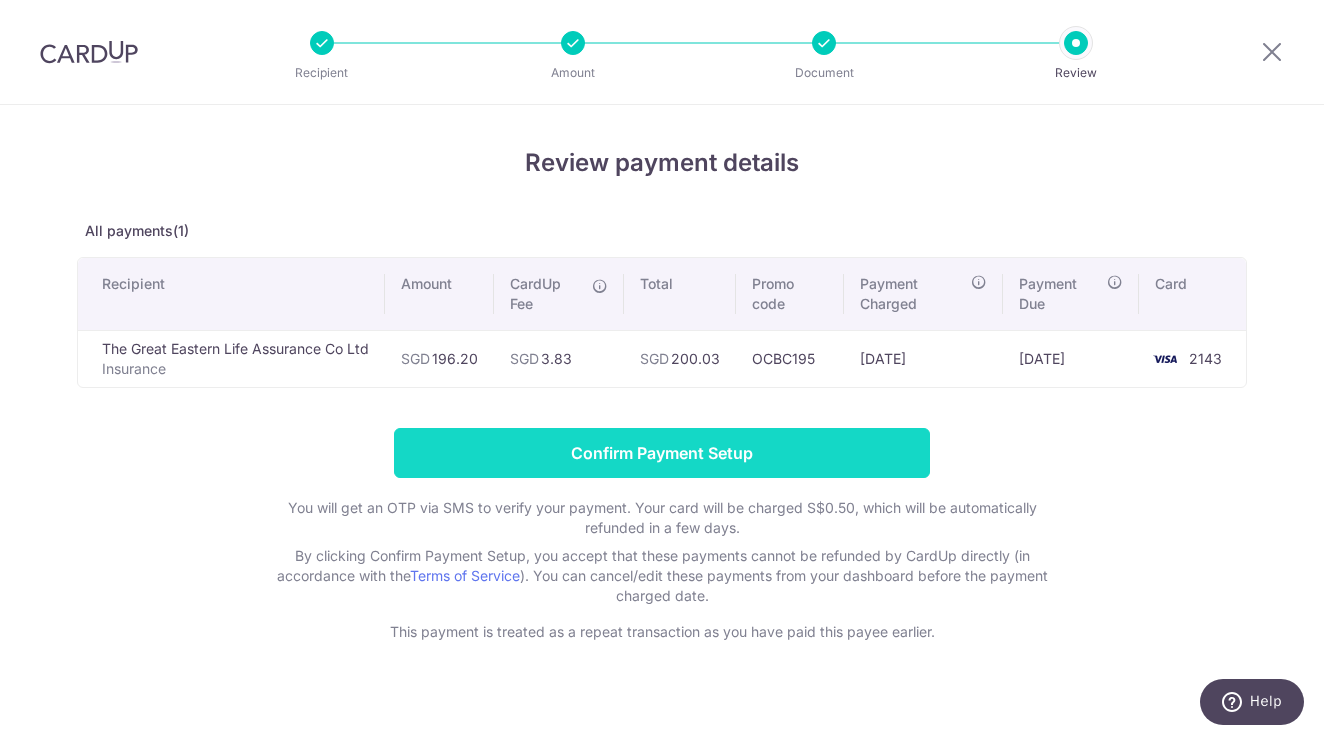click on "Confirm Payment Setup" at bounding box center (662, 453) 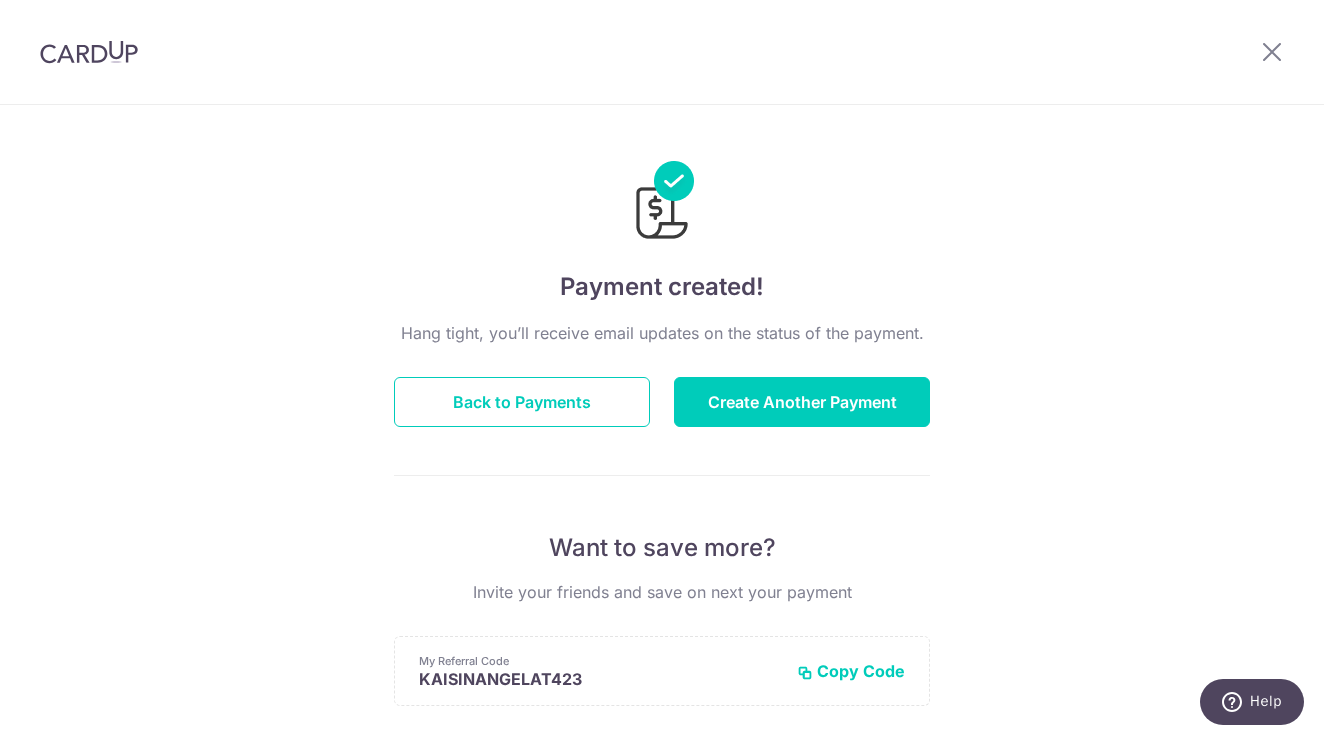 scroll, scrollTop: 0, scrollLeft: 0, axis: both 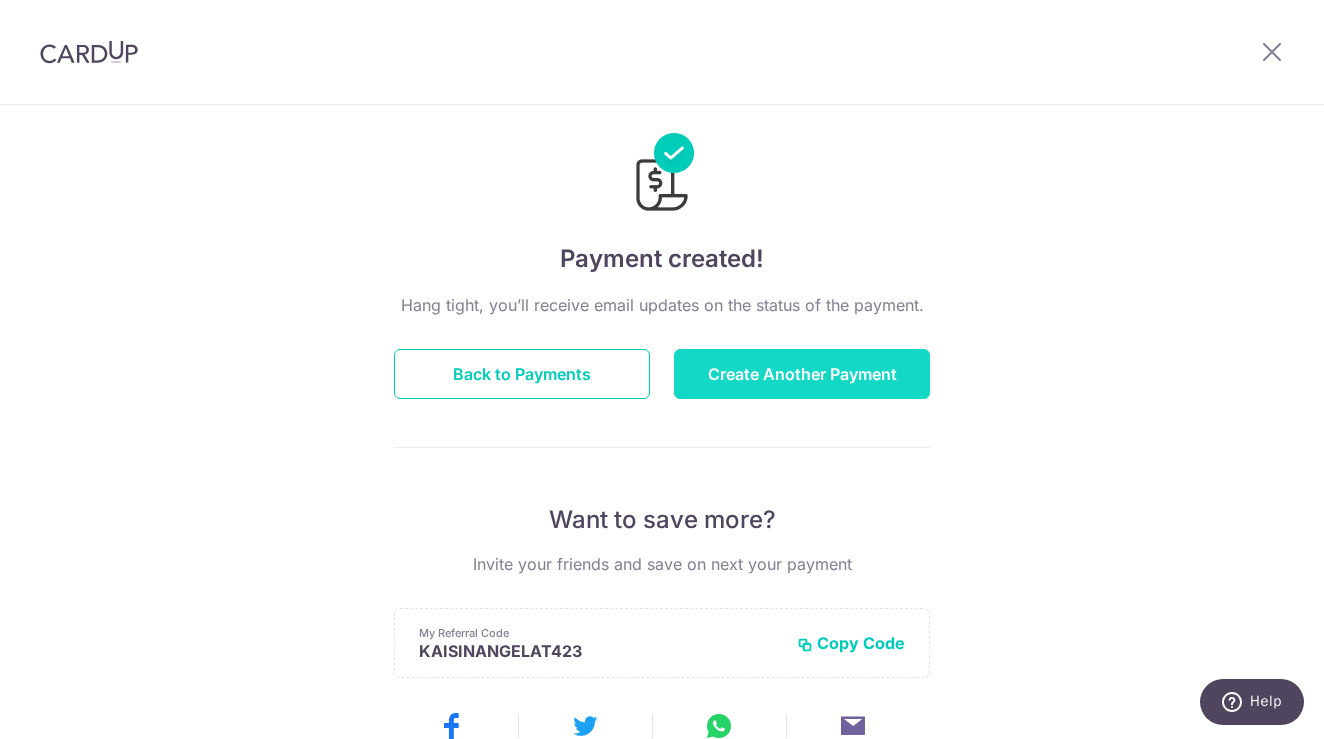 click on "Create Another Payment" at bounding box center [802, 374] 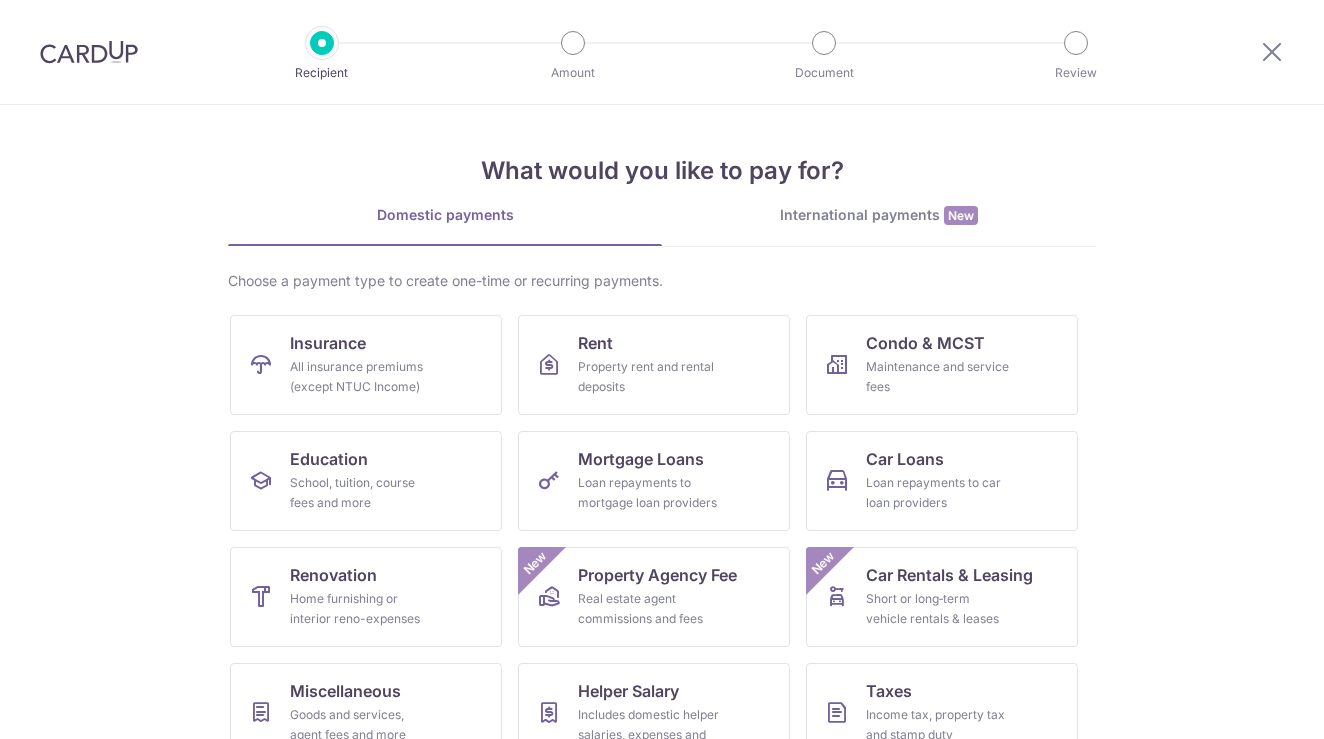 scroll, scrollTop: 0, scrollLeft: 0, axis: both 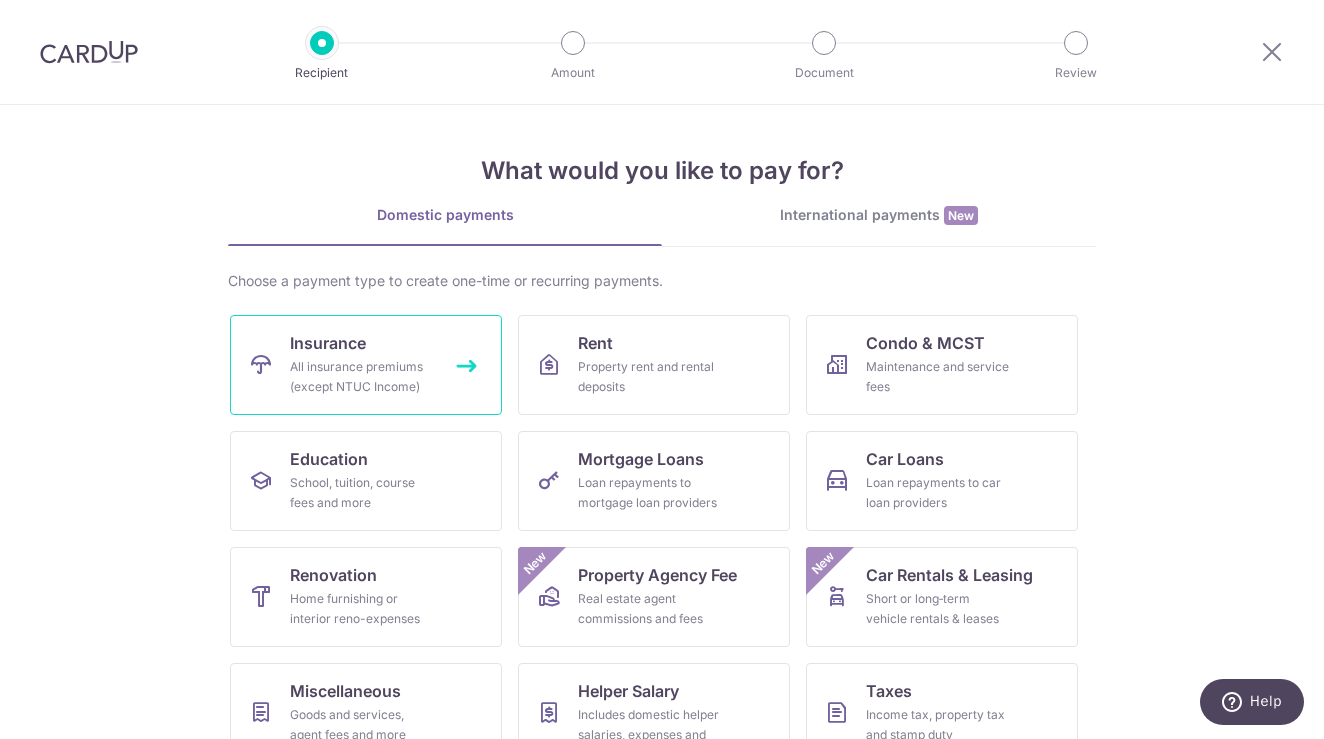 click on "All insurance premiums (except NTUC Income)" at bounding box center [362, 377] 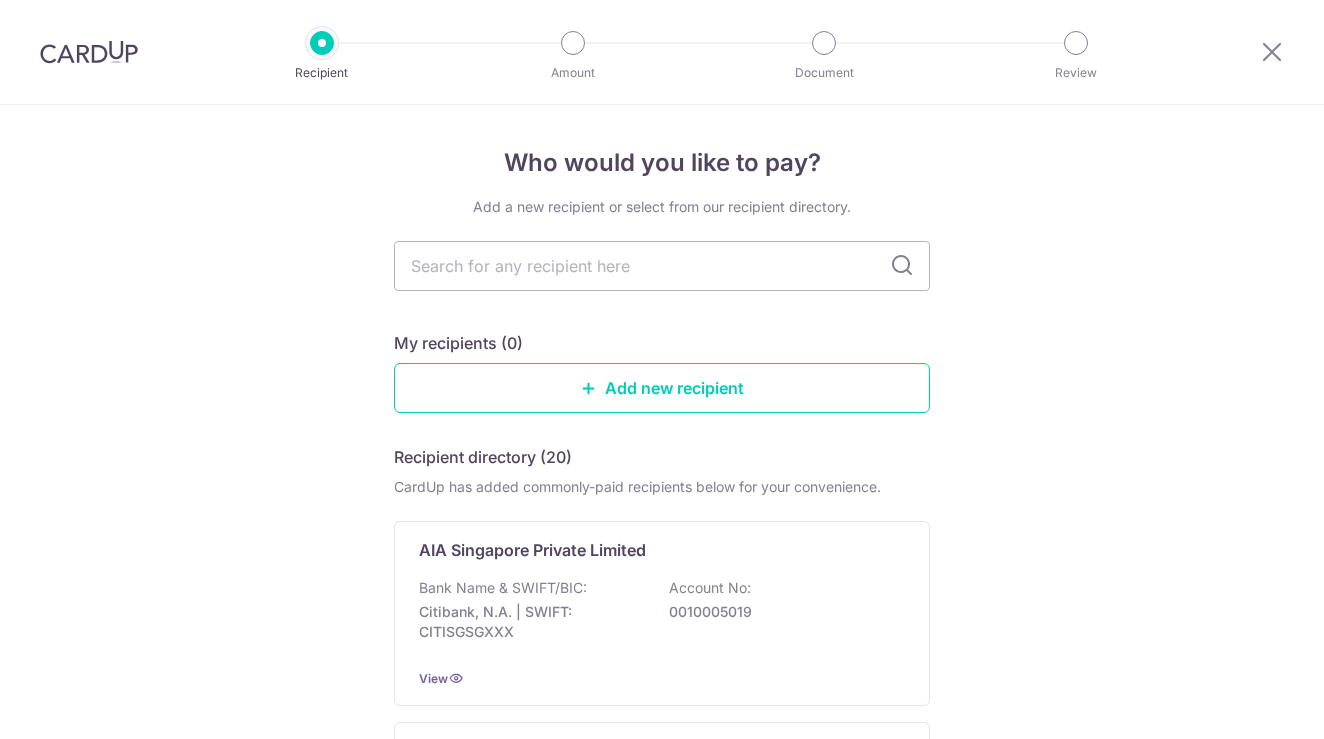 scroll, scrollTop: 0, scrollLeft: 0, axis: both 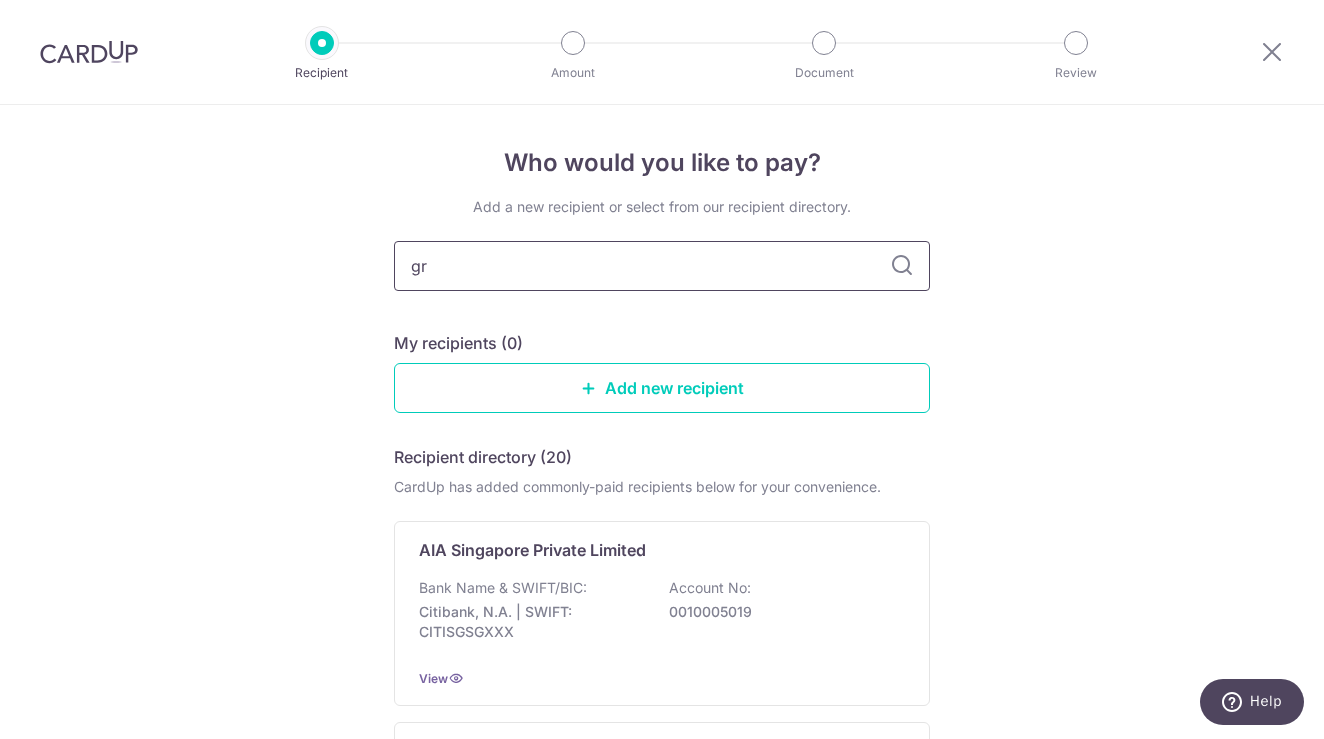 type on "gre" 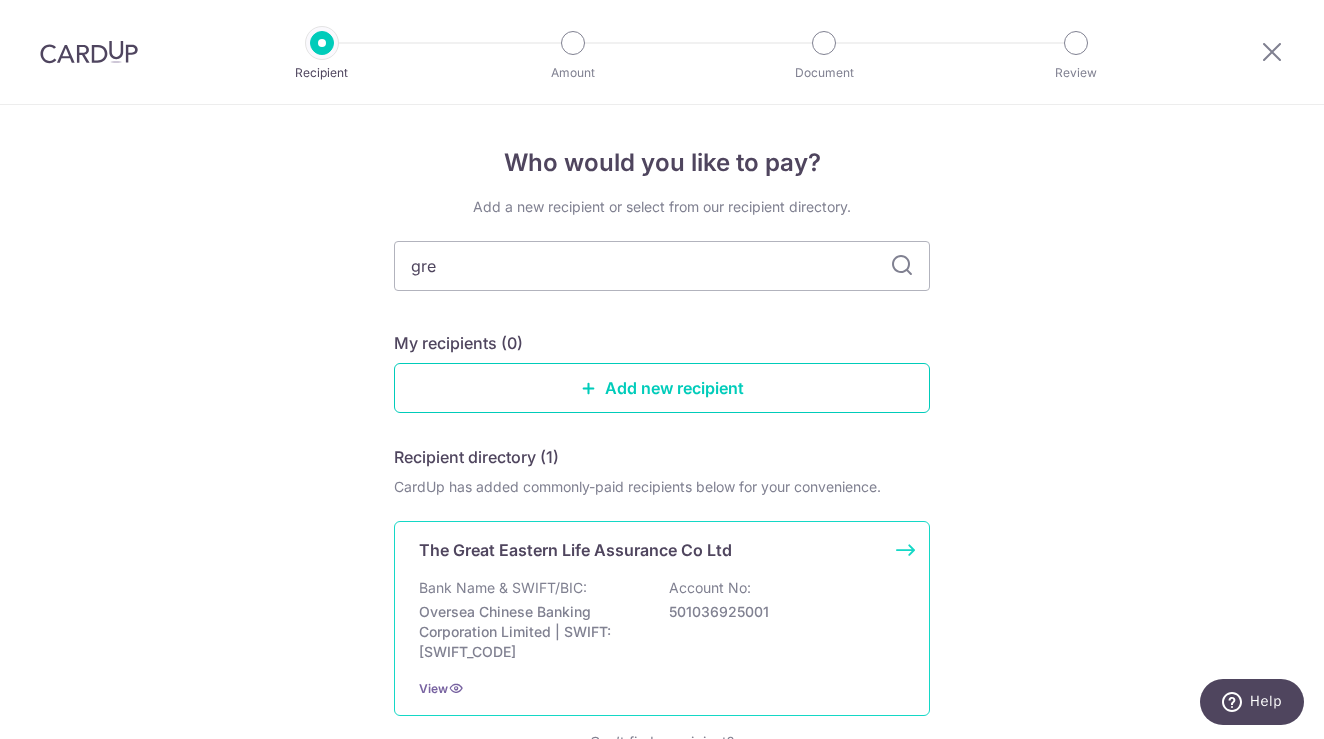 click on "Bank Name & SWIFT/BIC:
Oversea Chinese Banking Corporation Limited | SWIFT: [SWIFT_CODE]
Account No:
501036925001" at bounding box center (662, 620) 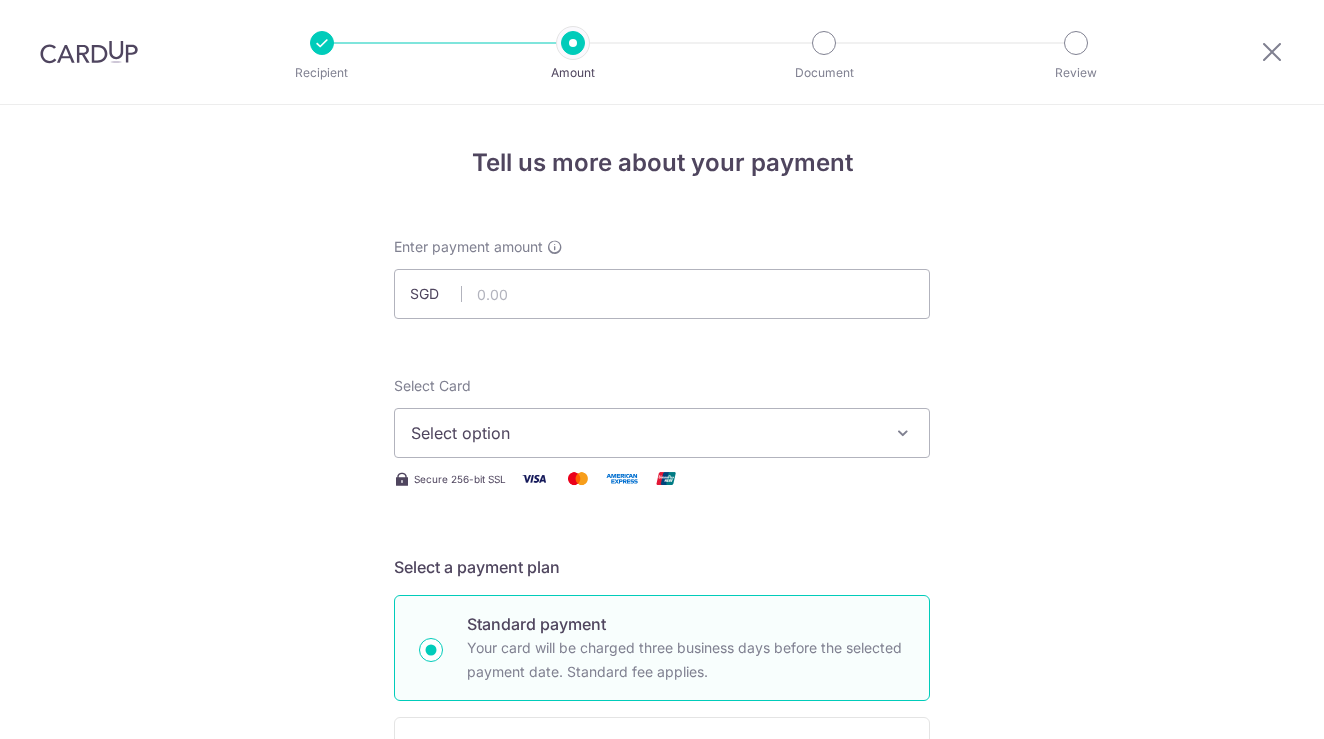 scroll, scrollTop: 0, scrollLeft: 0, axis: both 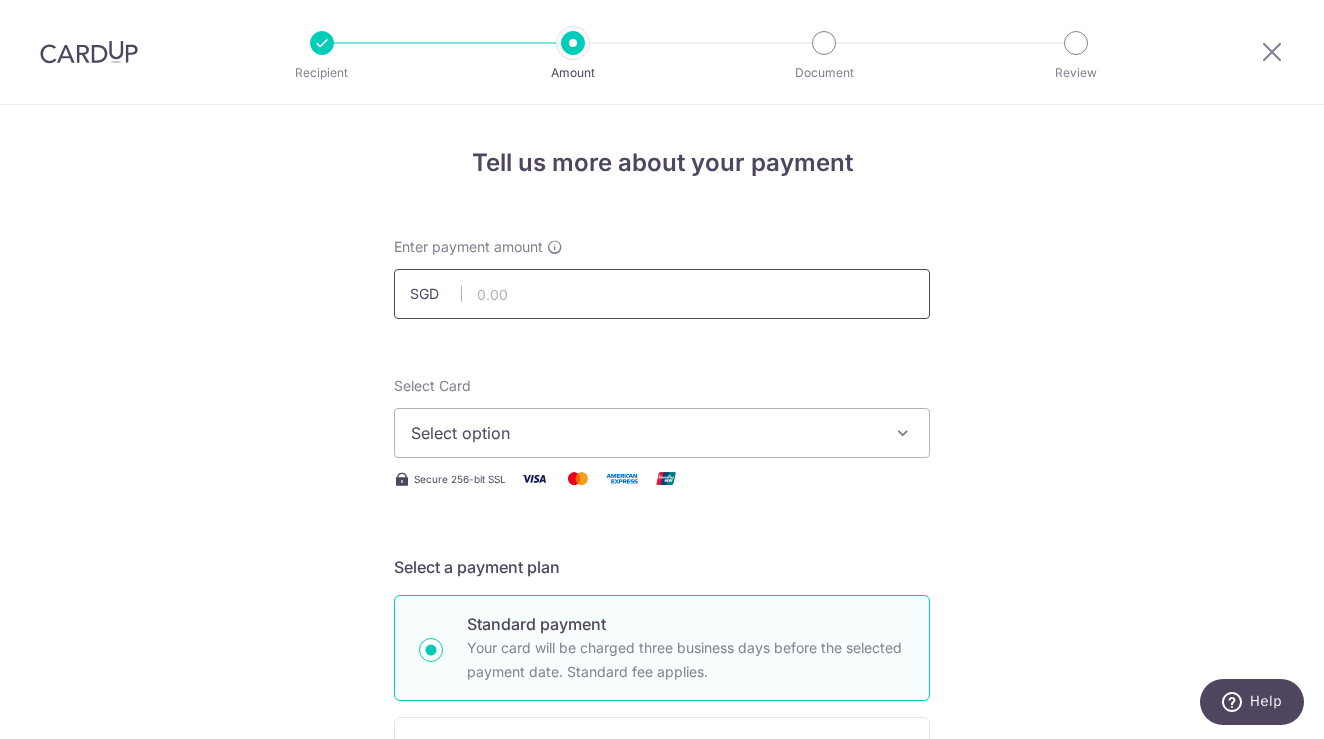 click at bounding box center (662, 294) 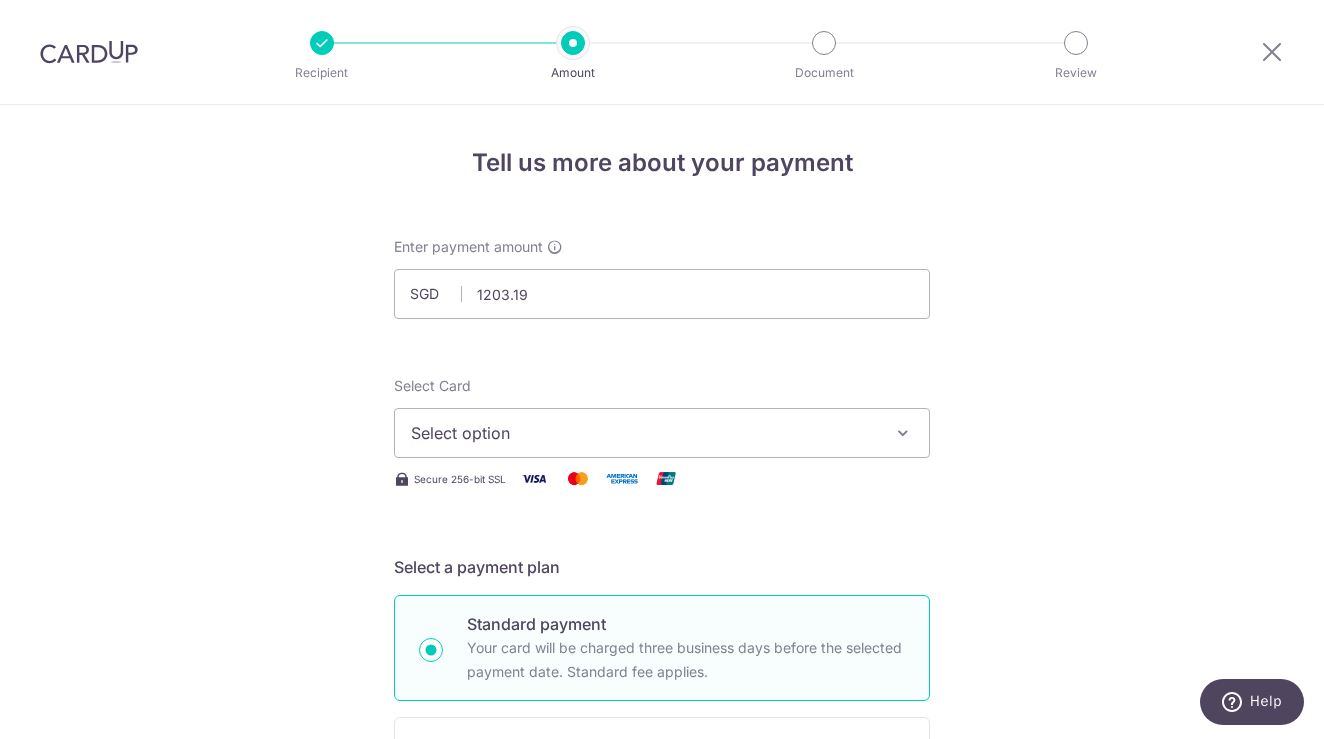 type on "1,203.19" 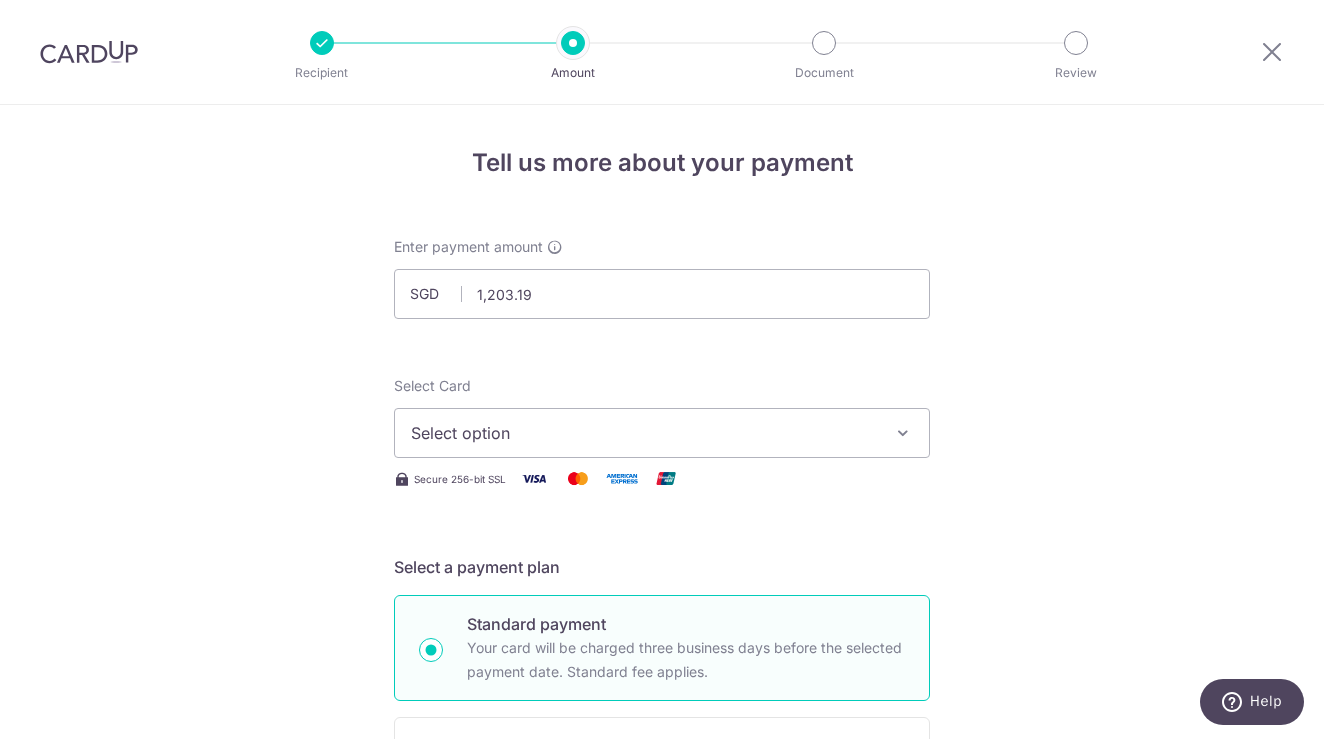 click on "Tell us more about your payment
Enter payment amount
SGD
1,203.19
1203.19
Select Card
Select option
Add credit card
Your Cards
**** 3376
**** 2143
Secure 256-bit SSL
Text
New card details
Card" at bounding box center [662, 1009] 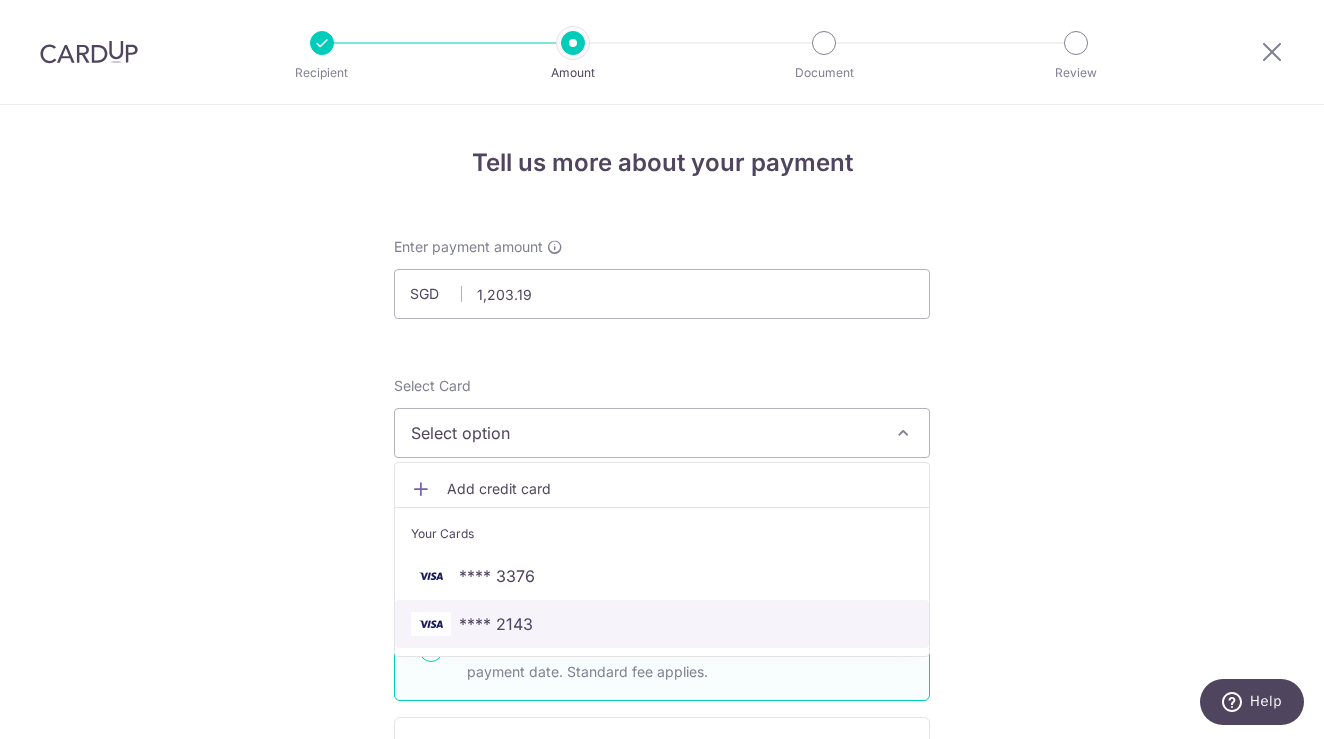 click on "**** 2143" at bounding box center (662, 624) 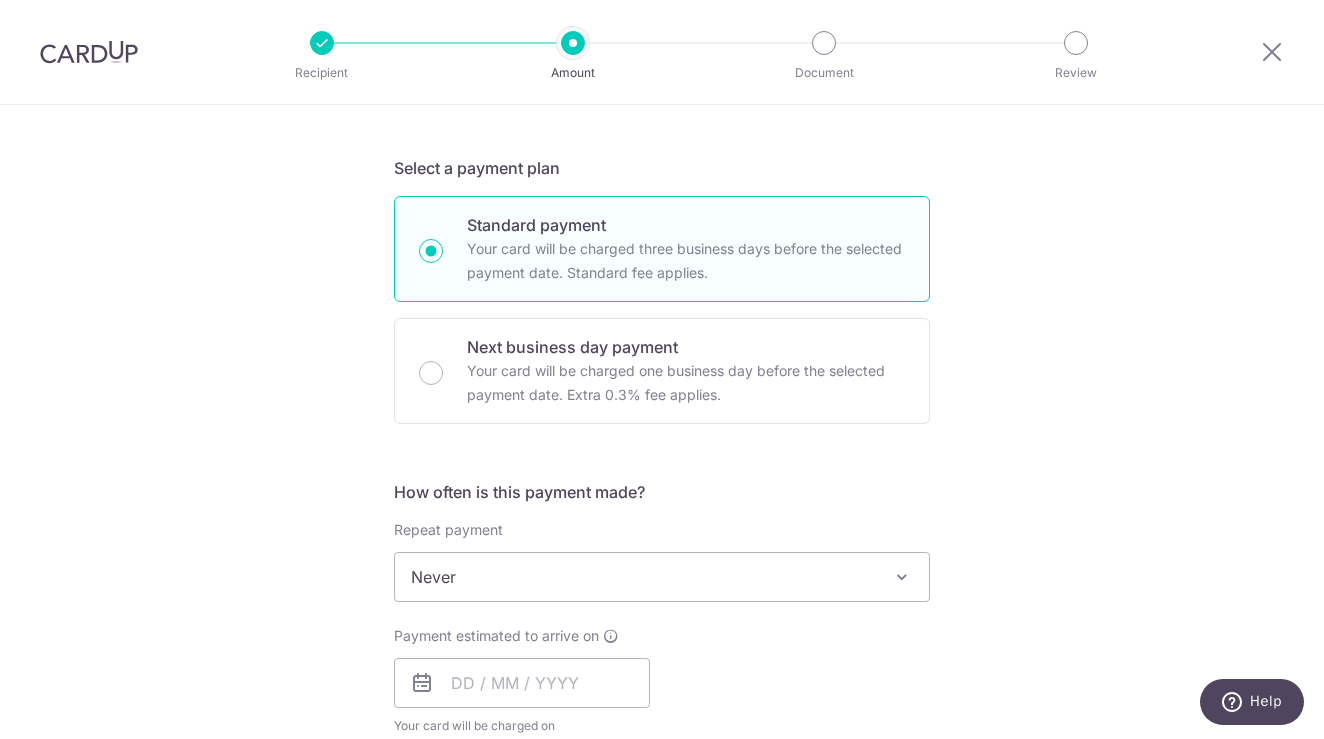 scroll, scrollTop: 602, scrollLeft: 0, axis: vertical 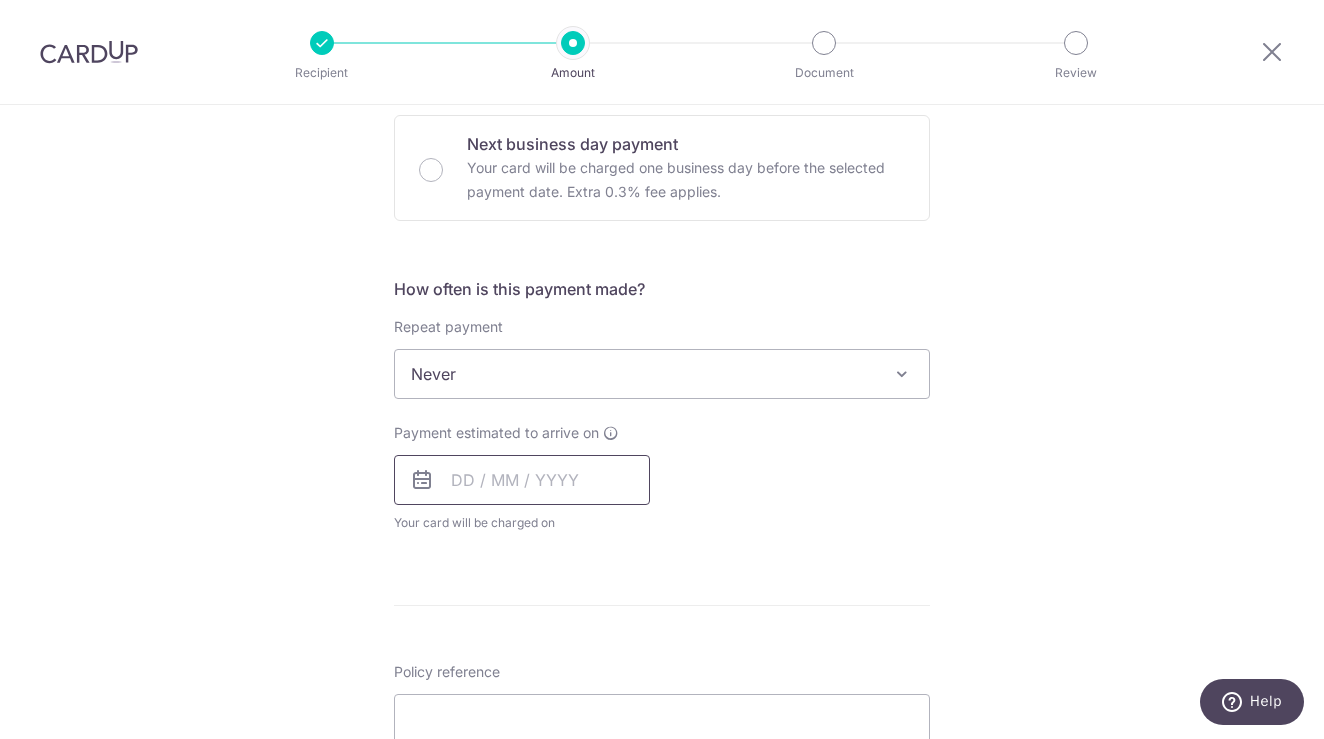 click at bounding box center (522, 480) 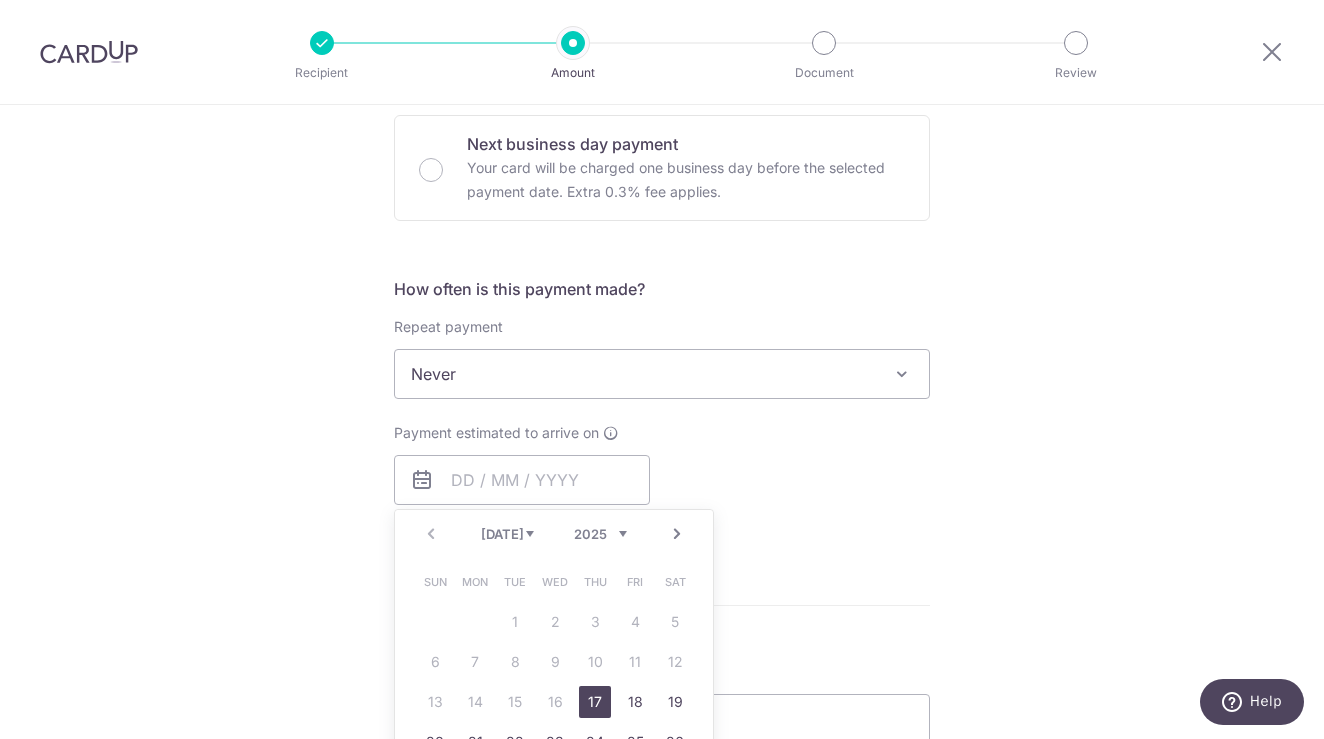 click on "Next" at bounding box center (677, 534) 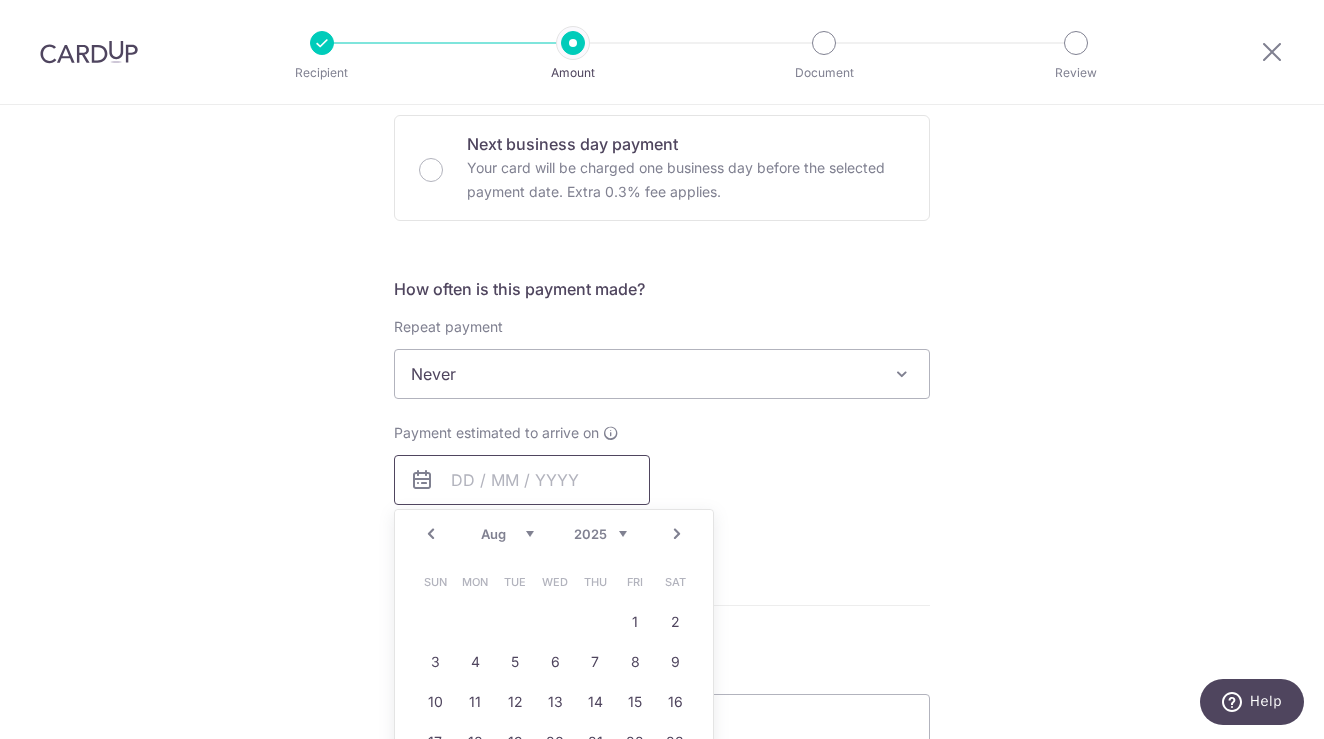 scroll, scrollTop: 694, scrollLeft: 0, axis: vertical 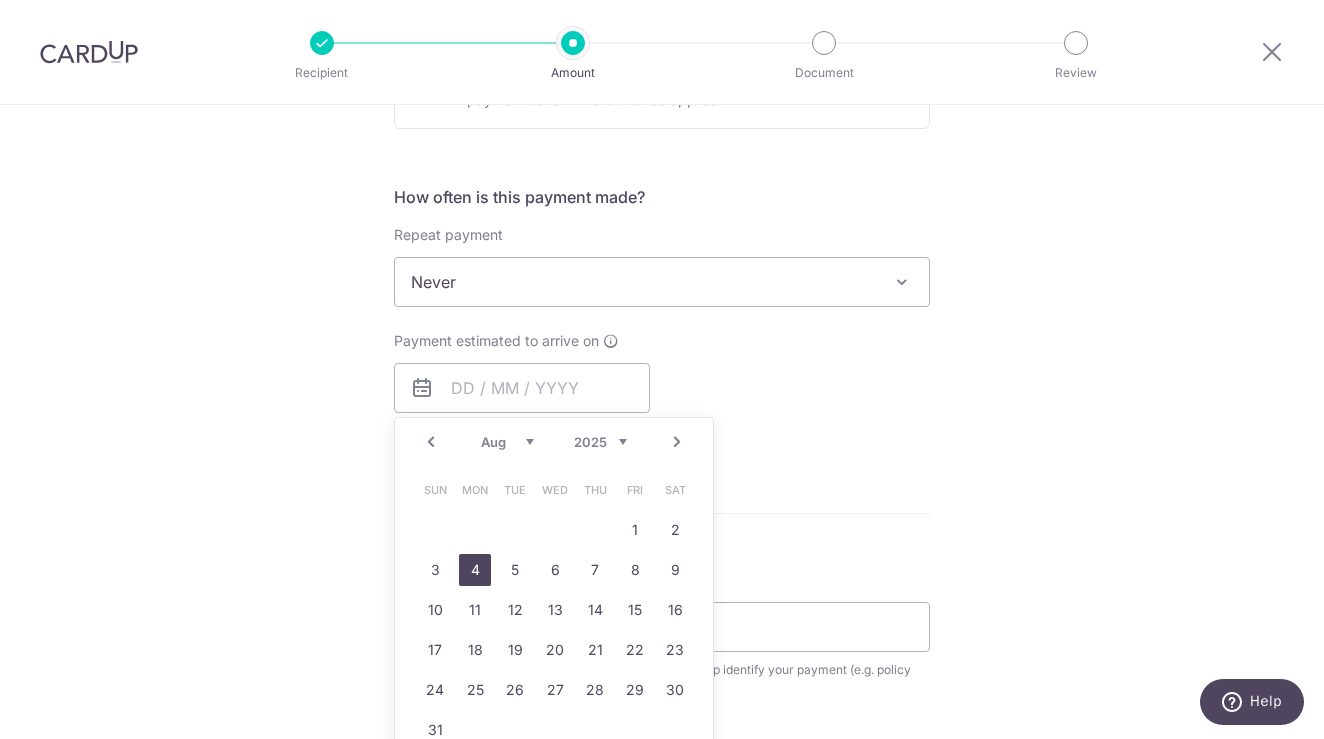 click on "4" at bounding box center (475, 570) 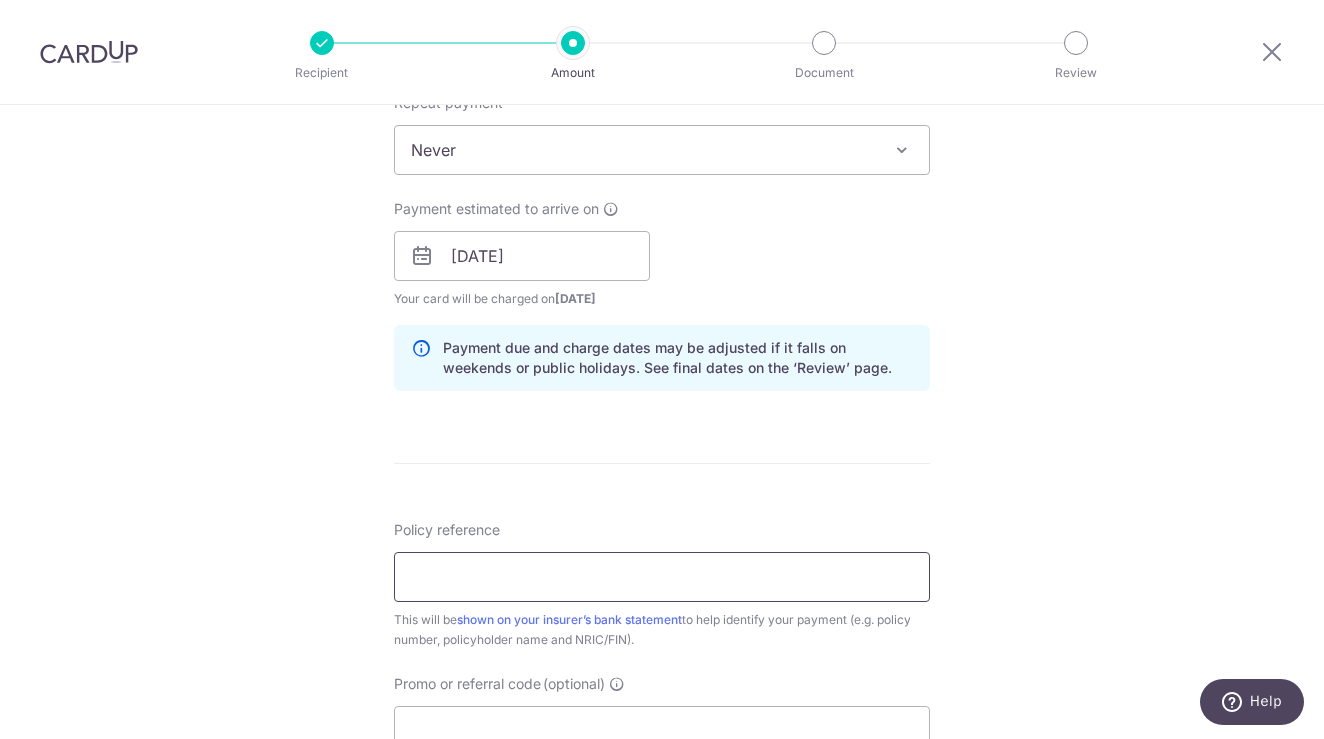 scroll, scrollTop: 827, scrollLeft: 0, axis: vertical 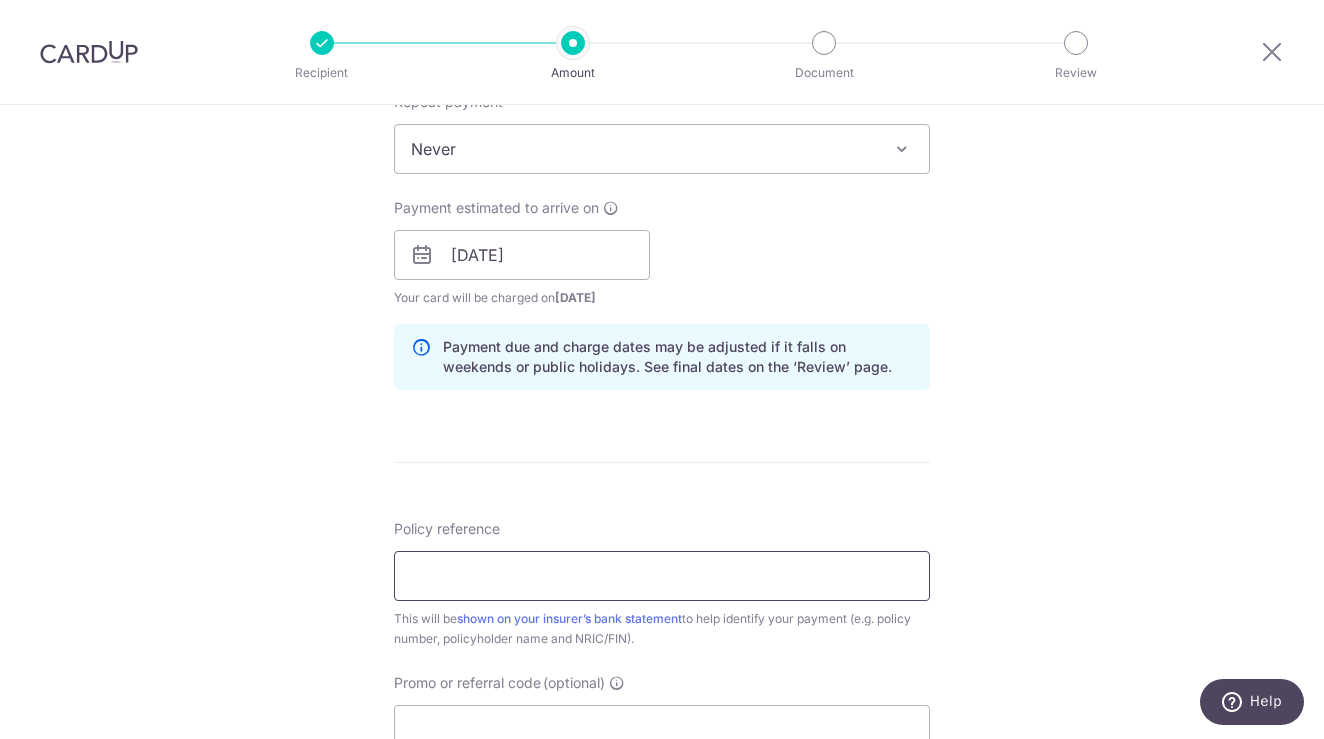click on "Policy reference" at bounding box center (662, 576) 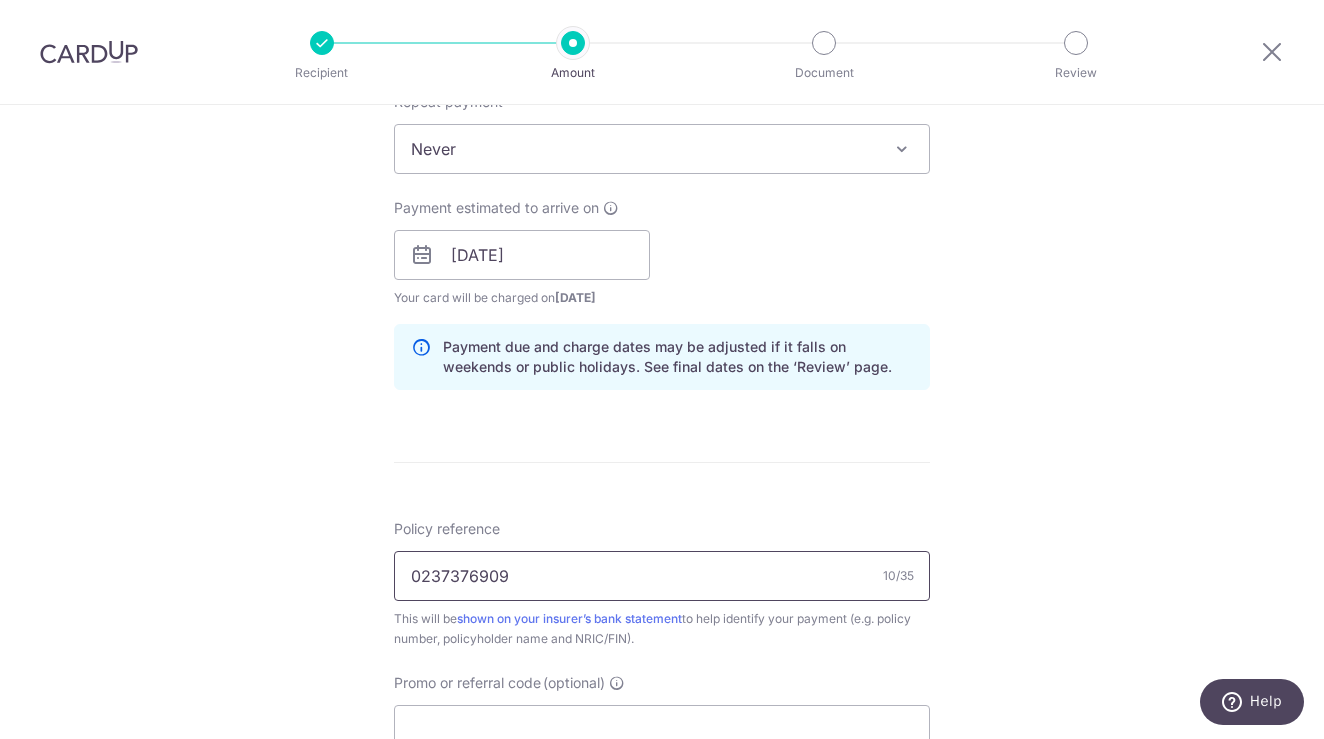 type on "0237376909" 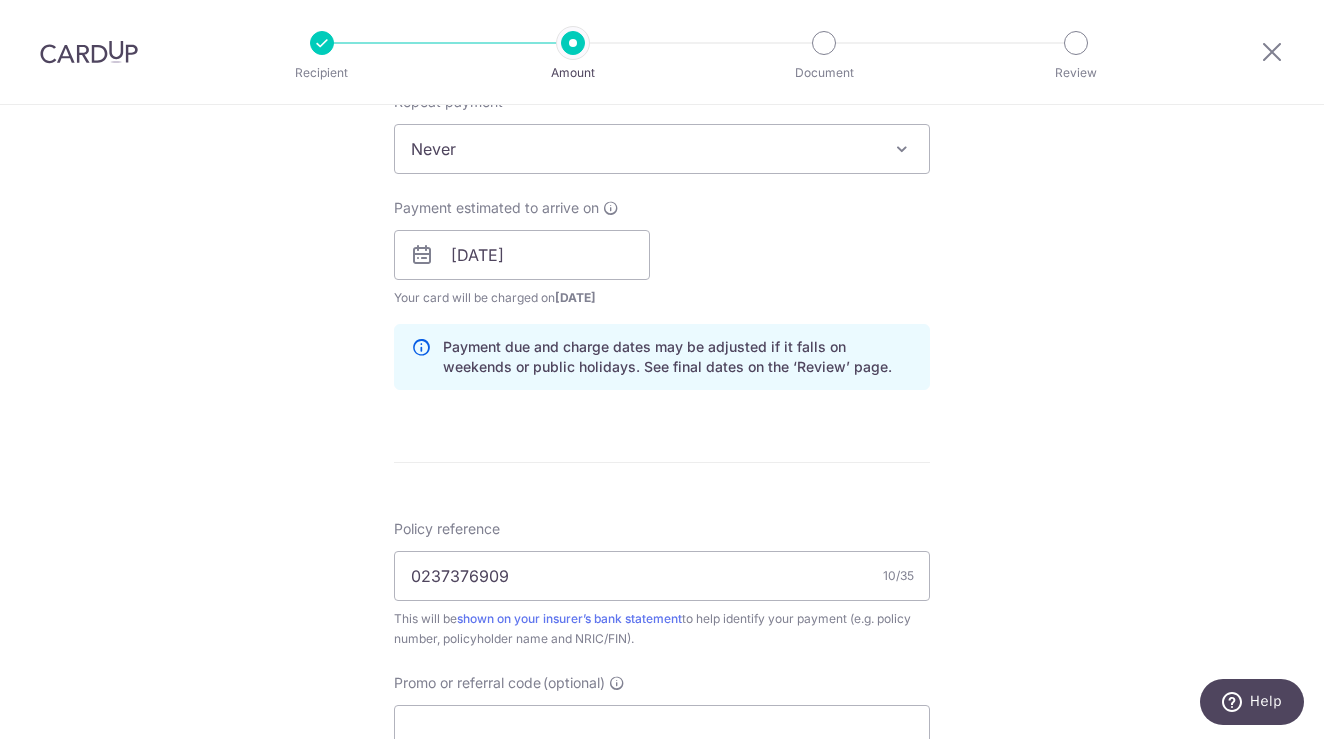 click on "Tell us more about your payment
Enter payment amount
SGD
1,203.19
1203.19
Select Card
**** 2143
Add credit card
Your Cards
**** 3376
**** 2143
Secure 256-bit SSL
Text
New card details
Card
Secure 256-bit SSL" at bounding box center (662, 223) 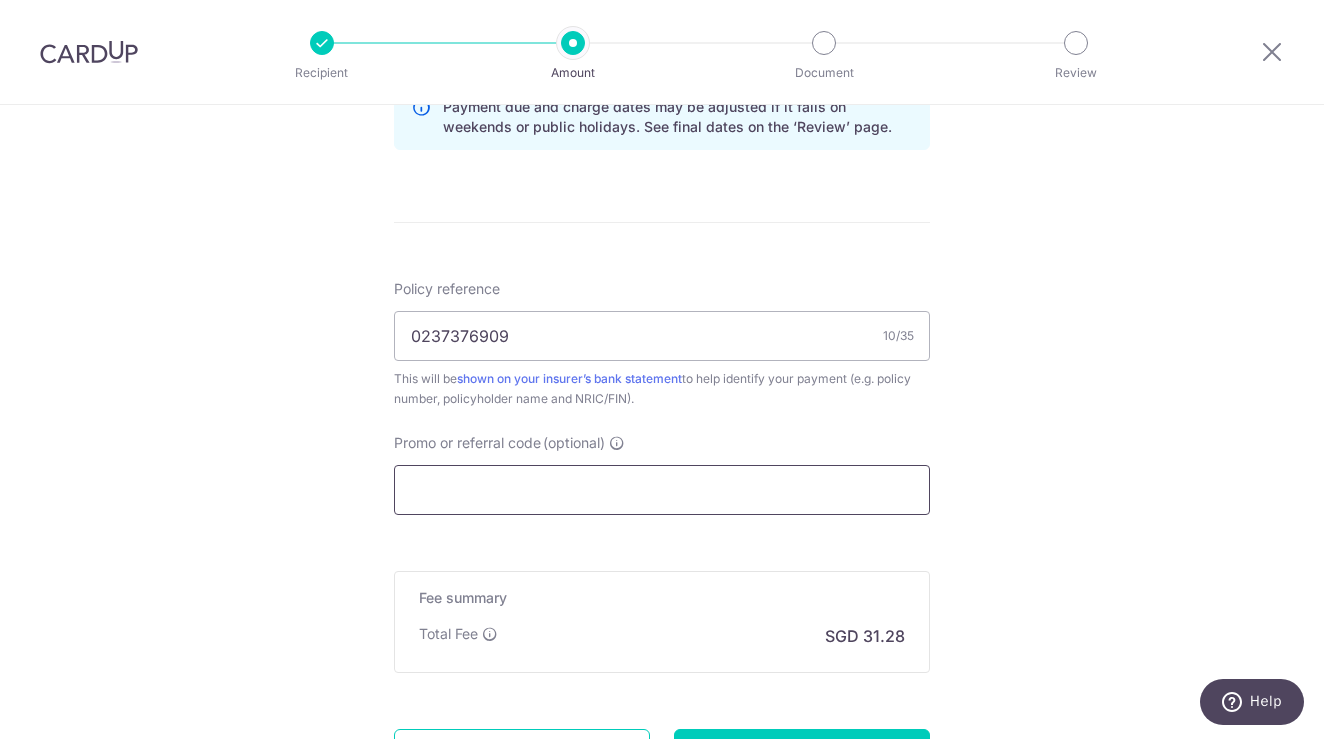 click on "Promo or referral code
(optional)" at bounding box center (662, 490) 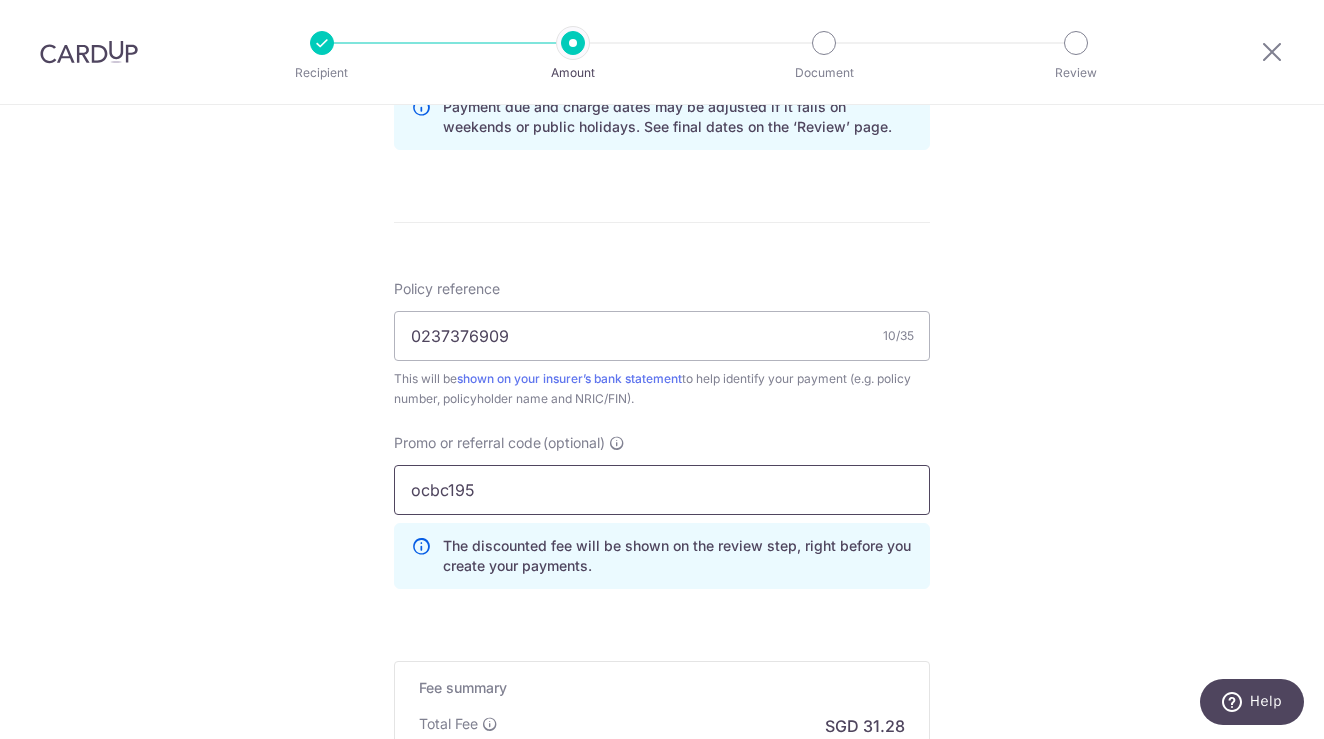 type on "ocbc195" 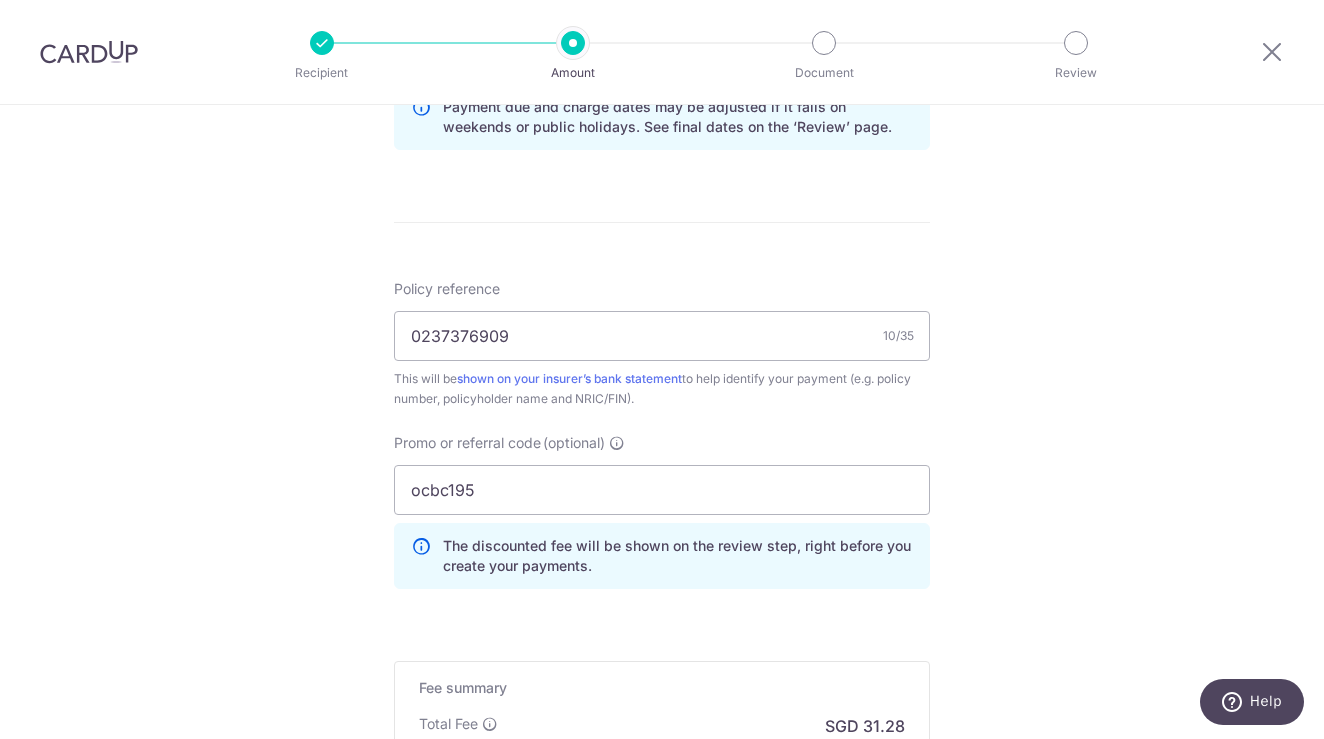 click on "Tell us more about your payment
Enter payment amount
SGD
1,203.19
1203.19
Select Card
**** 2143
Add credit card
Your Cards
**** 3376
**** 2143
Secure 256-bit SSL
Text
New card details
Card
Secure 256-bit SSL" at bounding box center (662, 28) 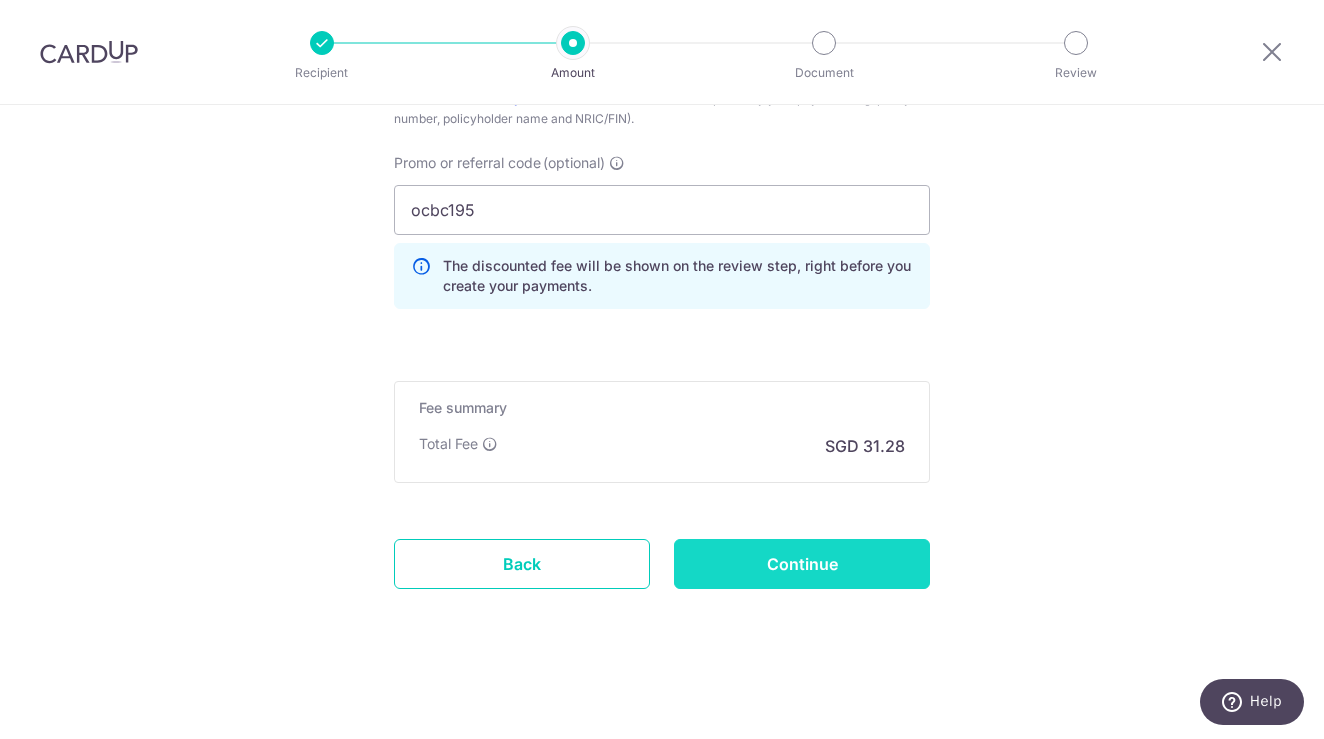 scroll, scrollTop: 1347, scrollLeft: 0, axis: vertical 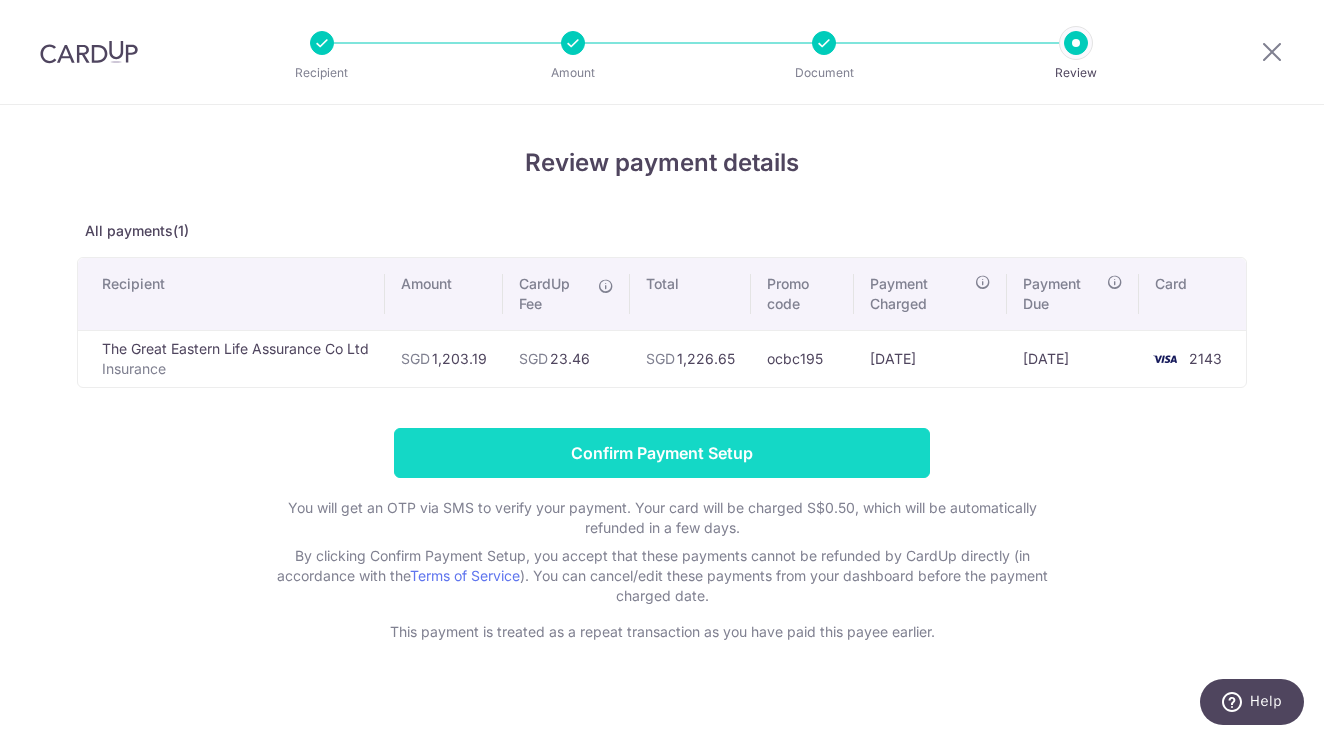 click on "Confirm Payment Setup" at bounding box center [662, 453] 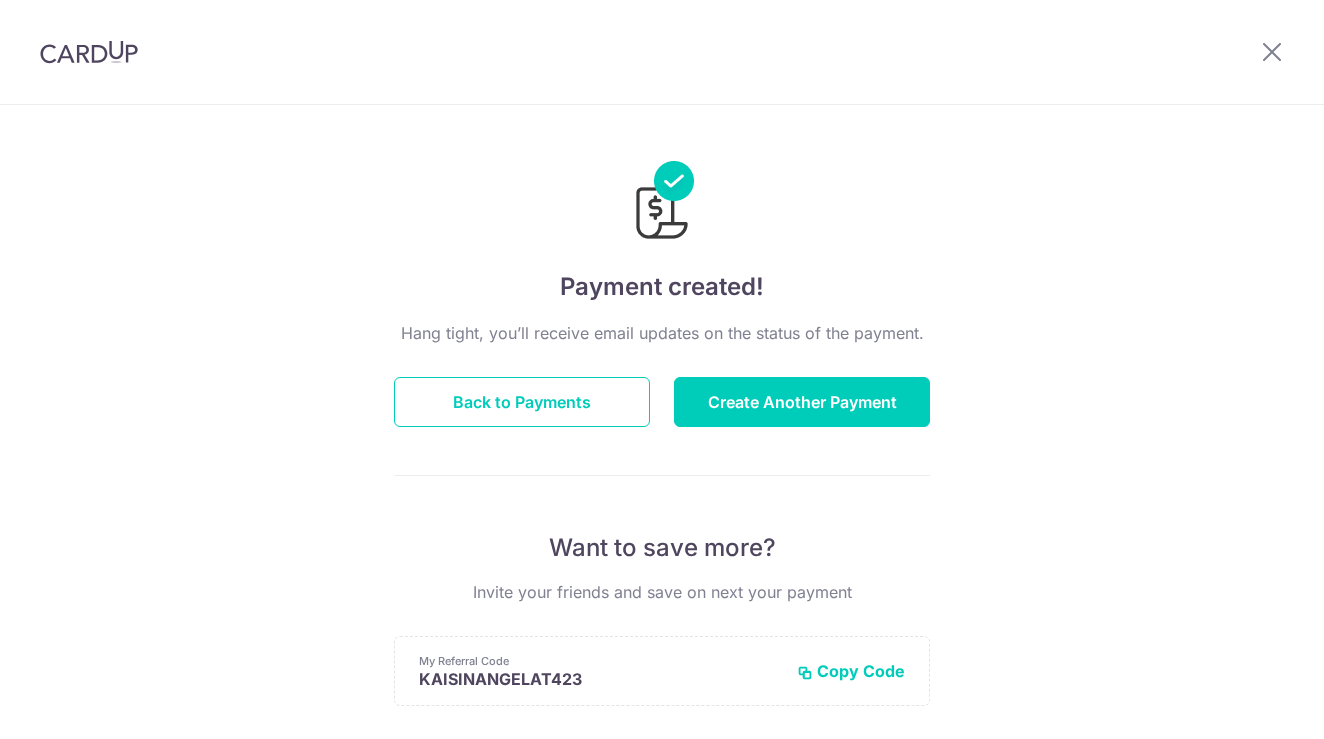 scroll, scrollTop: 0, scrollLeft: 0, axis: both 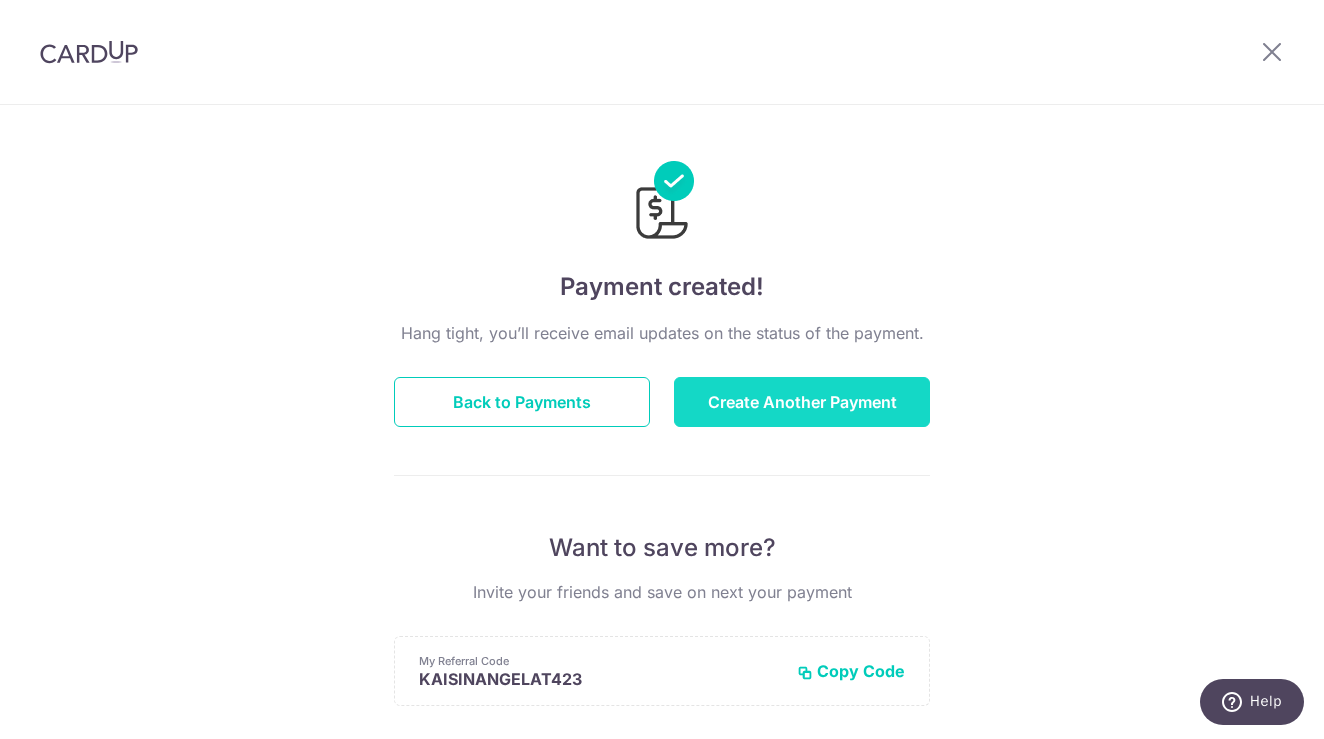 click on "Create Another Payment" at bounding box center (802, 402) 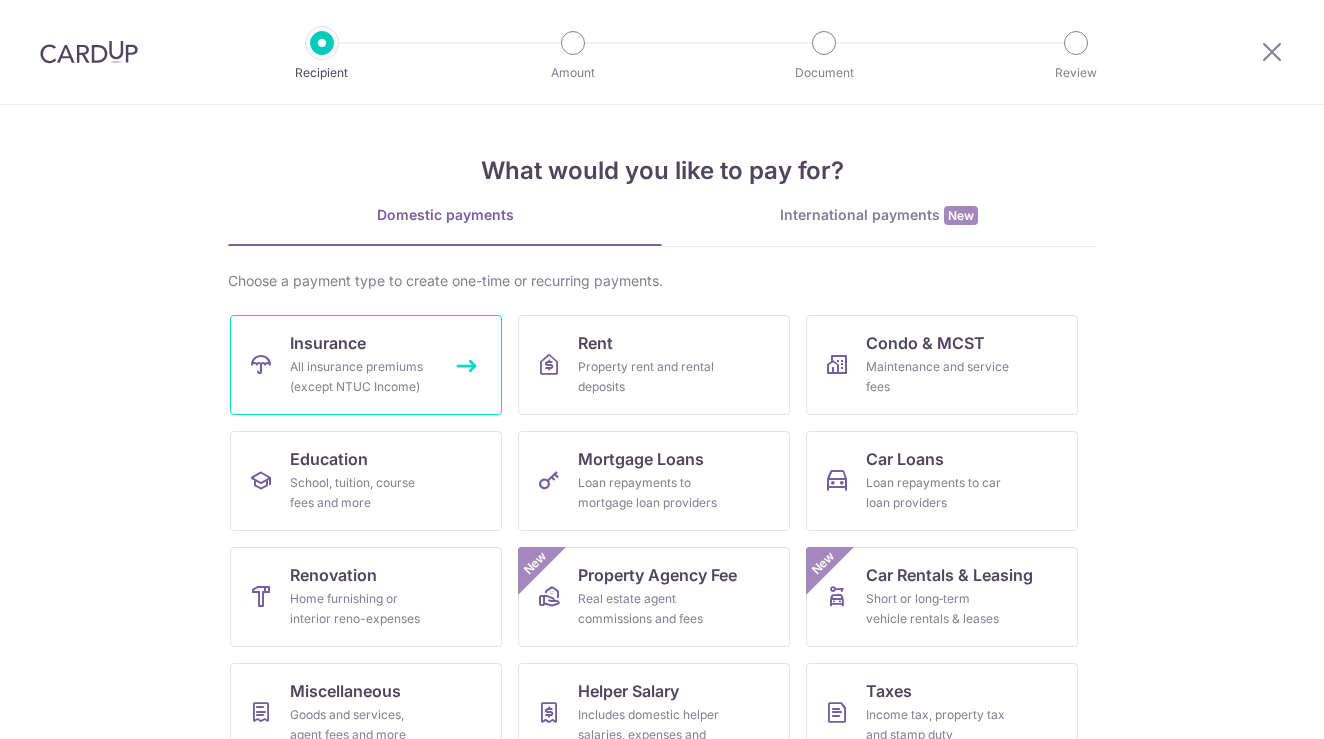 scroll, scrollTop: 0, scrollLeft: 0, axis: both 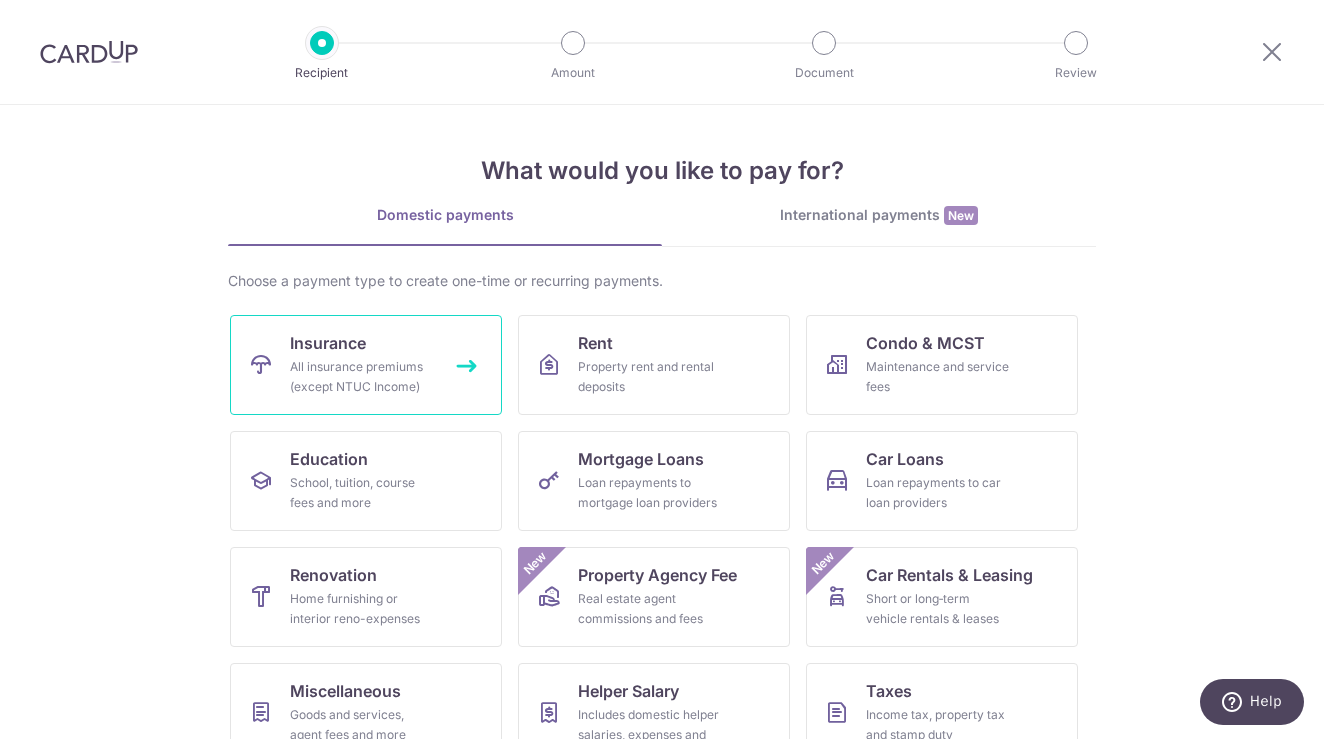 click on "Insurance All insurance premiums (except NTUC Income)" at bounding box center (366, 365) 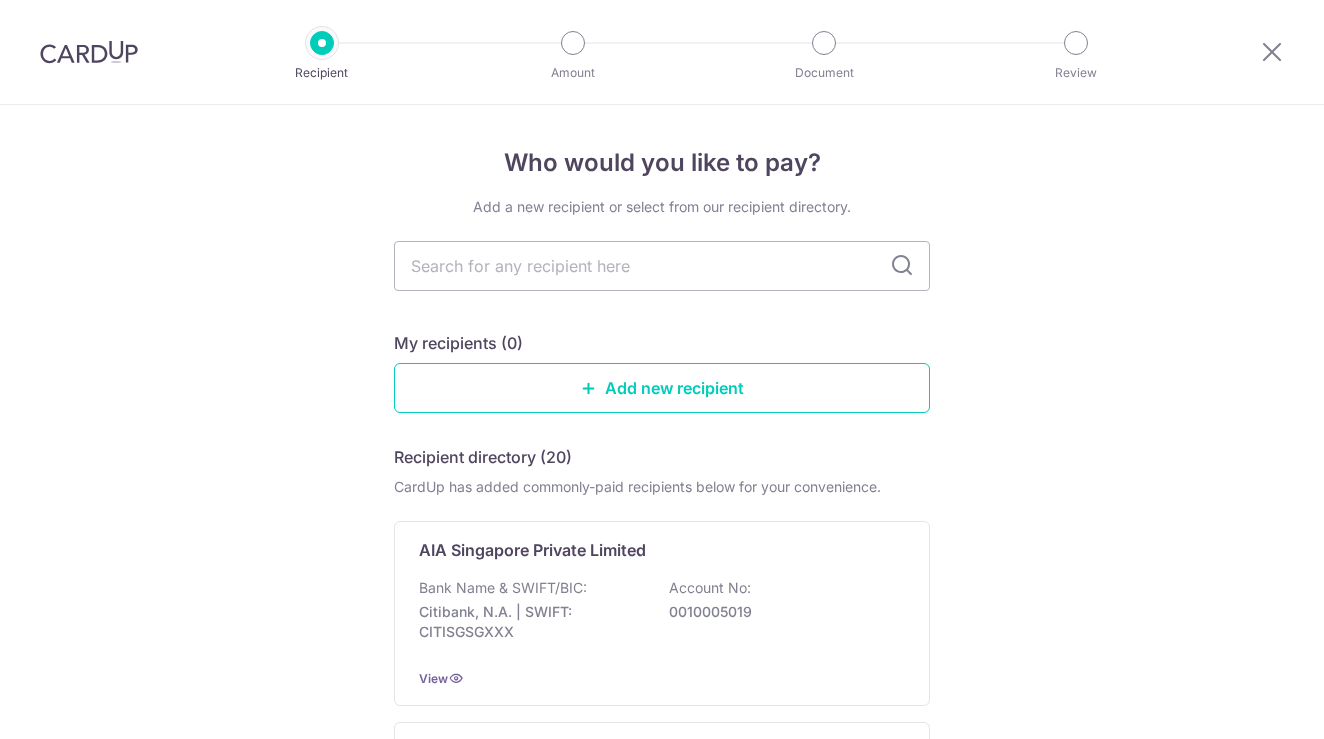 scroll, scrollTop: 0, scrollLeft: 0, axis: both 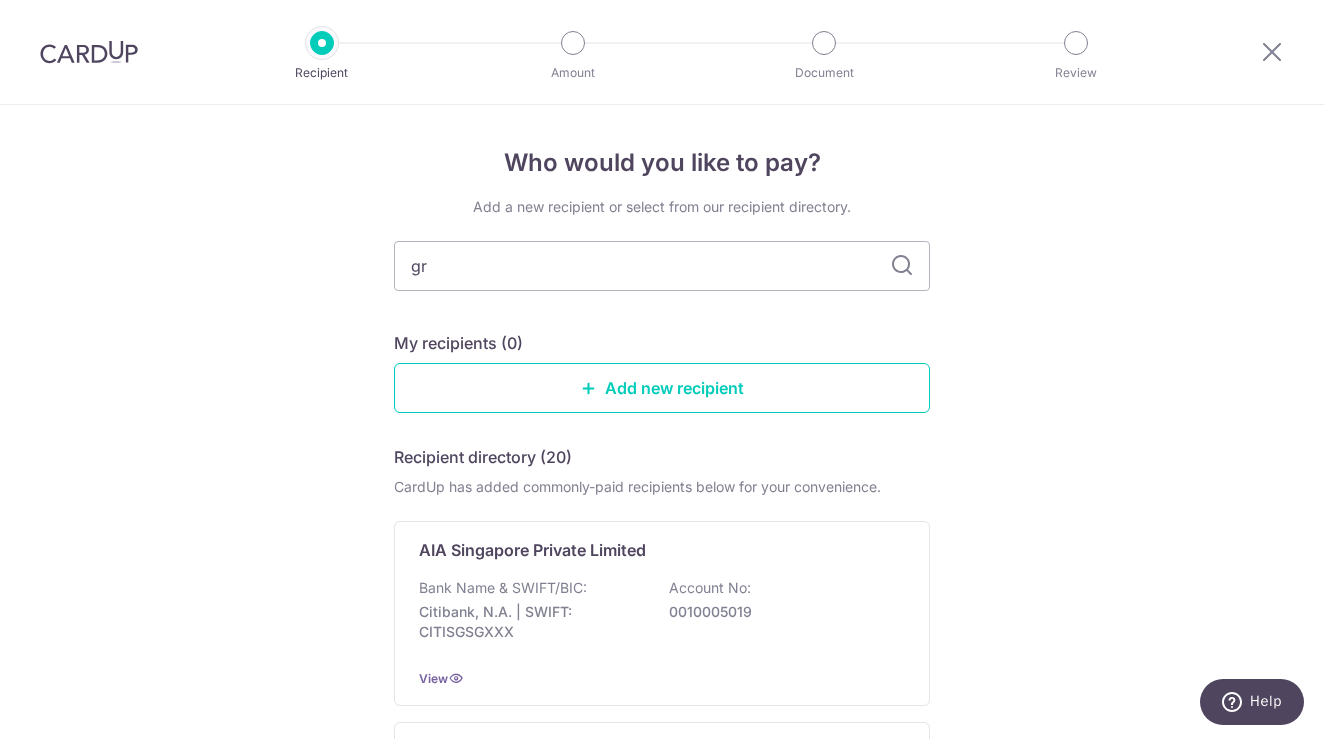 type on "gre" 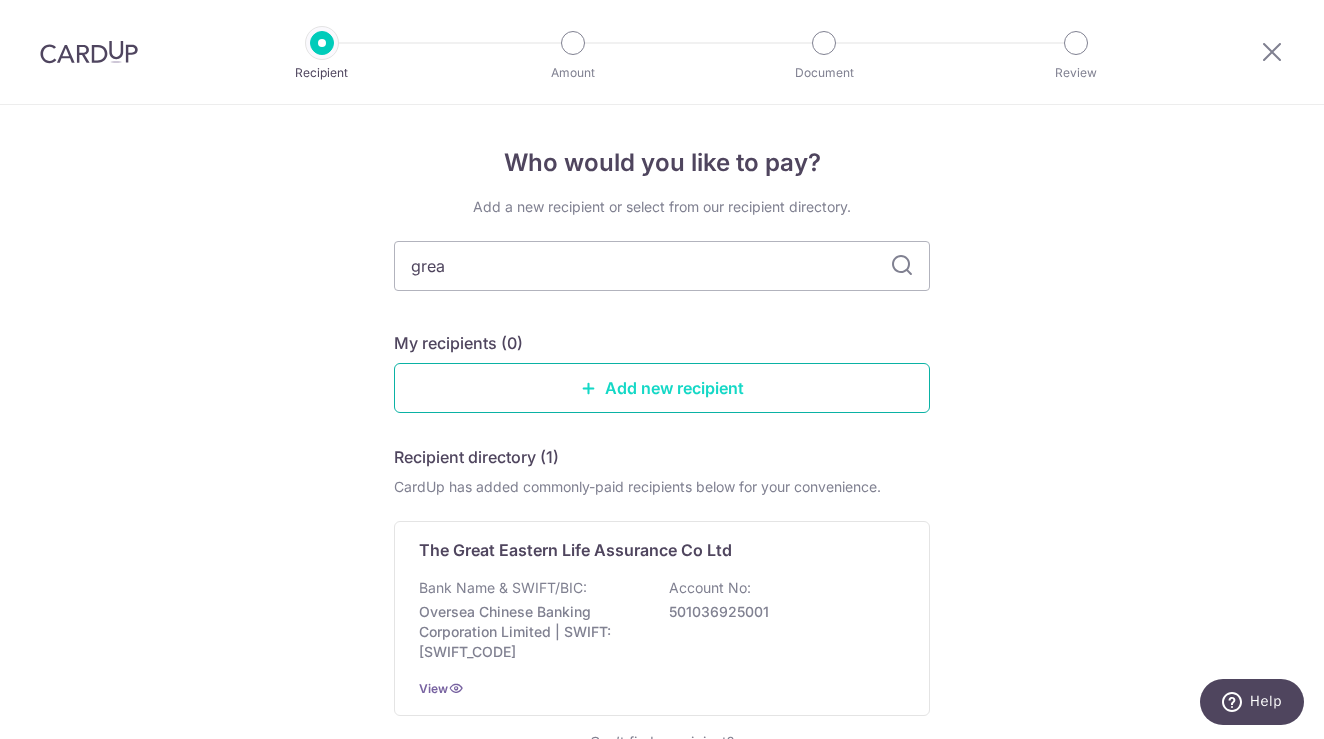 type on "great" 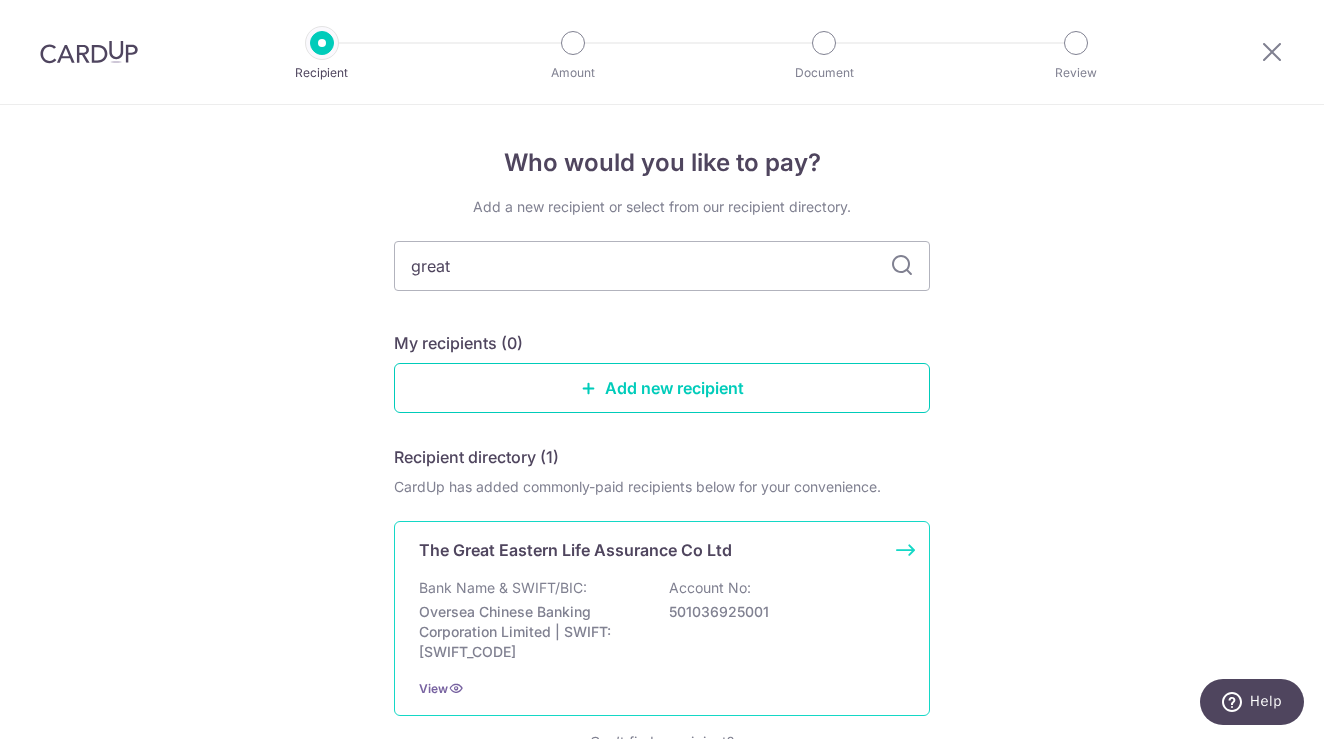 click on "The Great Eastern Life Assurance Co Ltd" at bounding box center [575, 550] 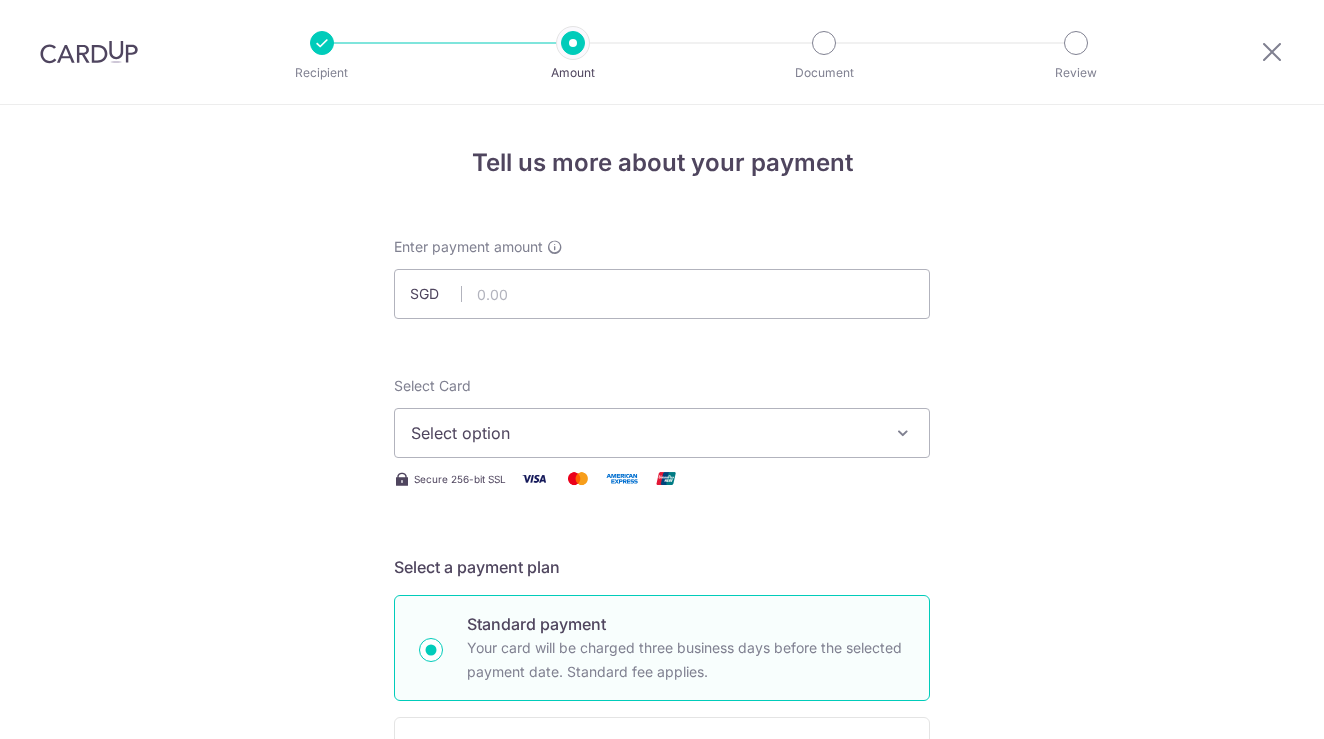scroll, scrollTop: 0, scrollLeft: 0, axis: both 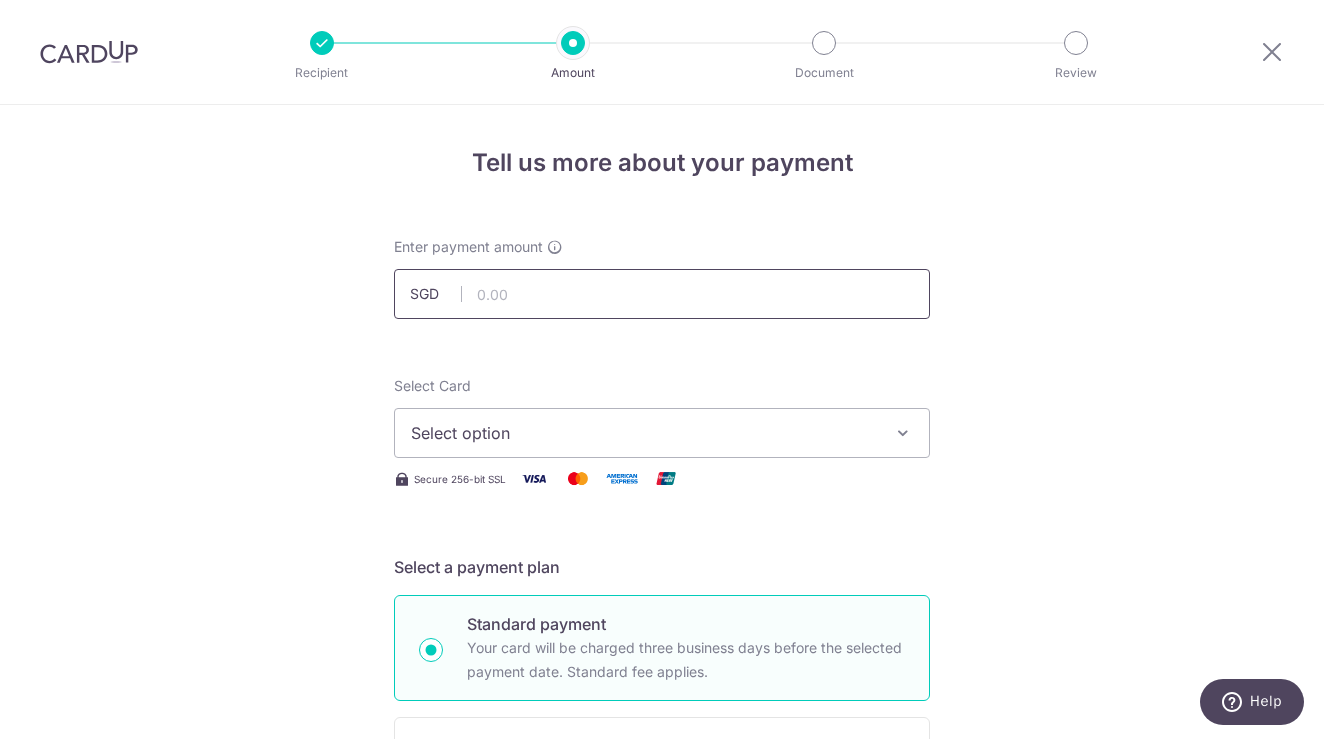 click at bounding box center [662, 294] 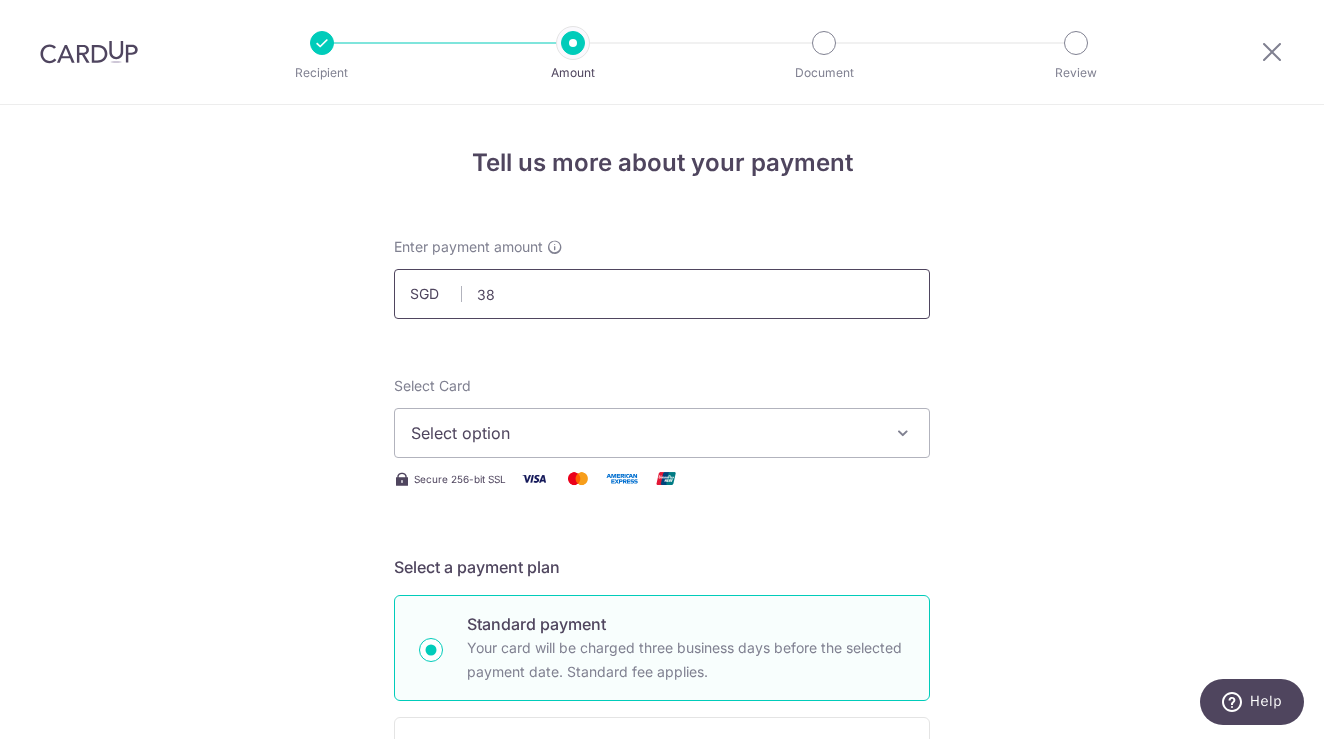 type on "3" 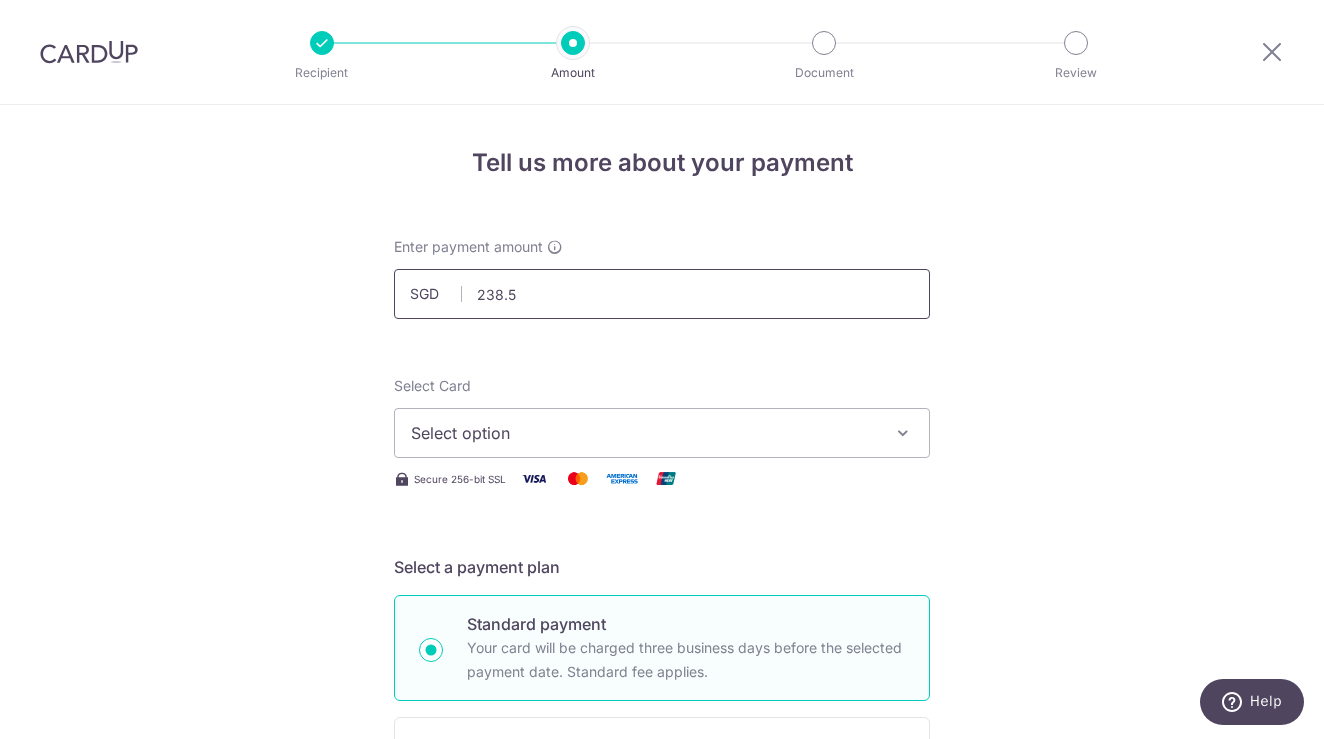 type on "238.57" 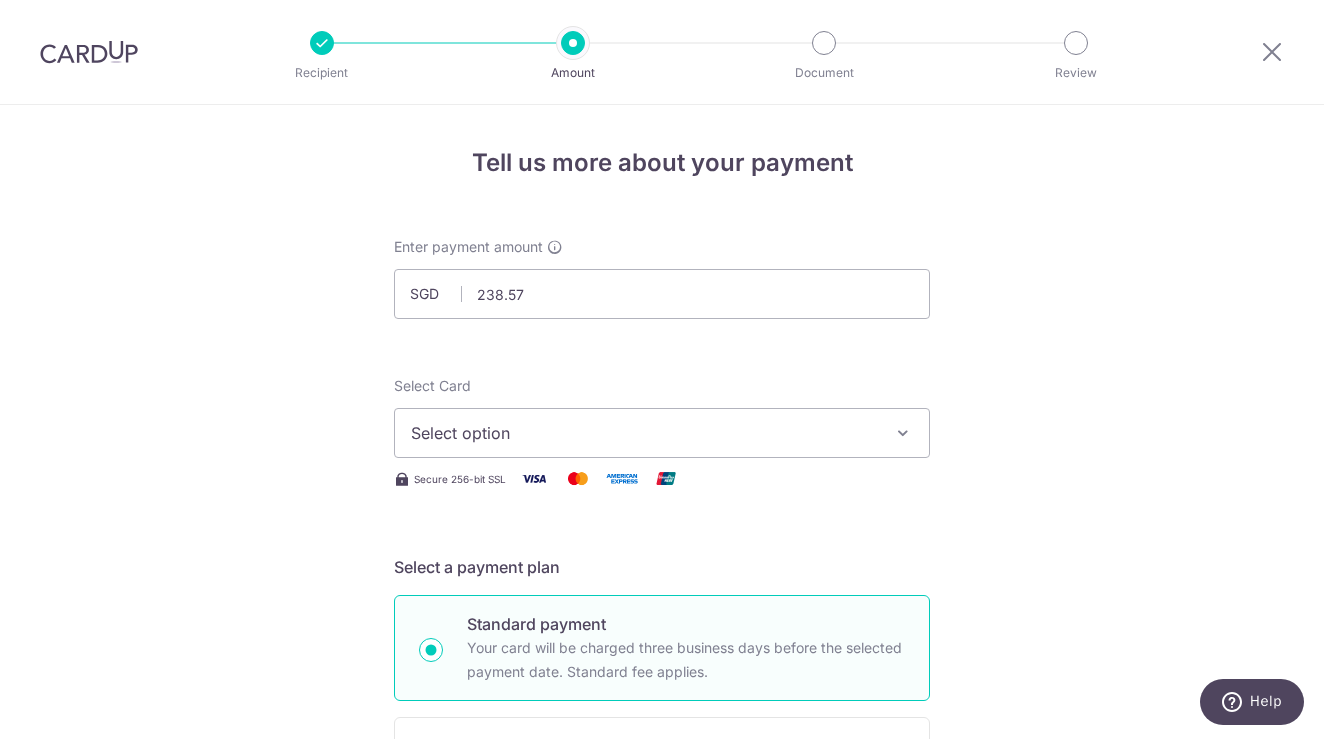click on "Select option" at bounding box center [644, 433] 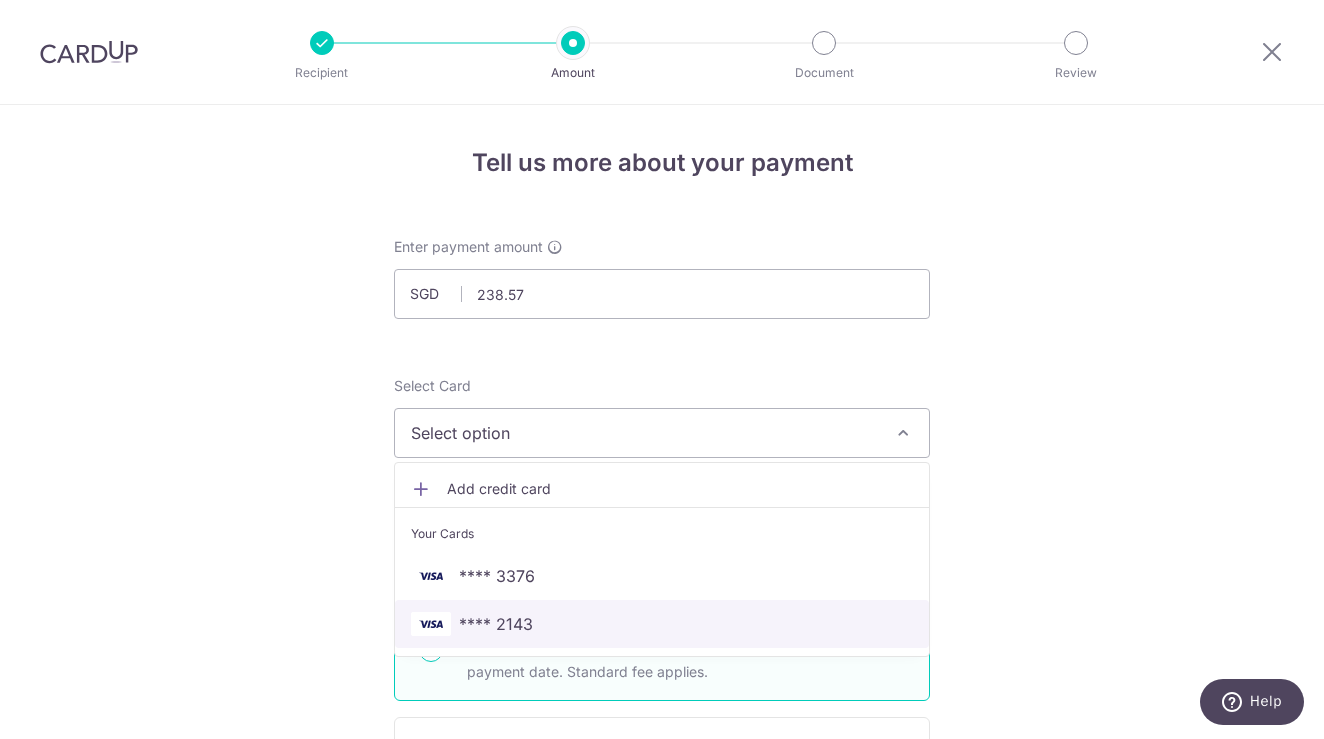 click on "**** 2143" at bounding box center [496, 624] 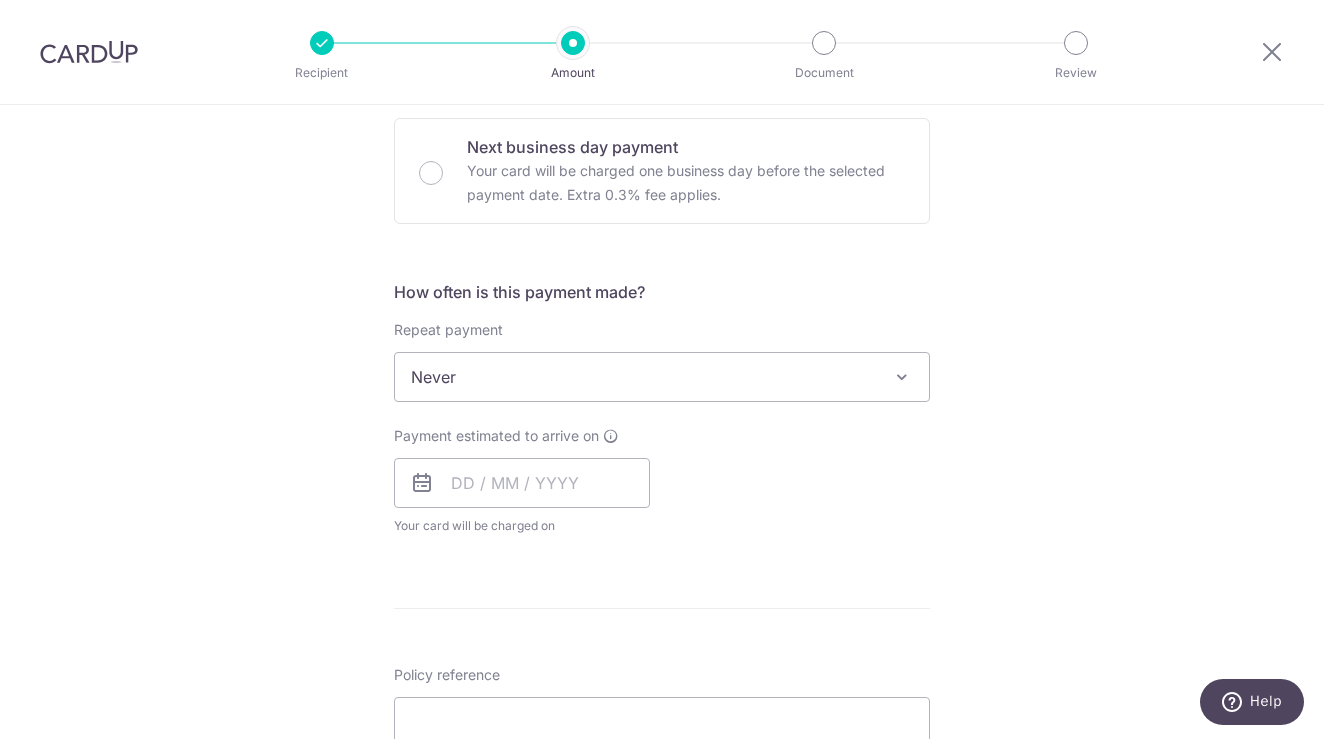 scroll, scrollTop: 625, scrollLeft: 0, axis: vertical 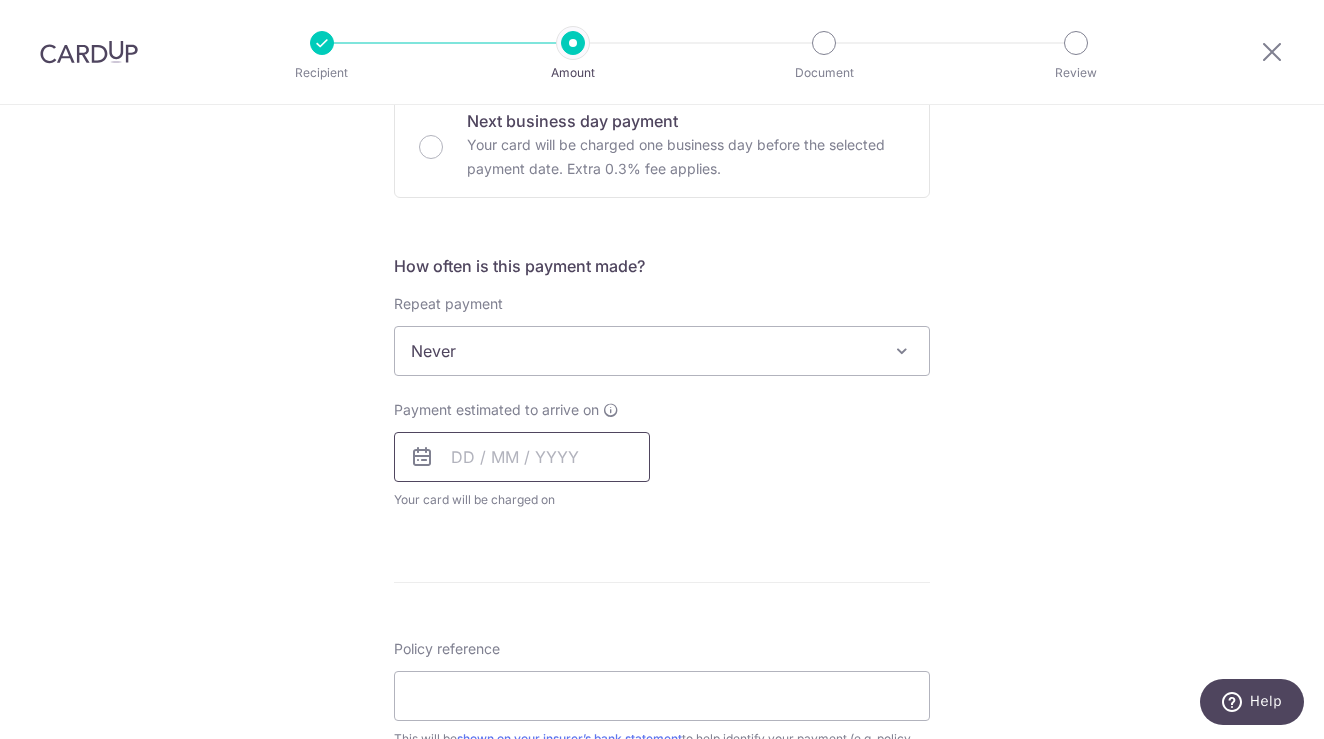 click at bounding box center (522, 457) 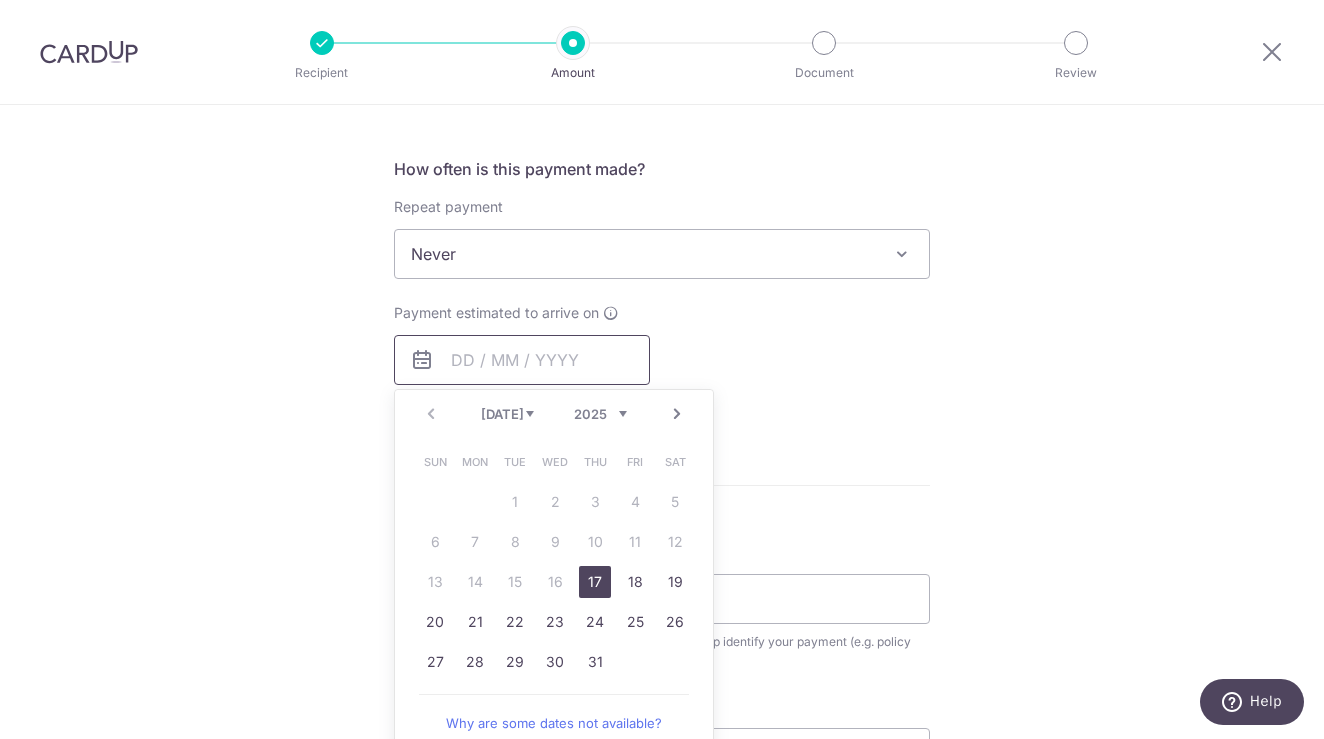 scroll, scrollTop: 728, scrollLeft: 0, axis: vertical 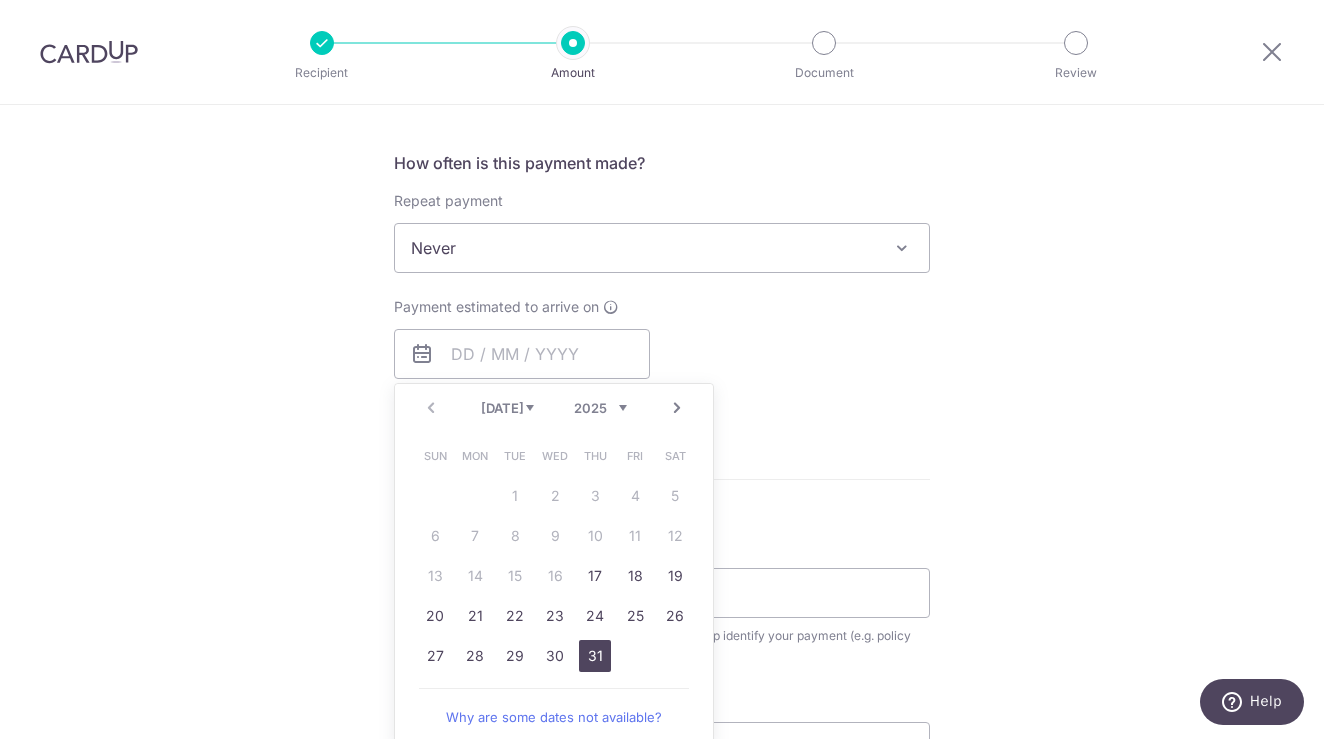 click on "31" at bounding box center [595, 656] 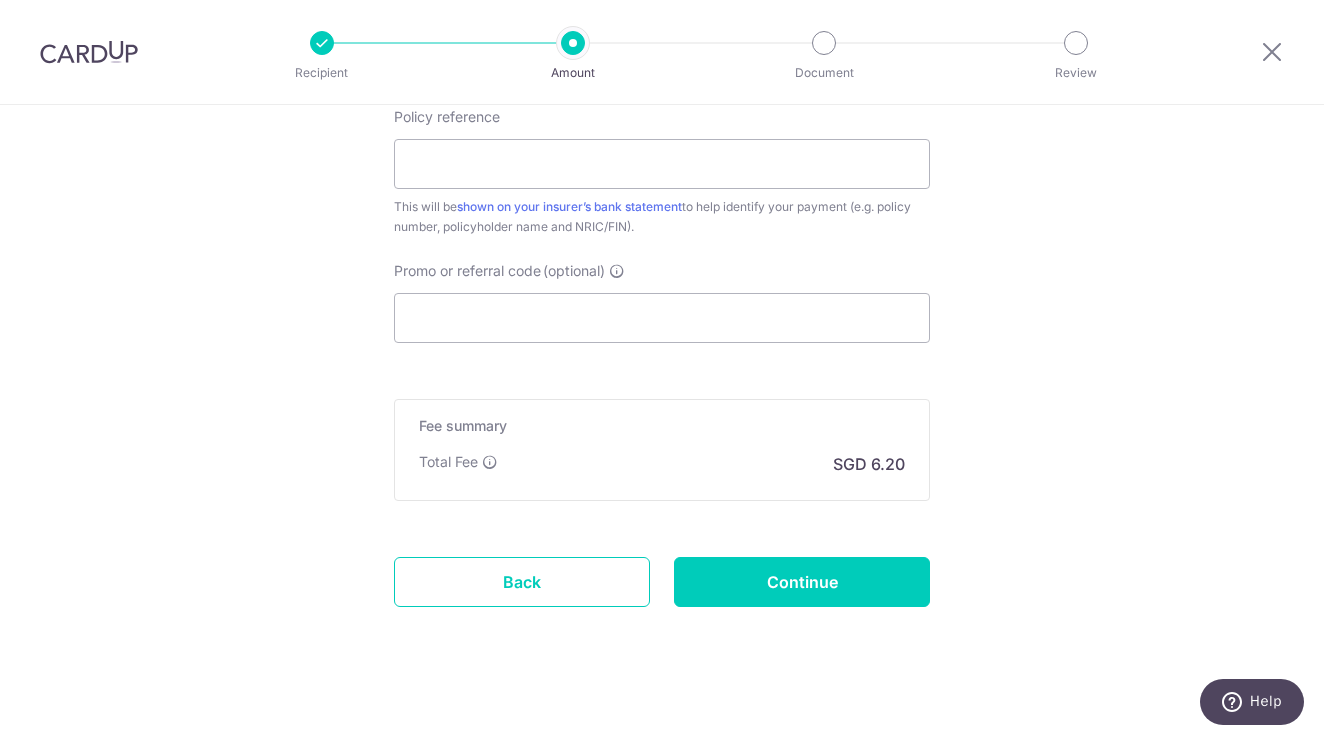 scroll, scrollTop: 1253, scrollLeft: 0, axis: vertical 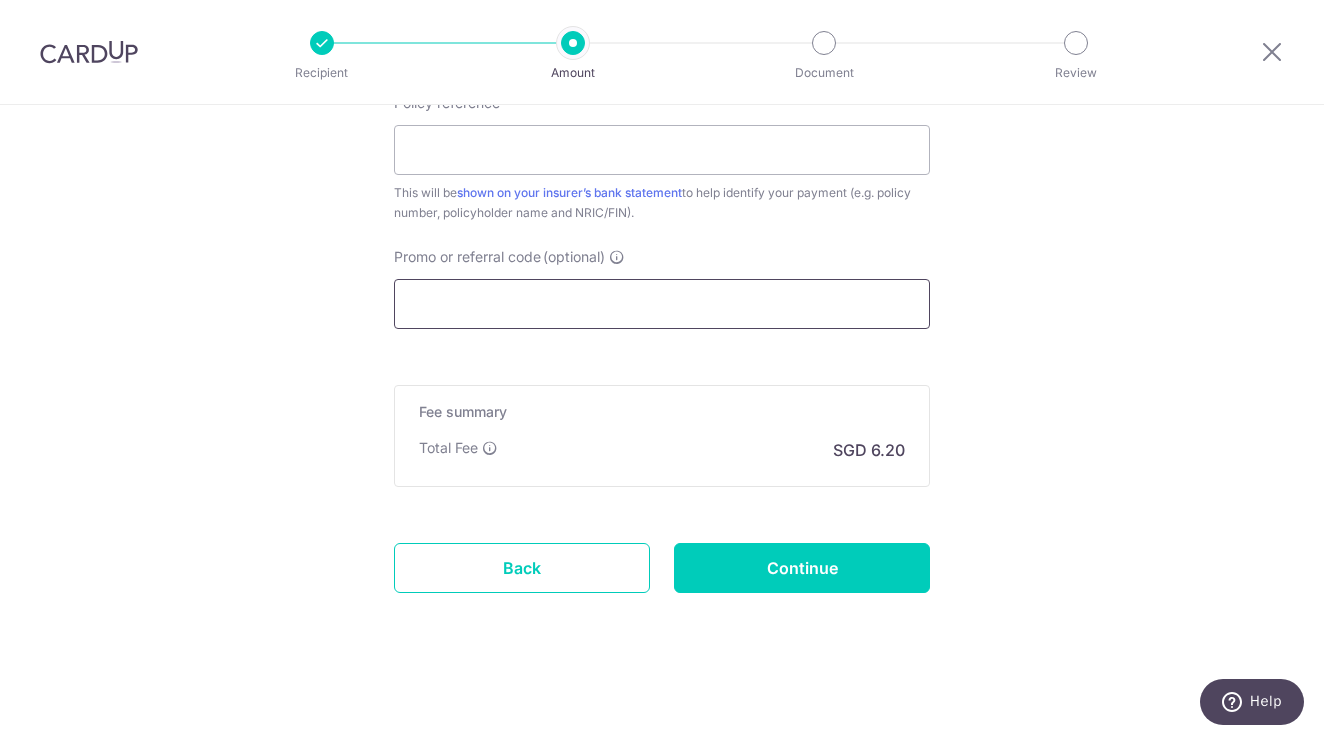 click on "Promo or referral code
(optional)" at bounding box center (662, 304) 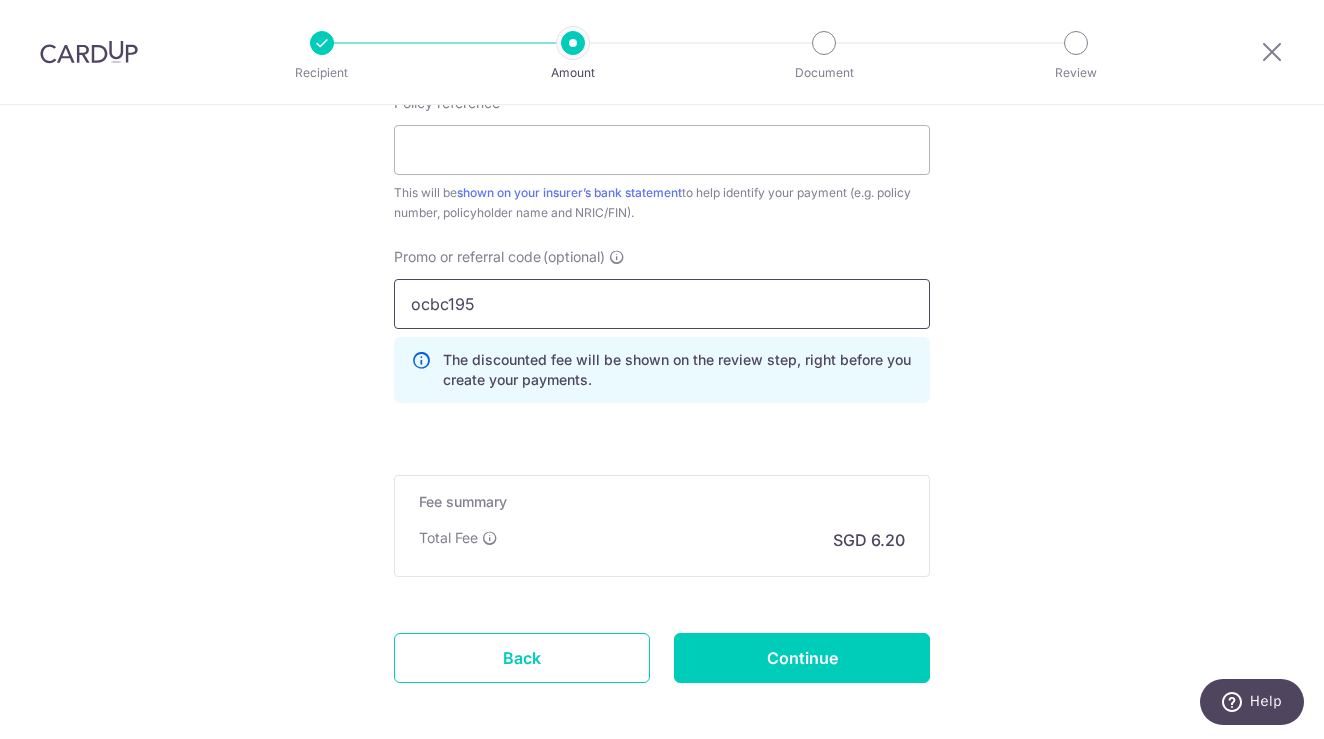 type on "ocbc195" 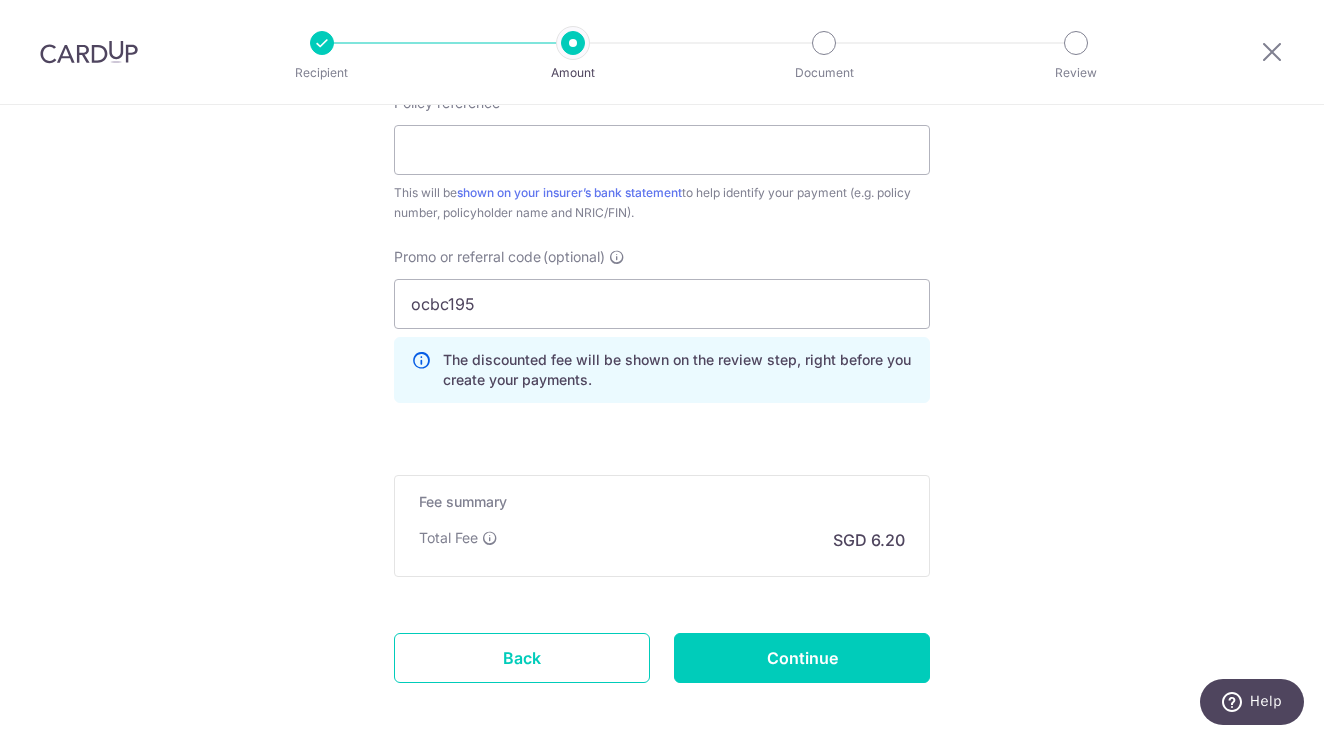 click on "Tell us more about your payment
Enter payment amount
SGD
238.57
238.57
Select Card
**** 2143
Add credit card
Your Cards
**** 3376
**** 2143
Secure 256-bit SSL
Text
New card details
Card
Secure 256-bit SSL" at bounding box center [662, -158] 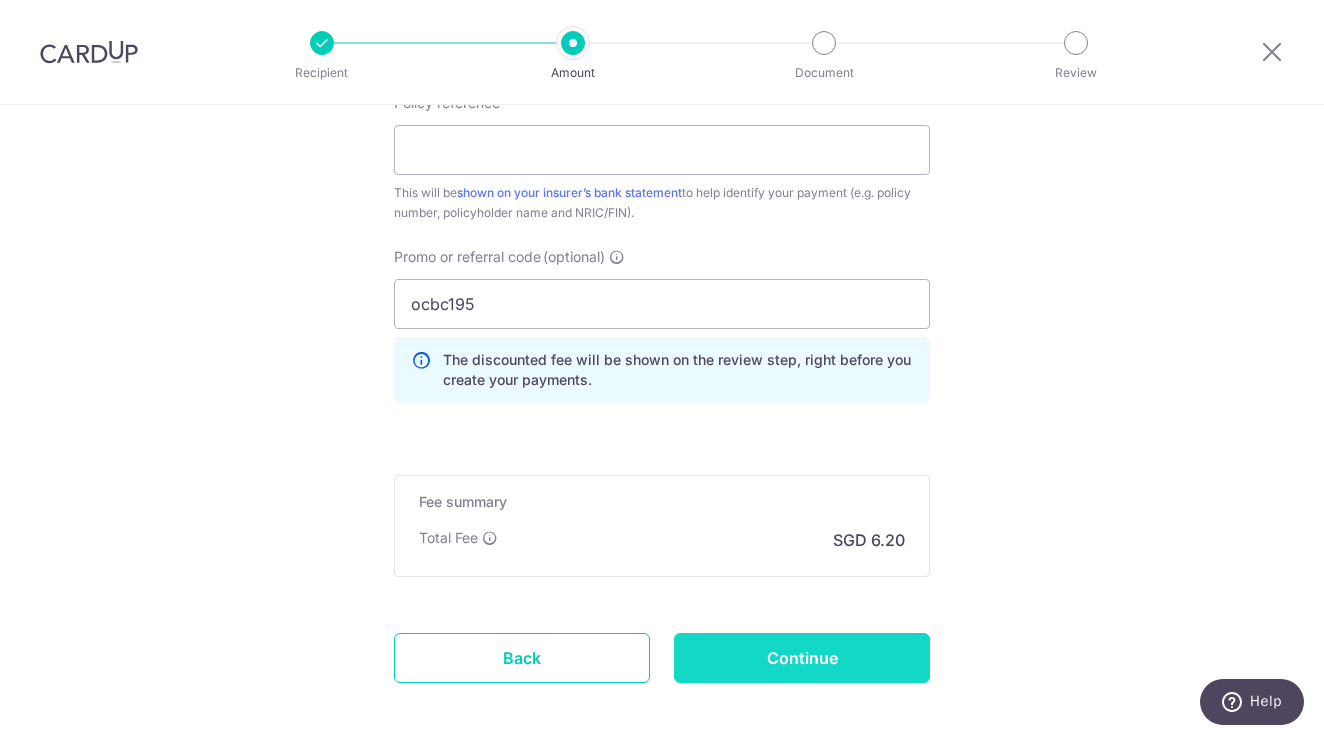 click on "Continue" at bounding box center [802, 658] 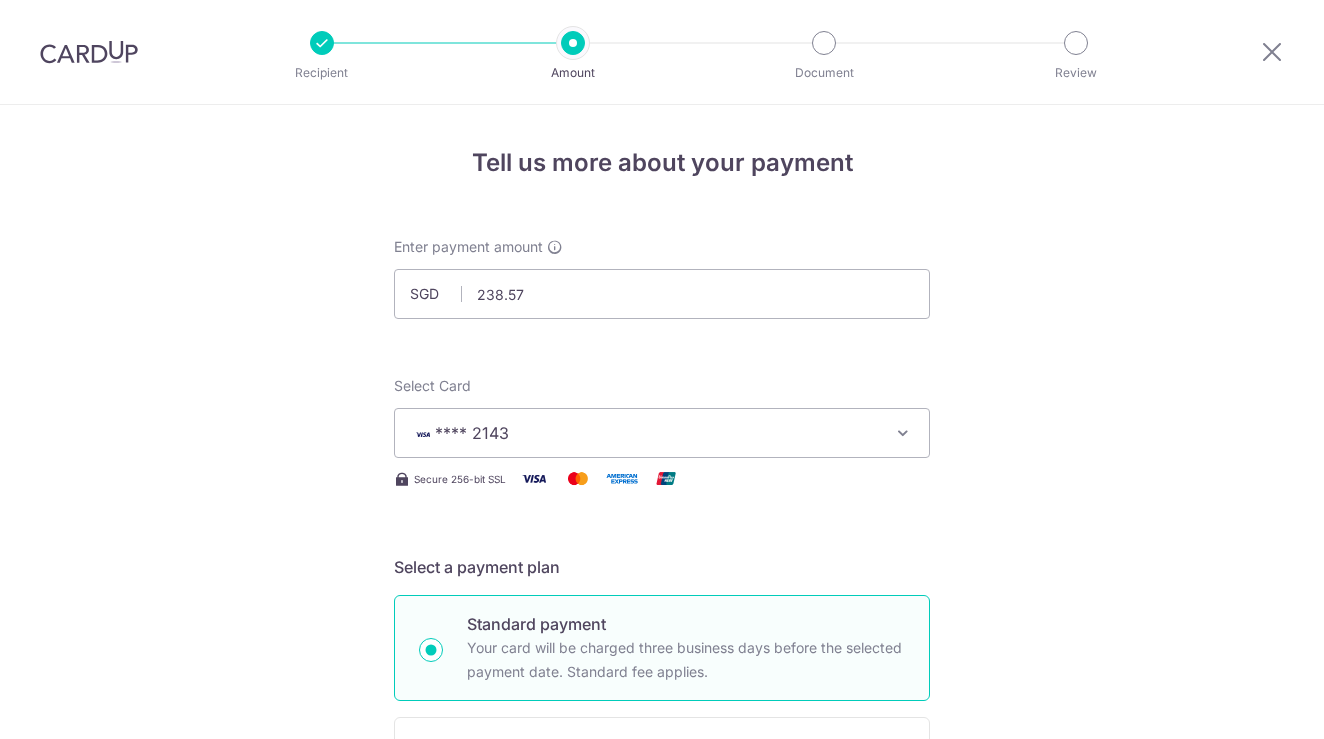 scroll, scrollTop: 0, scrollLeft: 0, axis: both 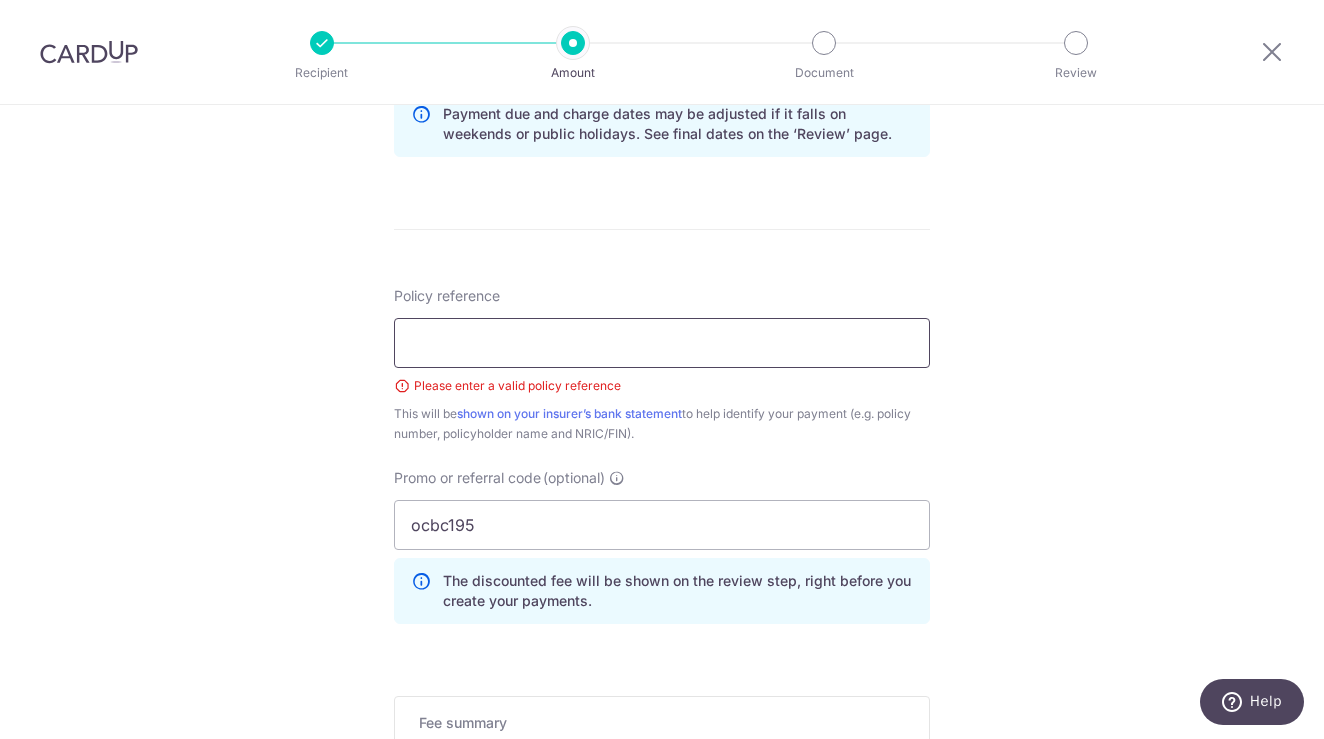 click on "Policy reference" at bounding box center [662, 343] 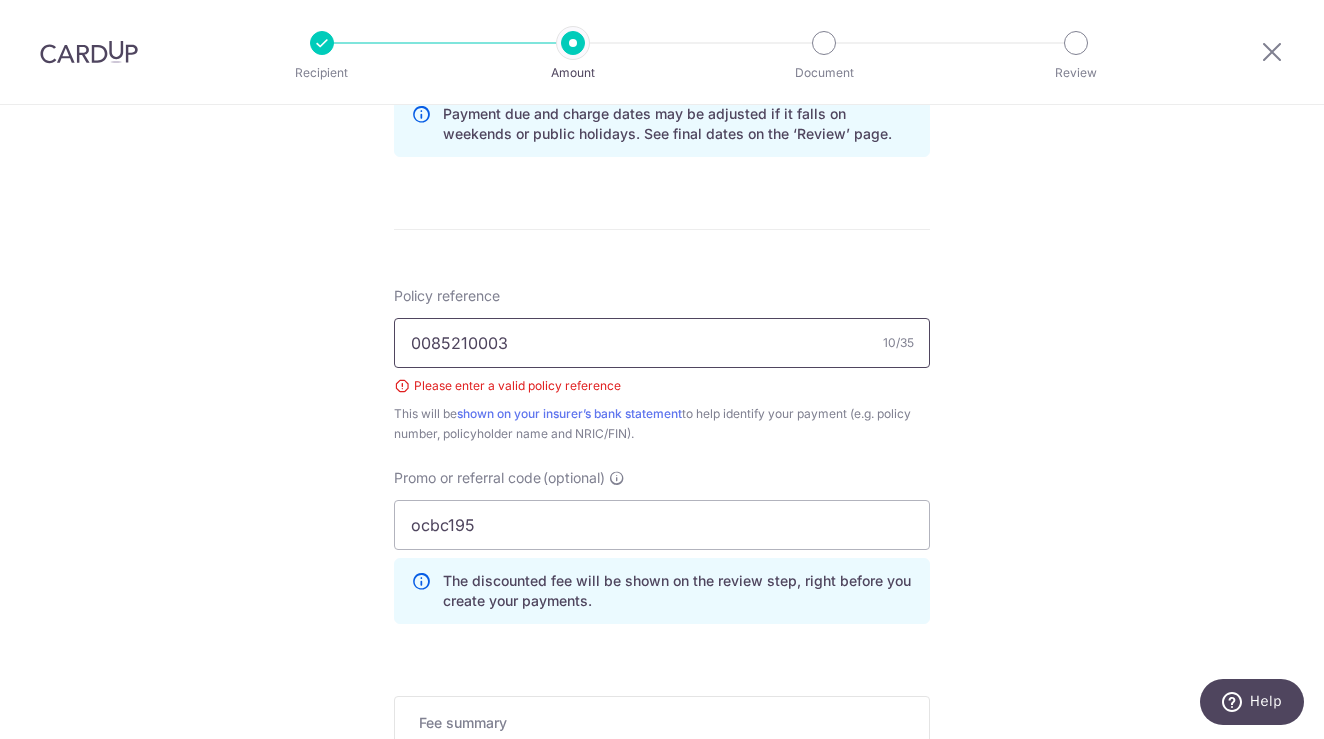 type on "0085210003" 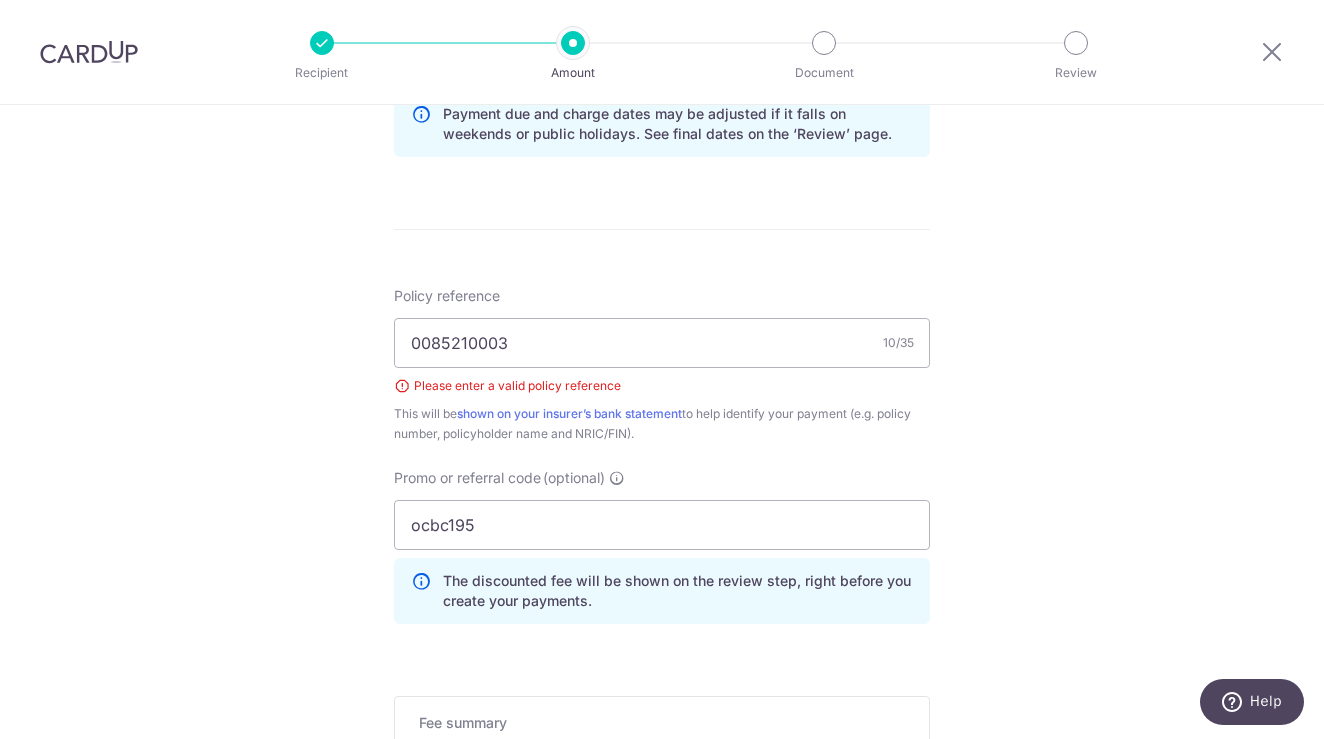 click on "Tell us more about your payment
Enter payment amount
SGD
238.57
238.57
Select Card
**** 2143
Add credit card
Your Cards
**** 3376
**** 2143
Secure 256-bit SSL
Text
New card details
Card
Secure 256-bit SSL" at bounding box center [662, 49] 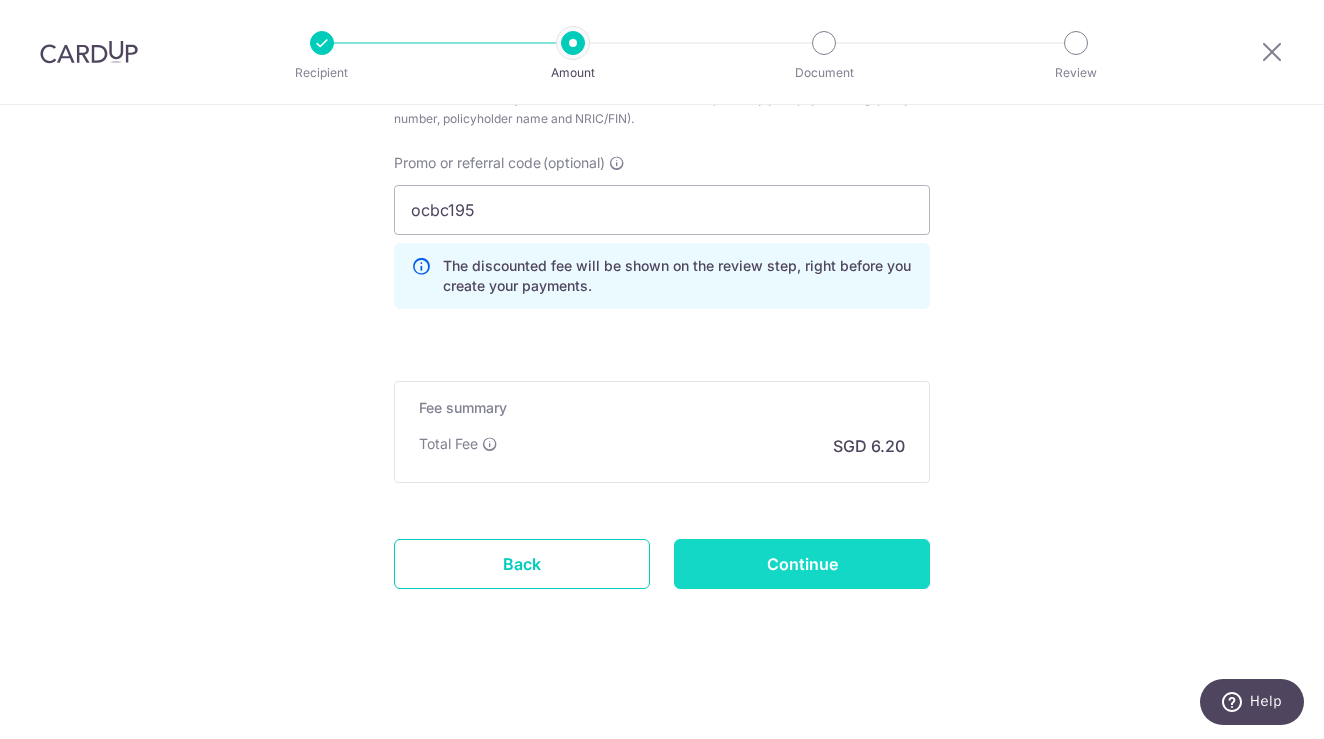 scroll, scrollTop: 1375, scrollLeft: 0, axis: vertical 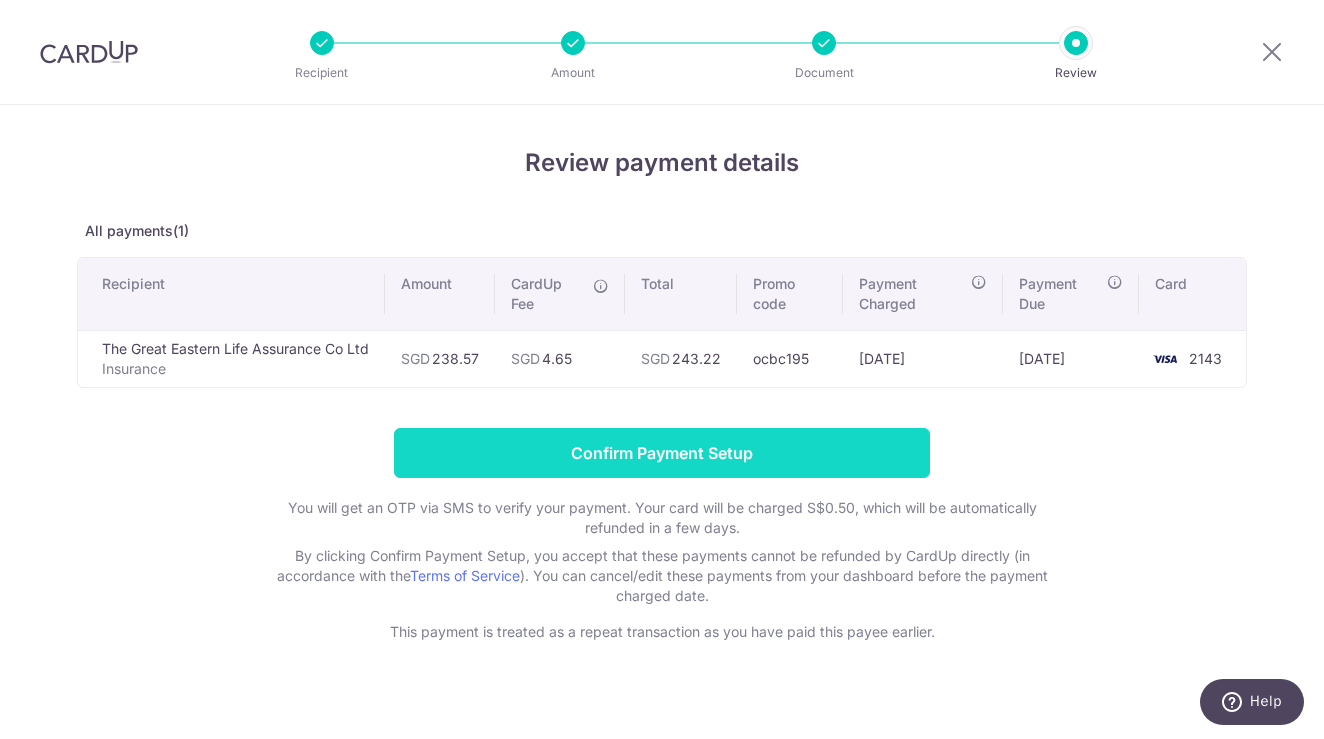 click on "Confirm Payment Setup" at bounding box center [662, 453] 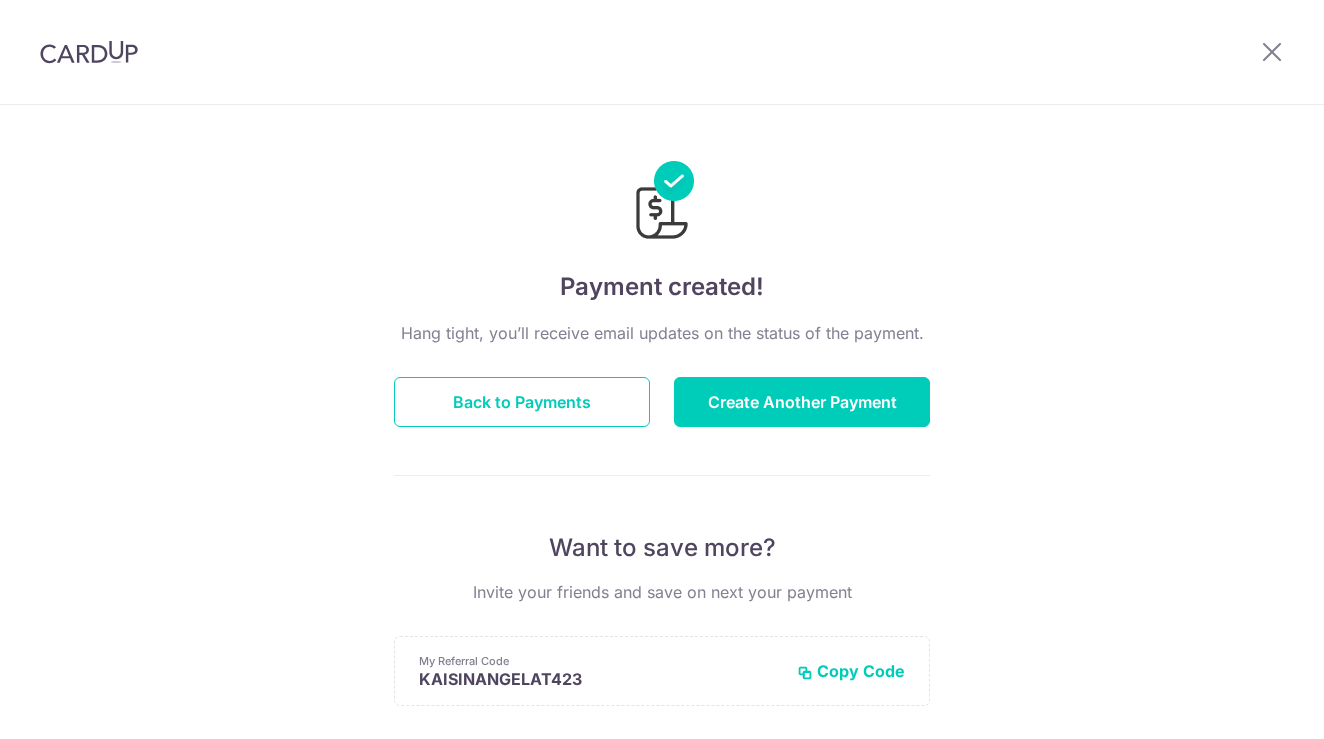 scroll, scrollTop: 0, scrollLeft: 0, axis: both 